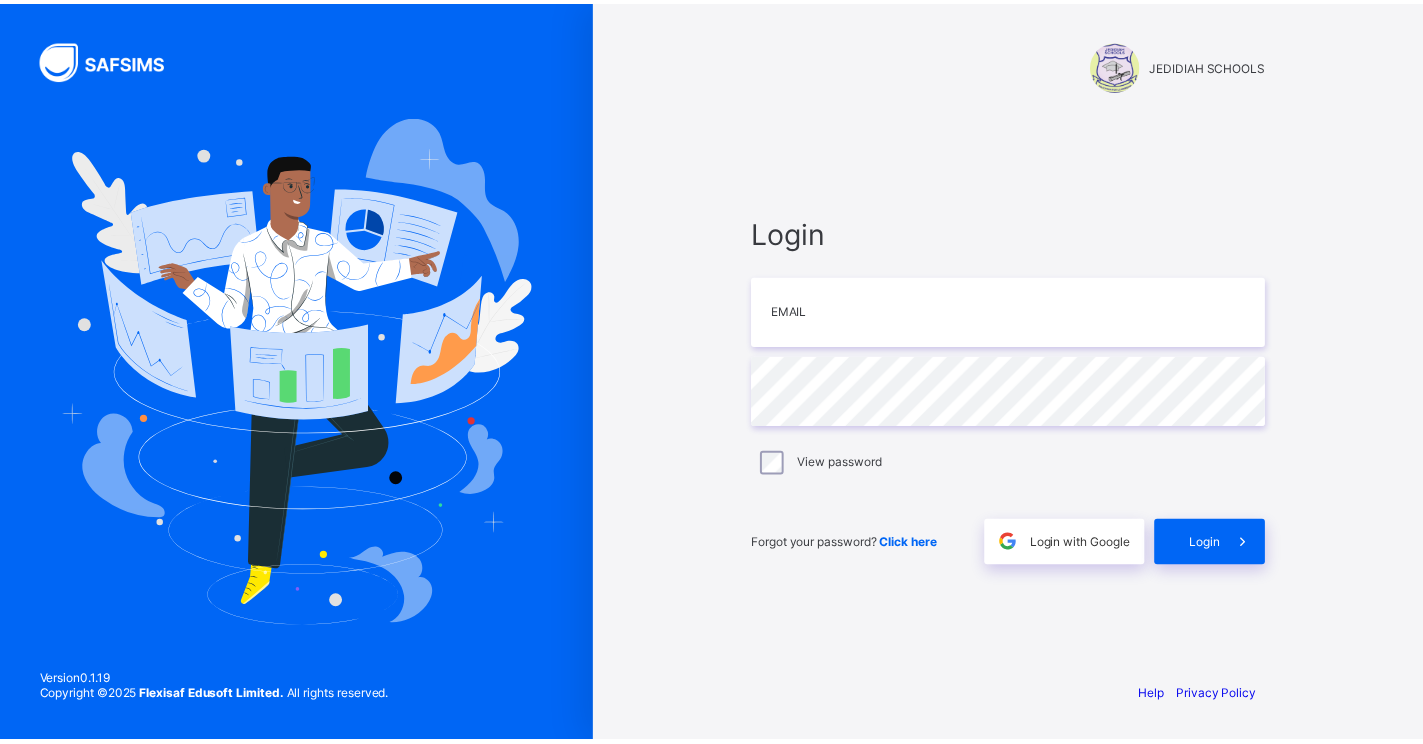 scroll, scrollTop: 0, scrollLeft: 0, axis: both 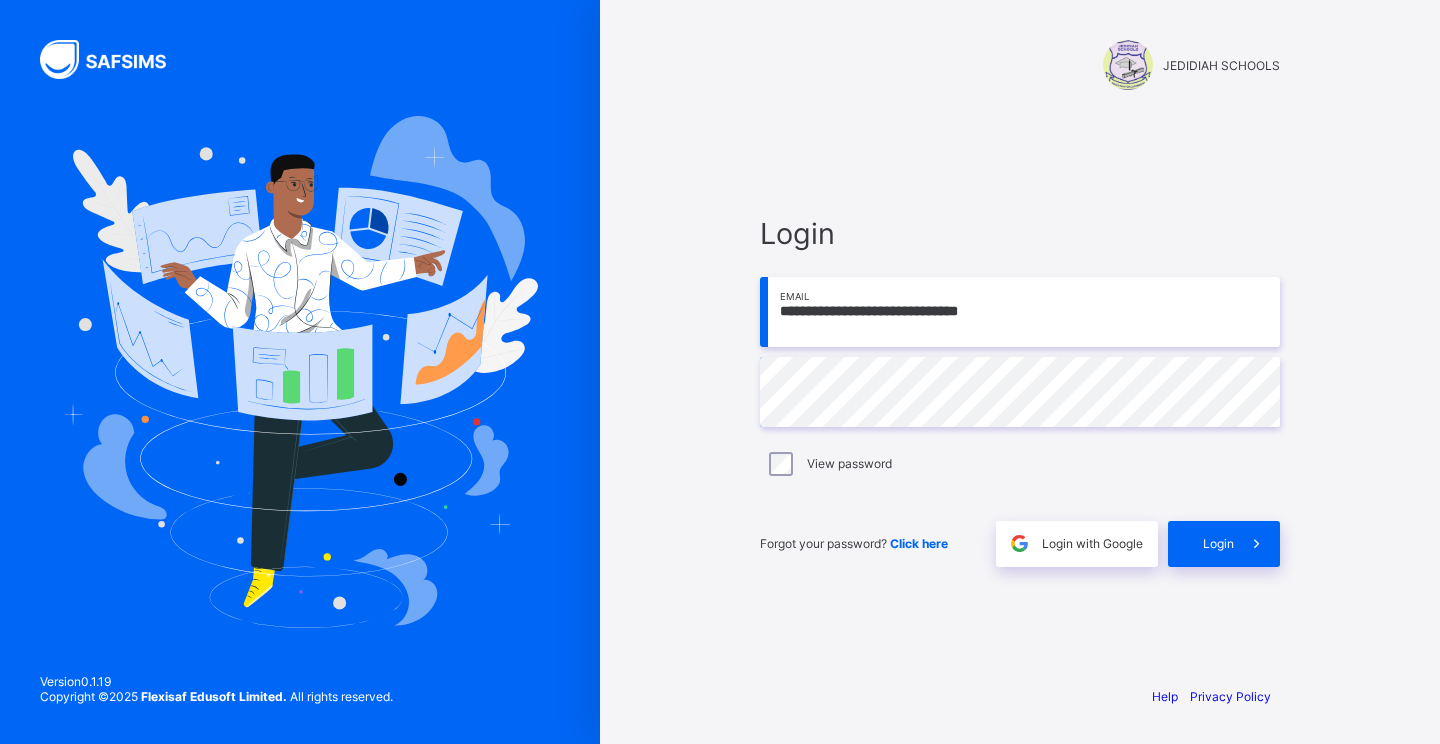 click on "**********" at bounding box center [1020, 312] 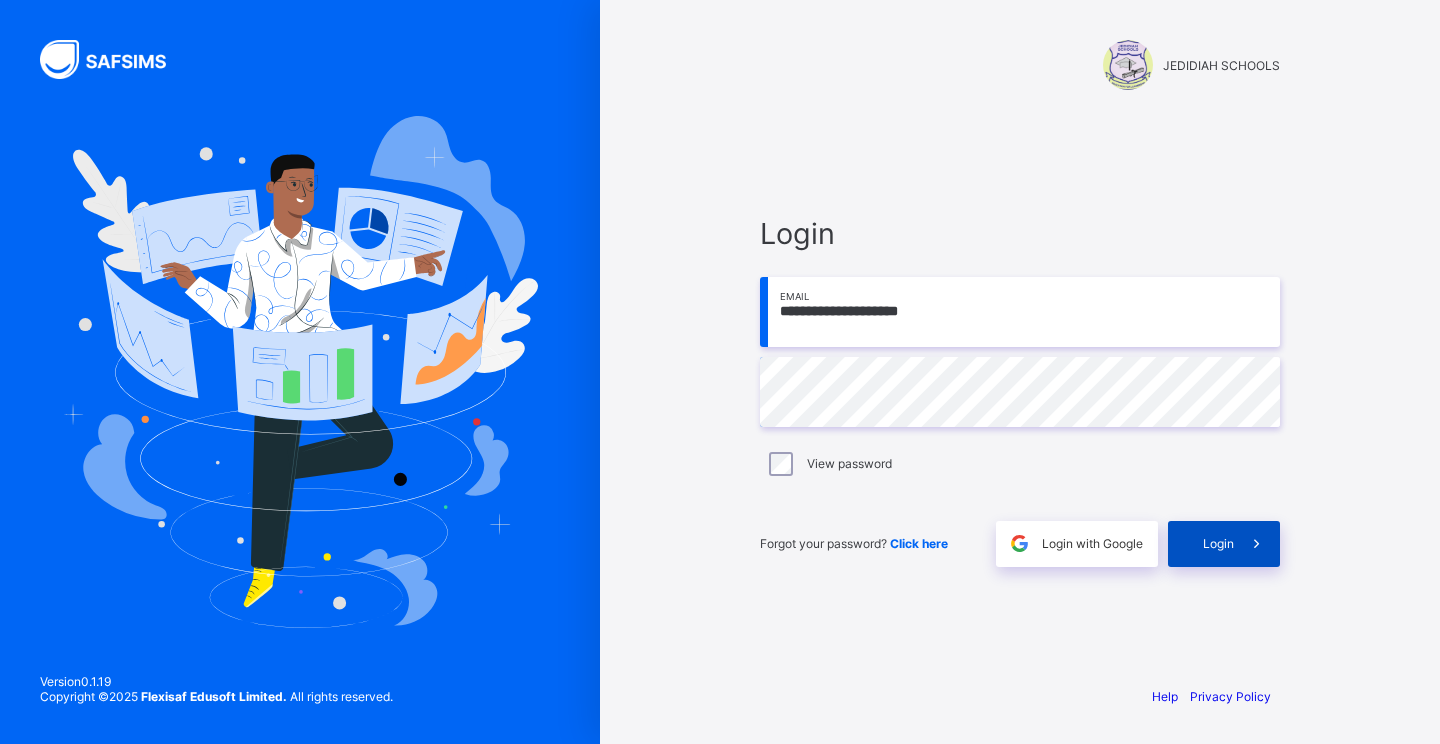 click on "Login" at bounding box center [1218, 543] 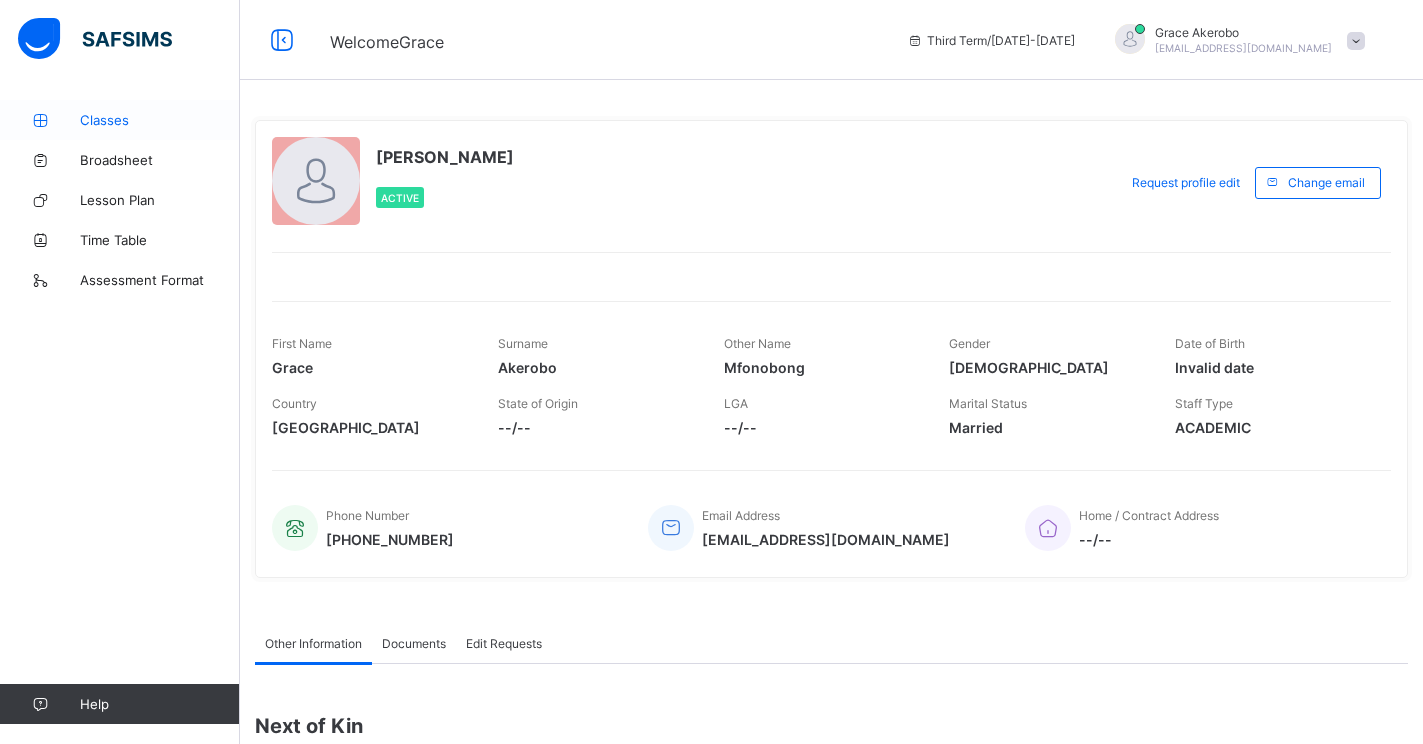 click on "Classes" at bounding box center (160, 120) 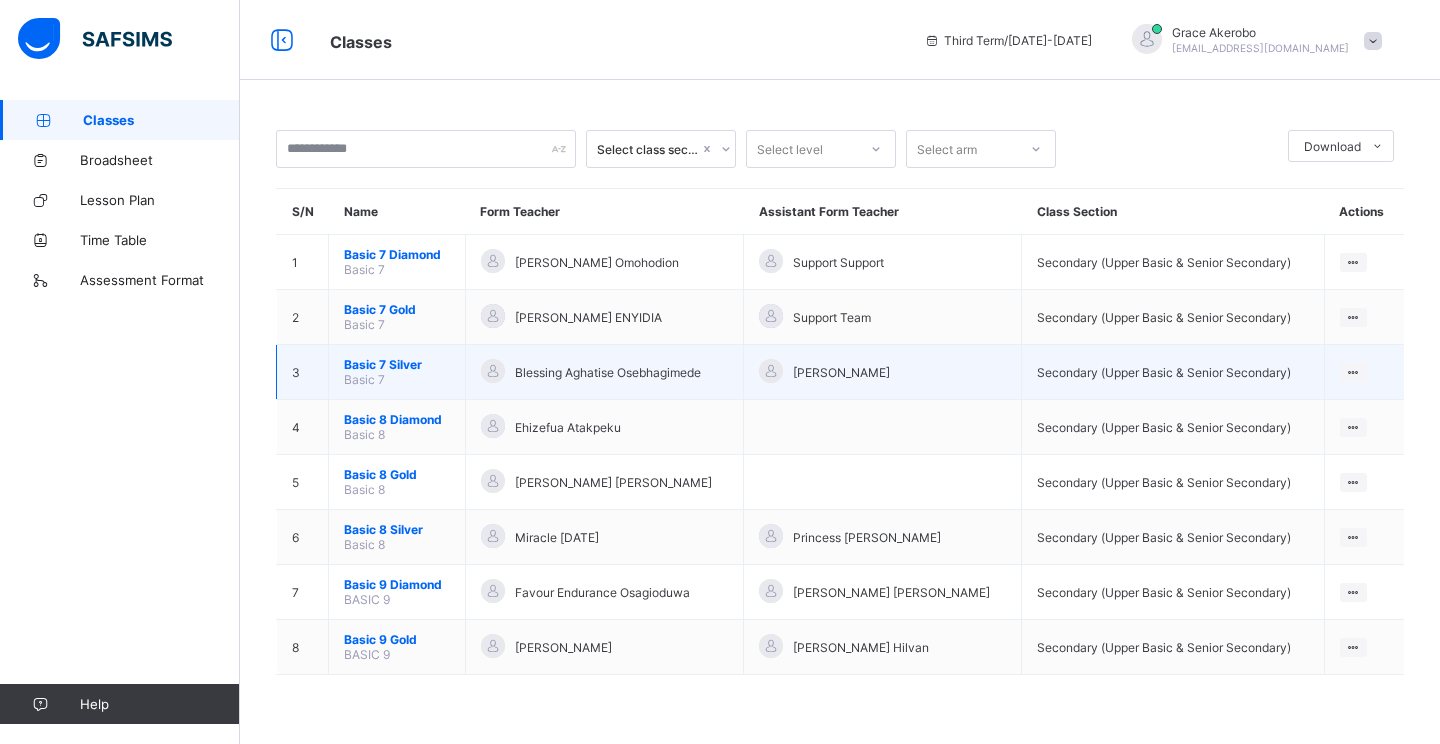 click on "Basic 7   Silver" at bounding box center (397, 364) 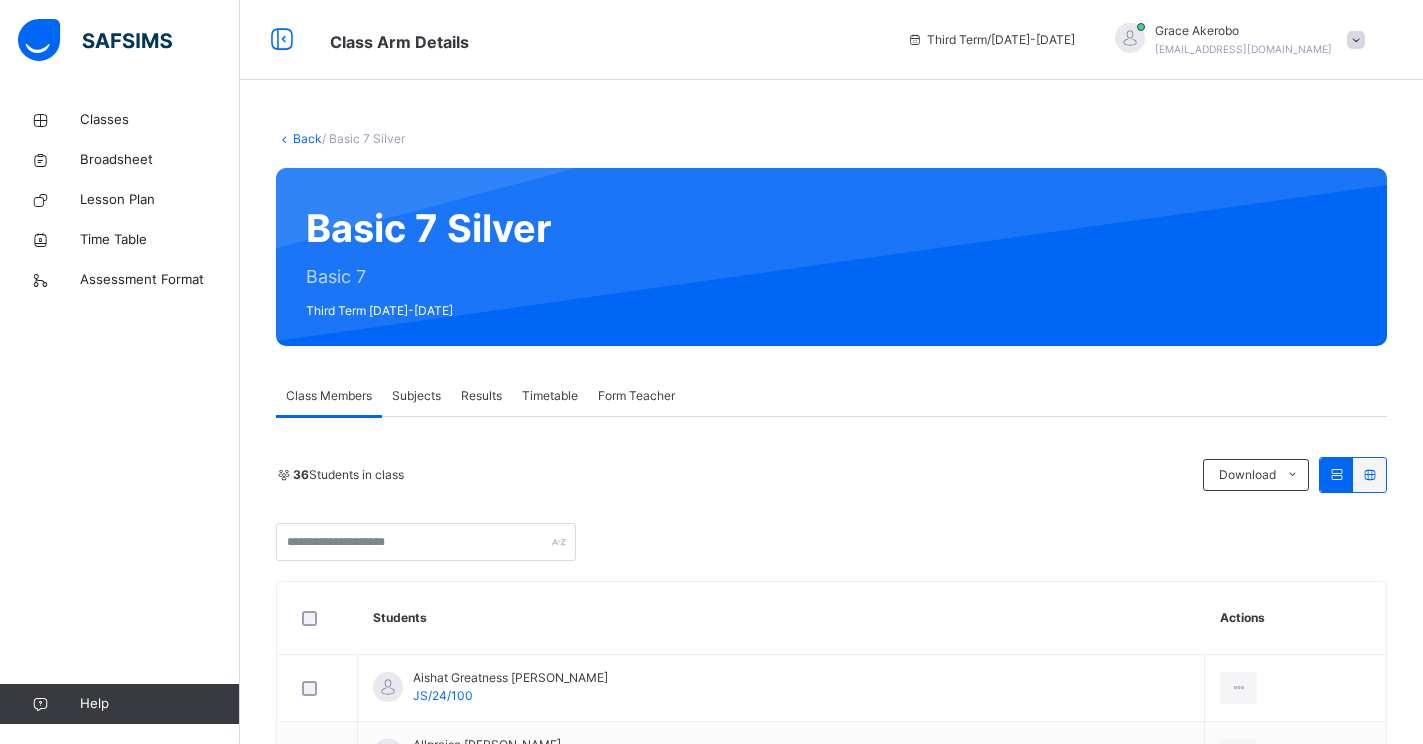 click on "Subjects" at bounding box center (416, 396) 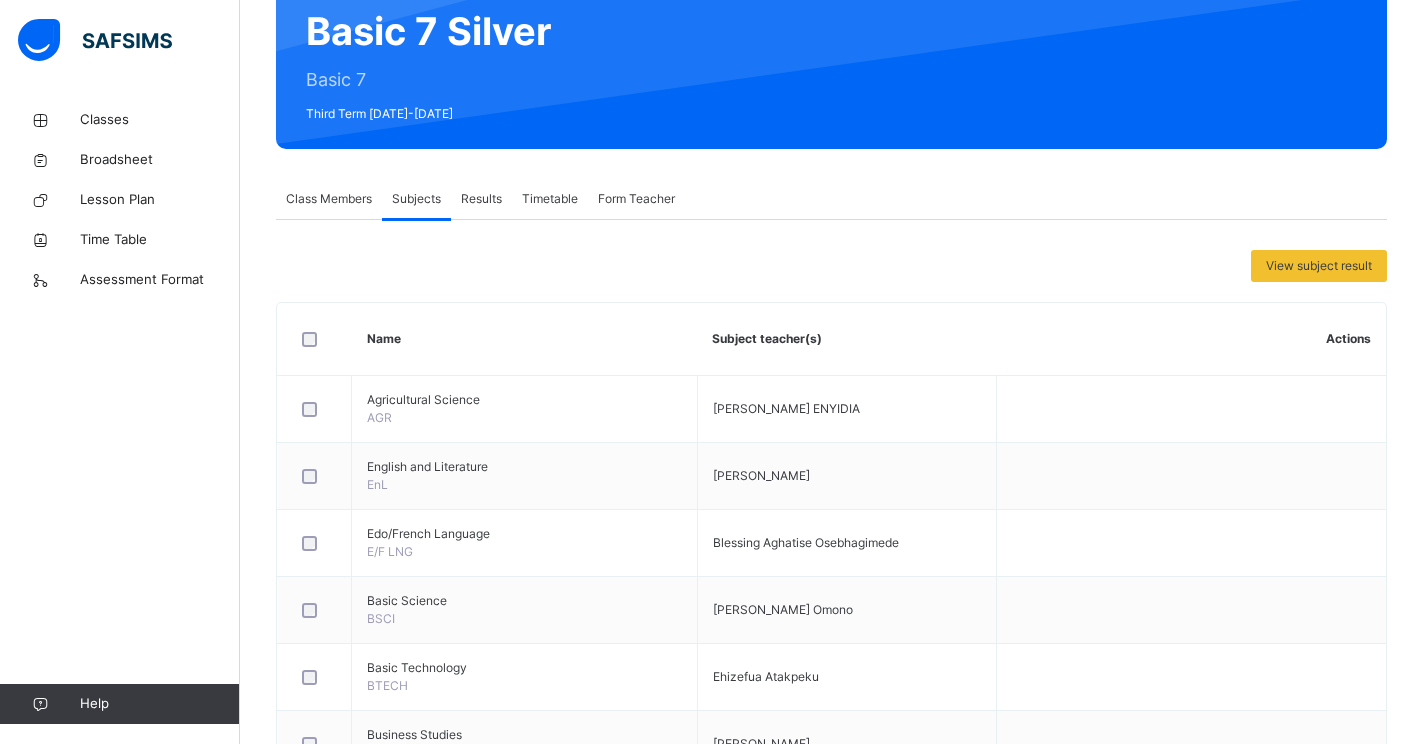 scroll, scrollTop: 200, scrollLeft: 0, axis: vertical 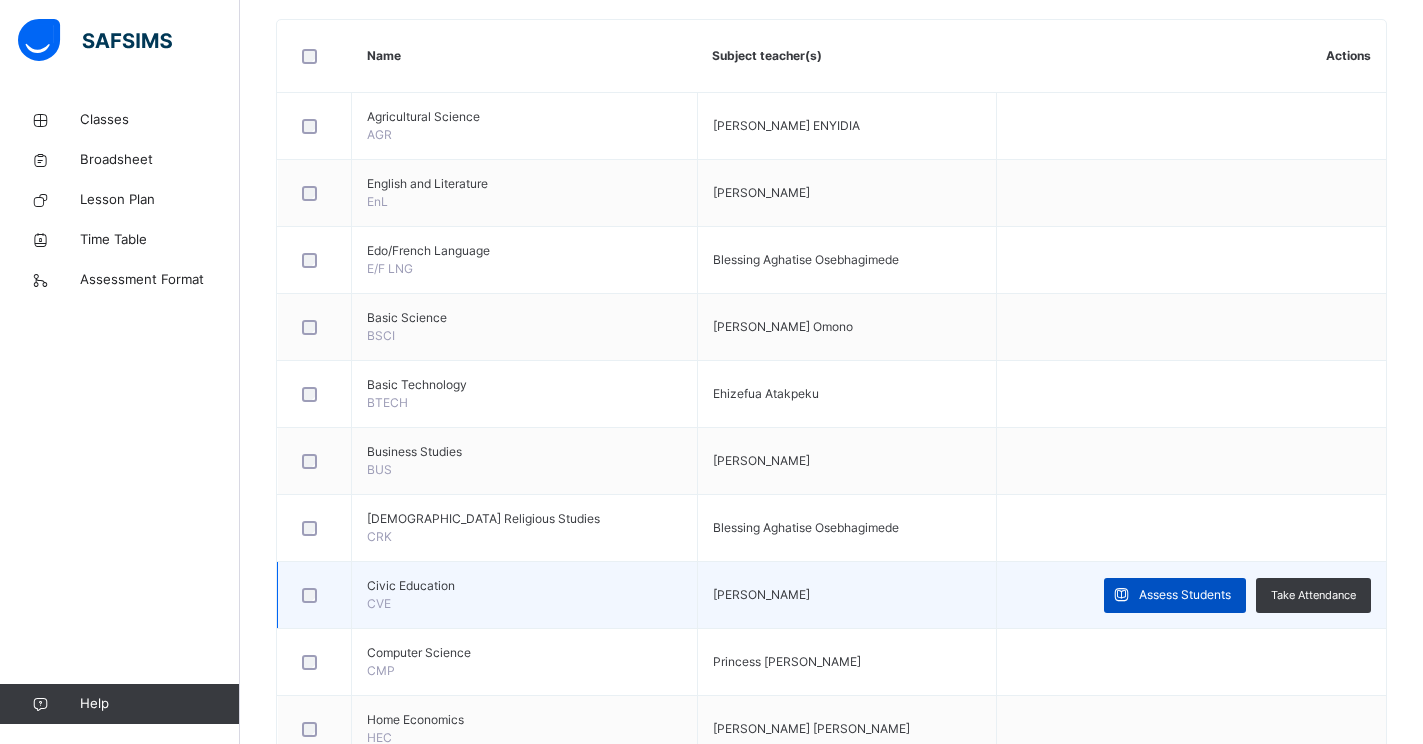 click on "Assess Students" at bounding box center (1175, 595) 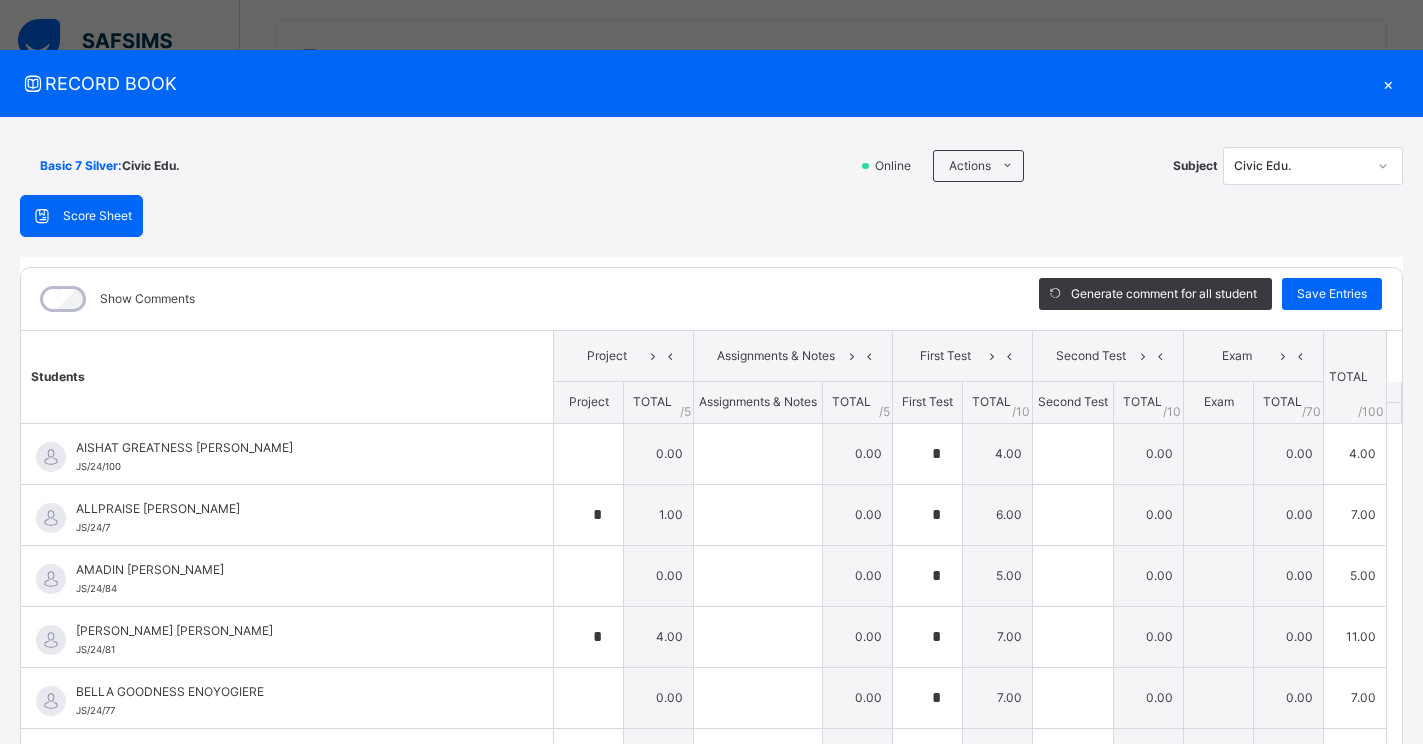 type on "*" 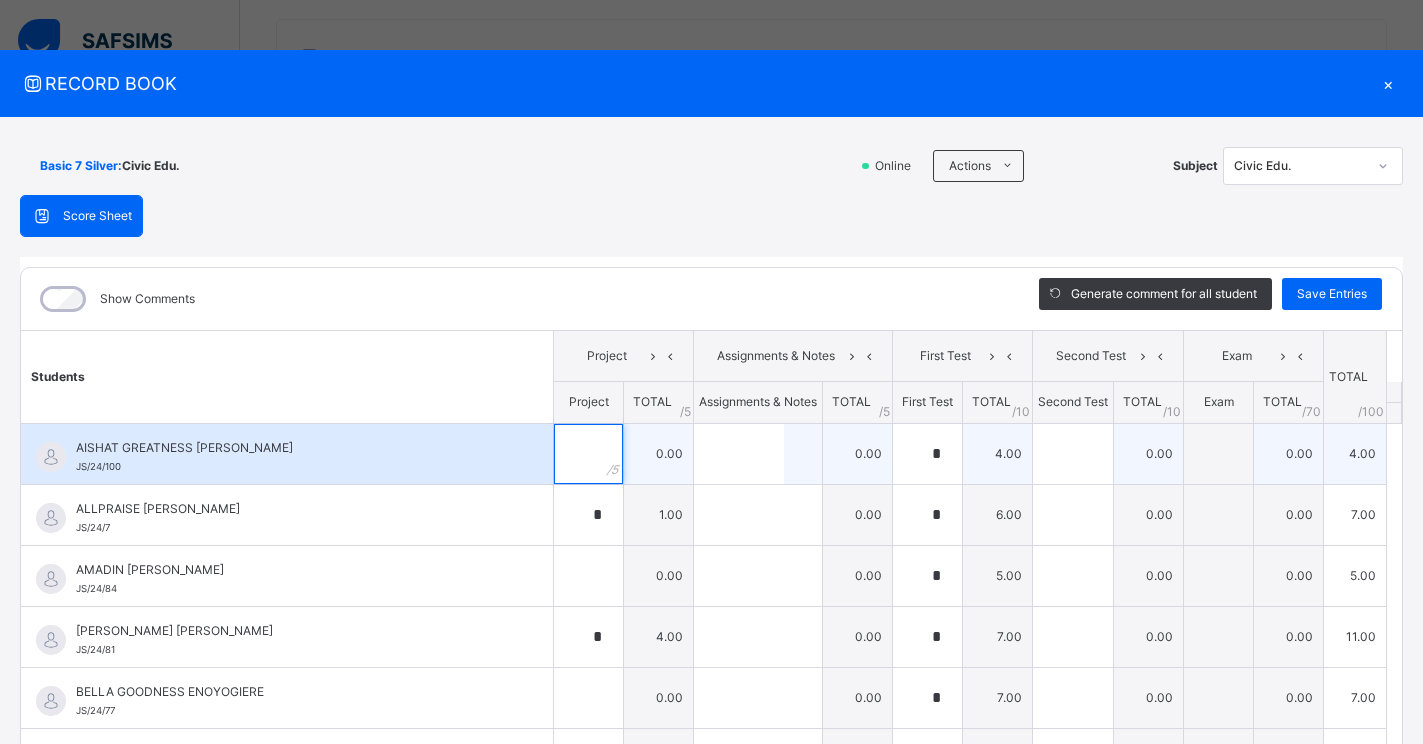 click at bounding box center (588, 454) 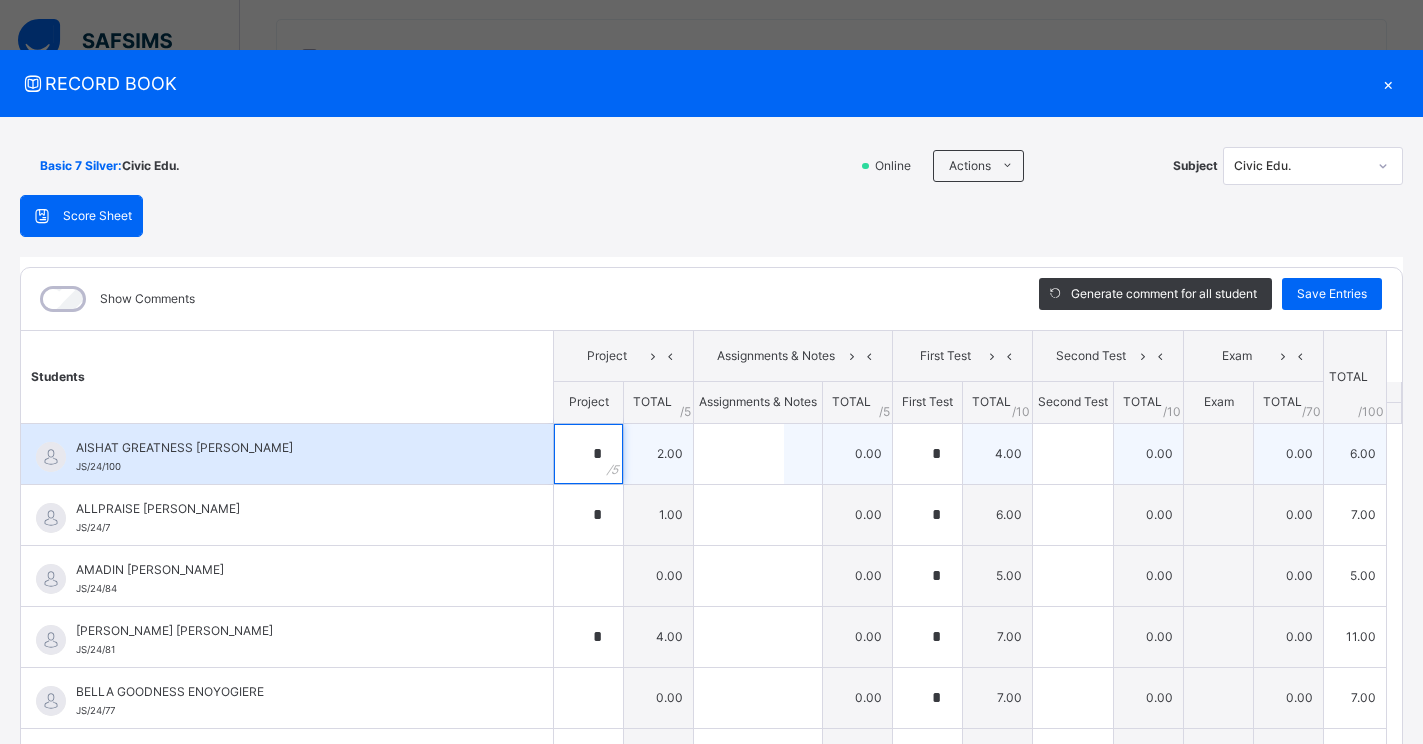 type on "*" 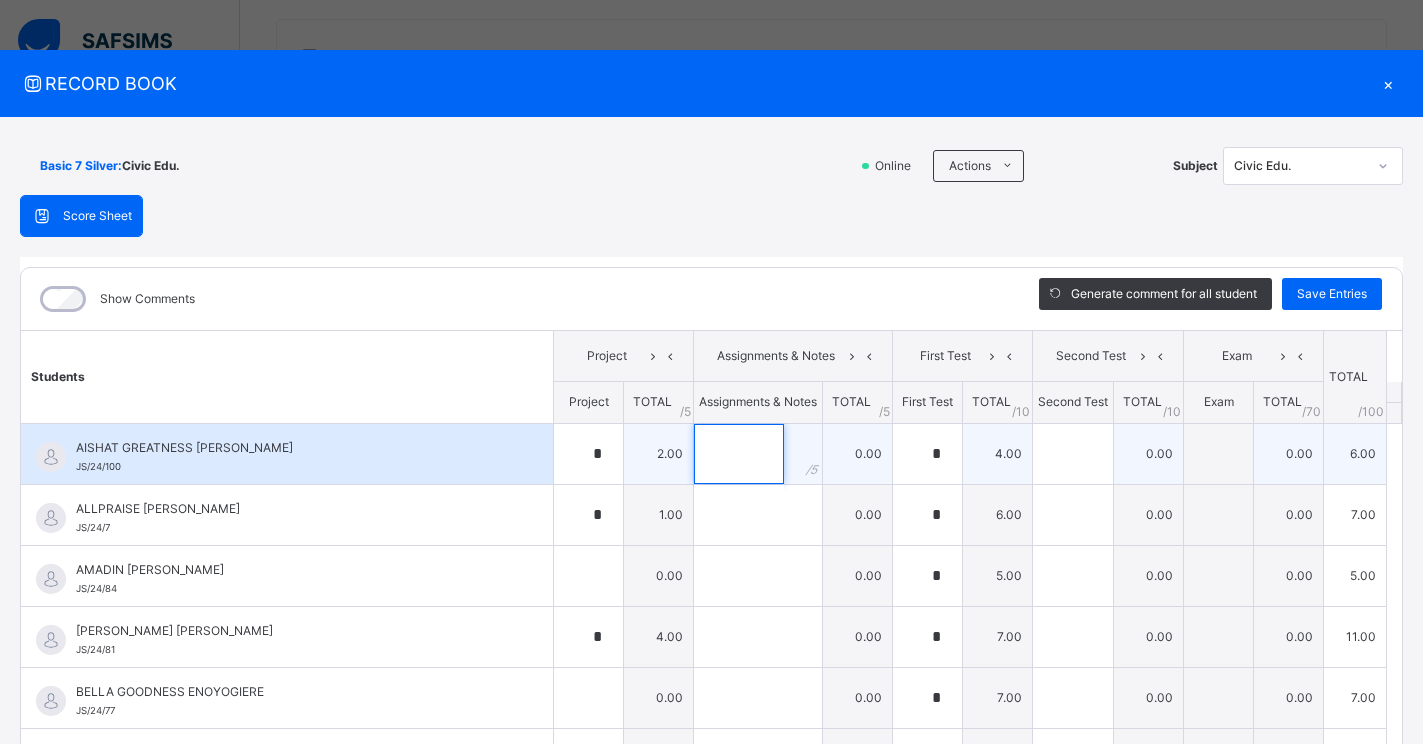 click at bounding box center (739, 454) 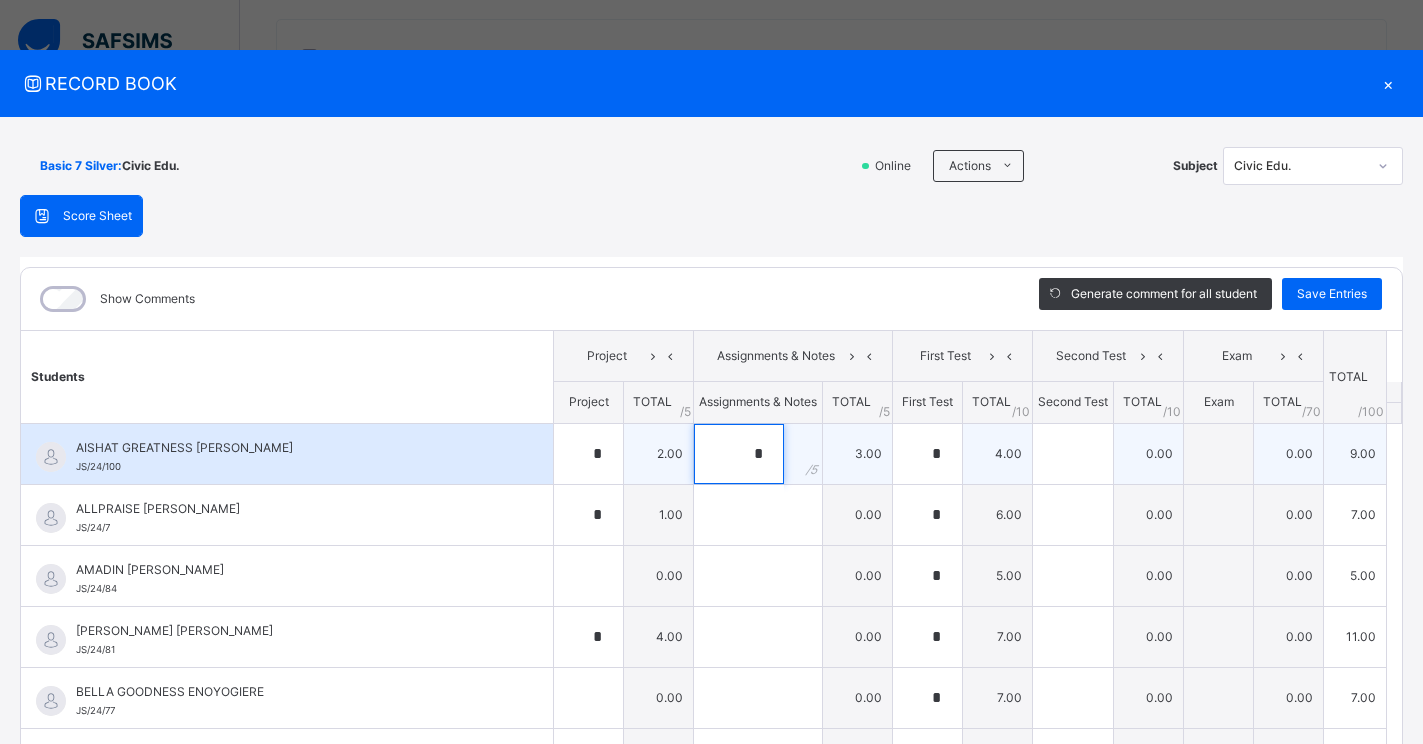 type on "*" 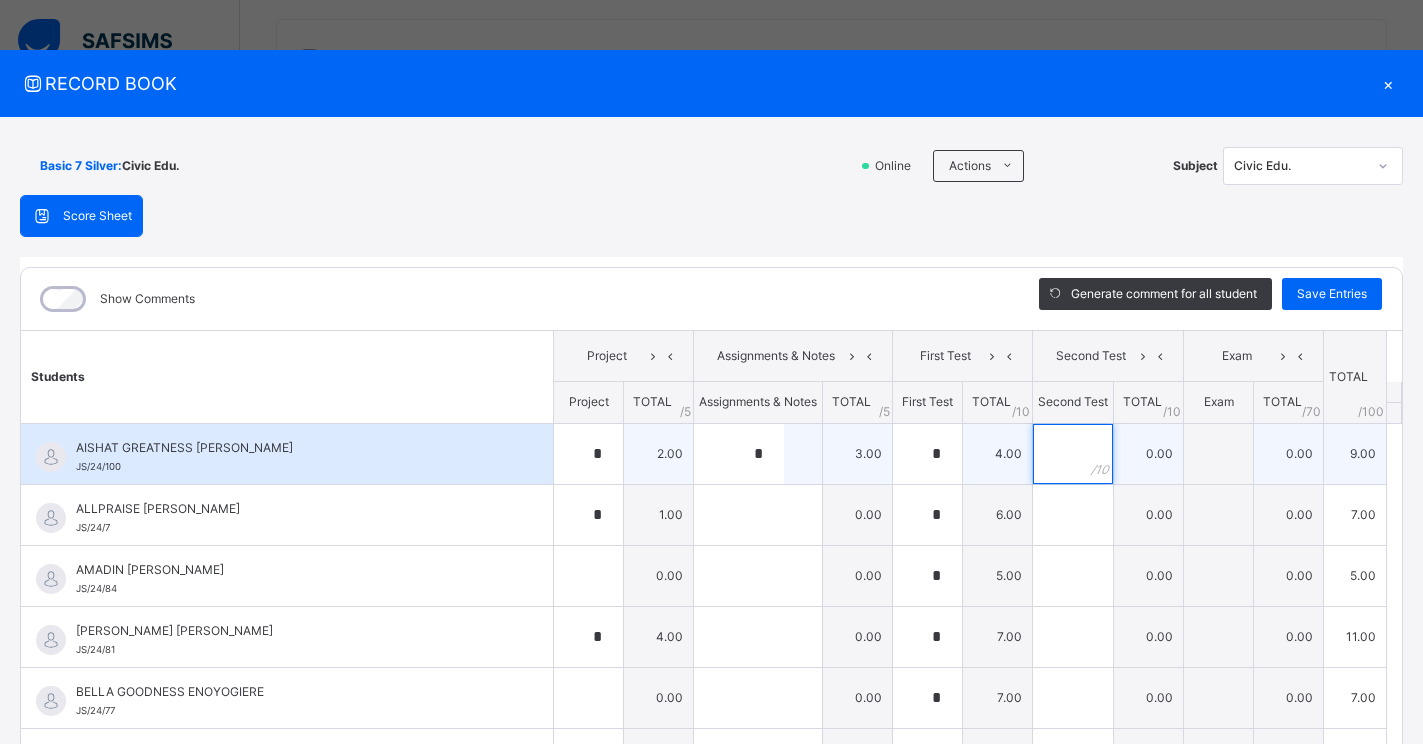 click at bounding box center [1073, 454] 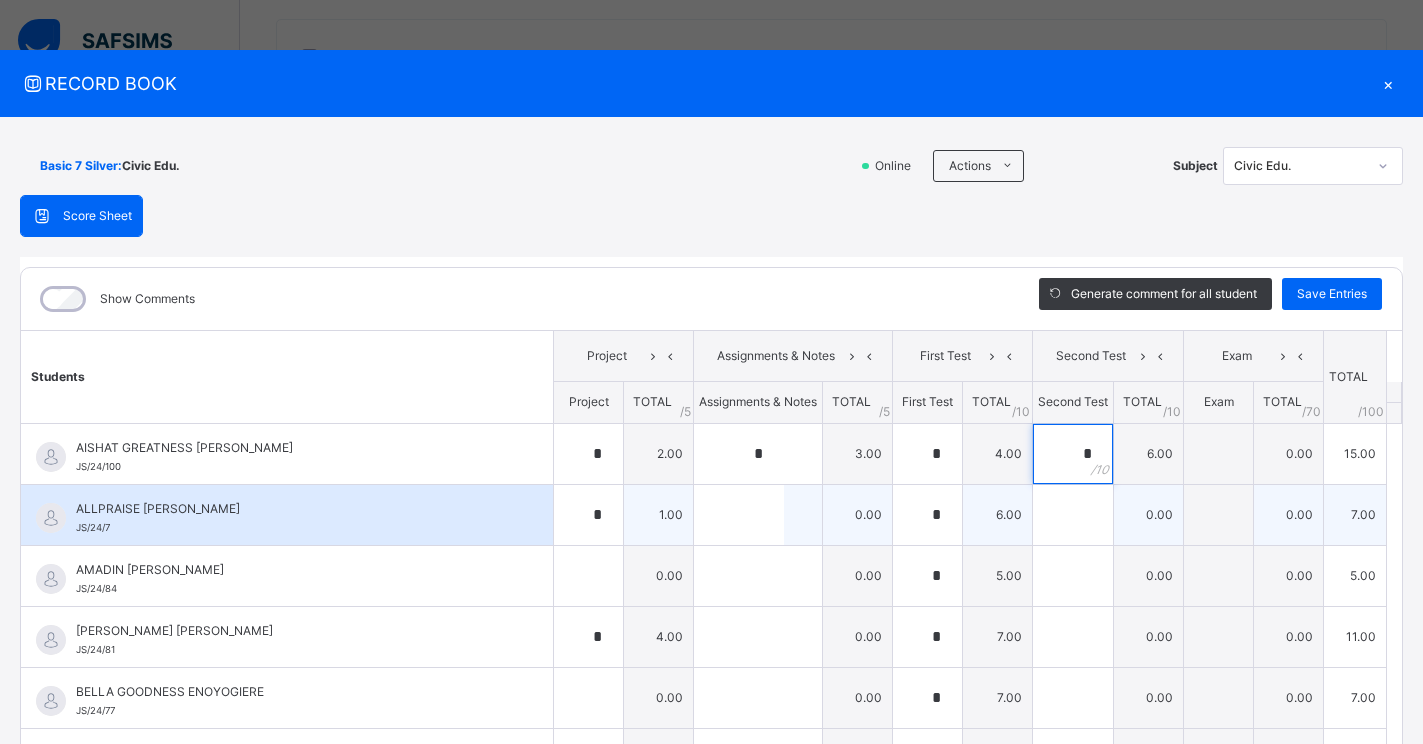type on "*" 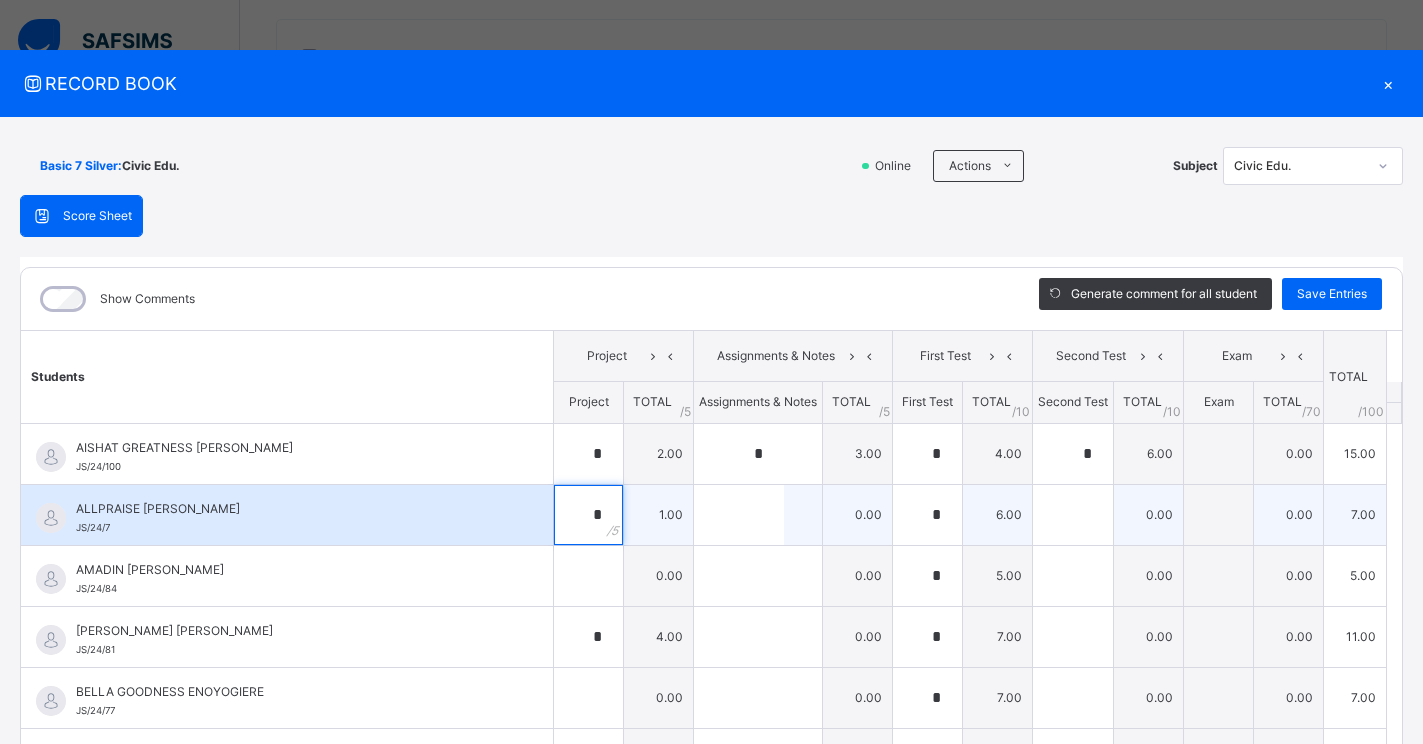click on "*" at bounding box center [588, 515] 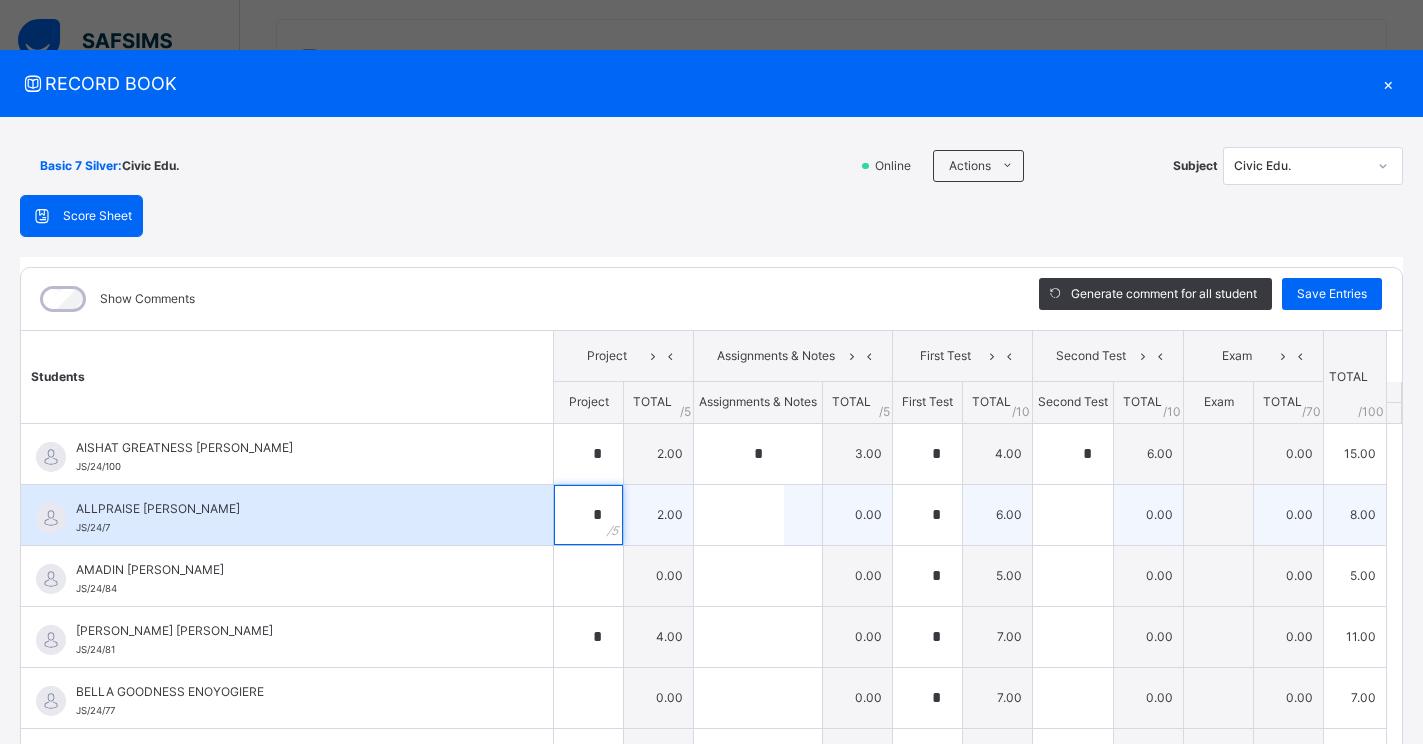 type on "*" 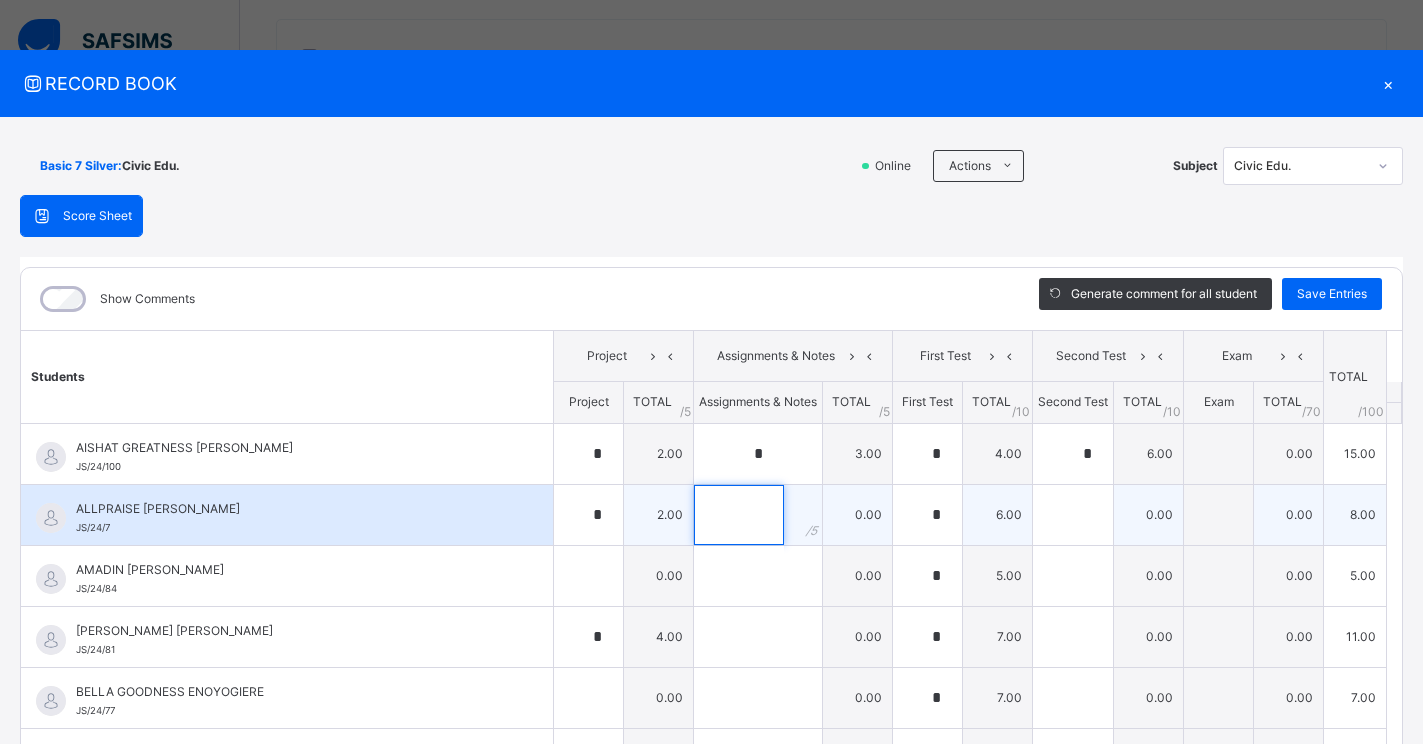 click at bounding box center (739, 515) 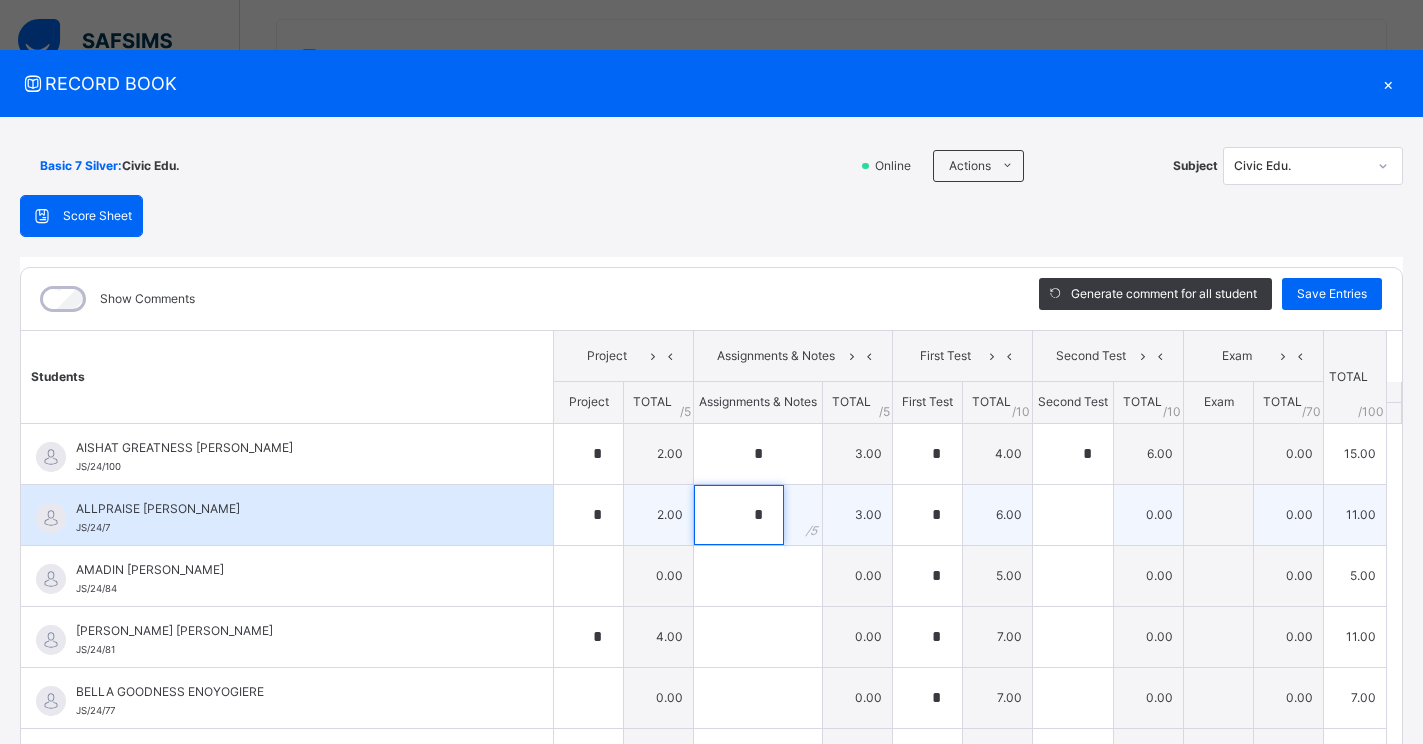 type on "*" 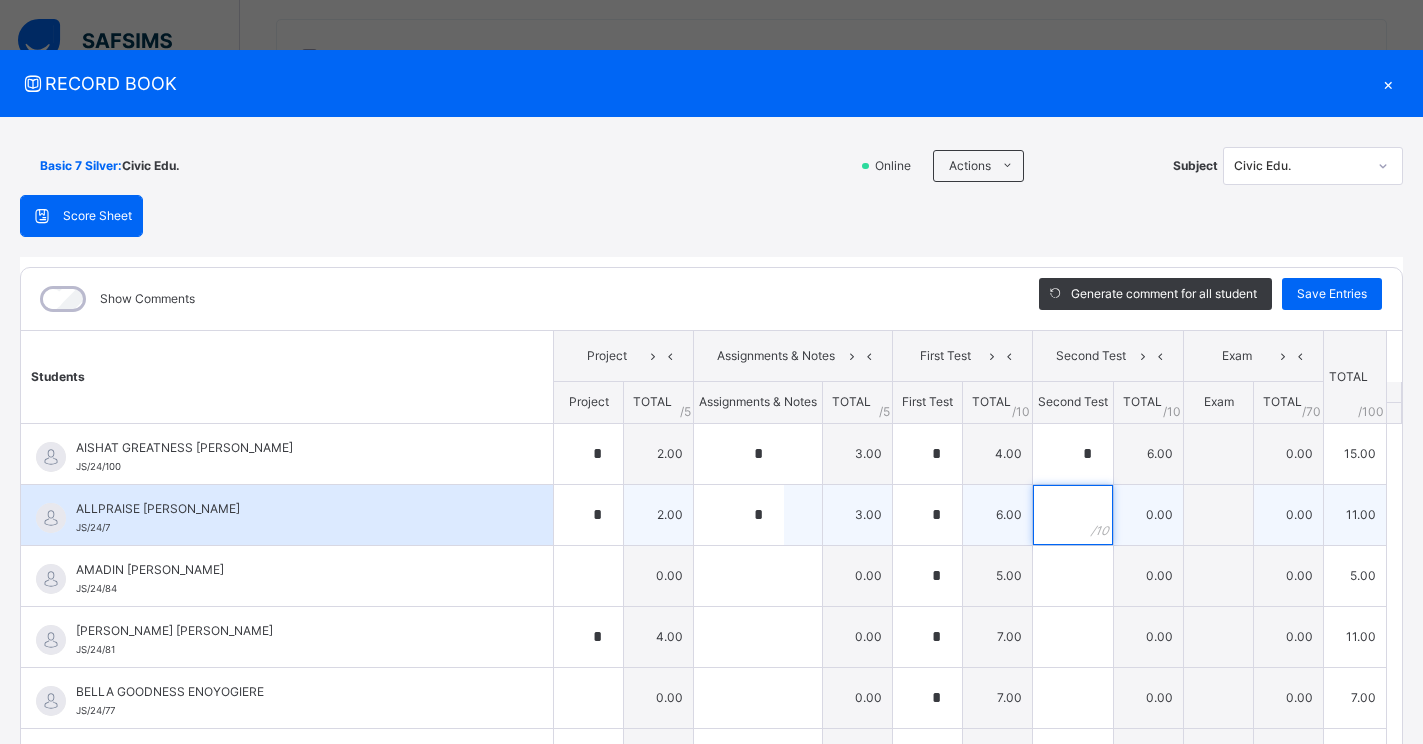 click at bounding box center [1073, 515] 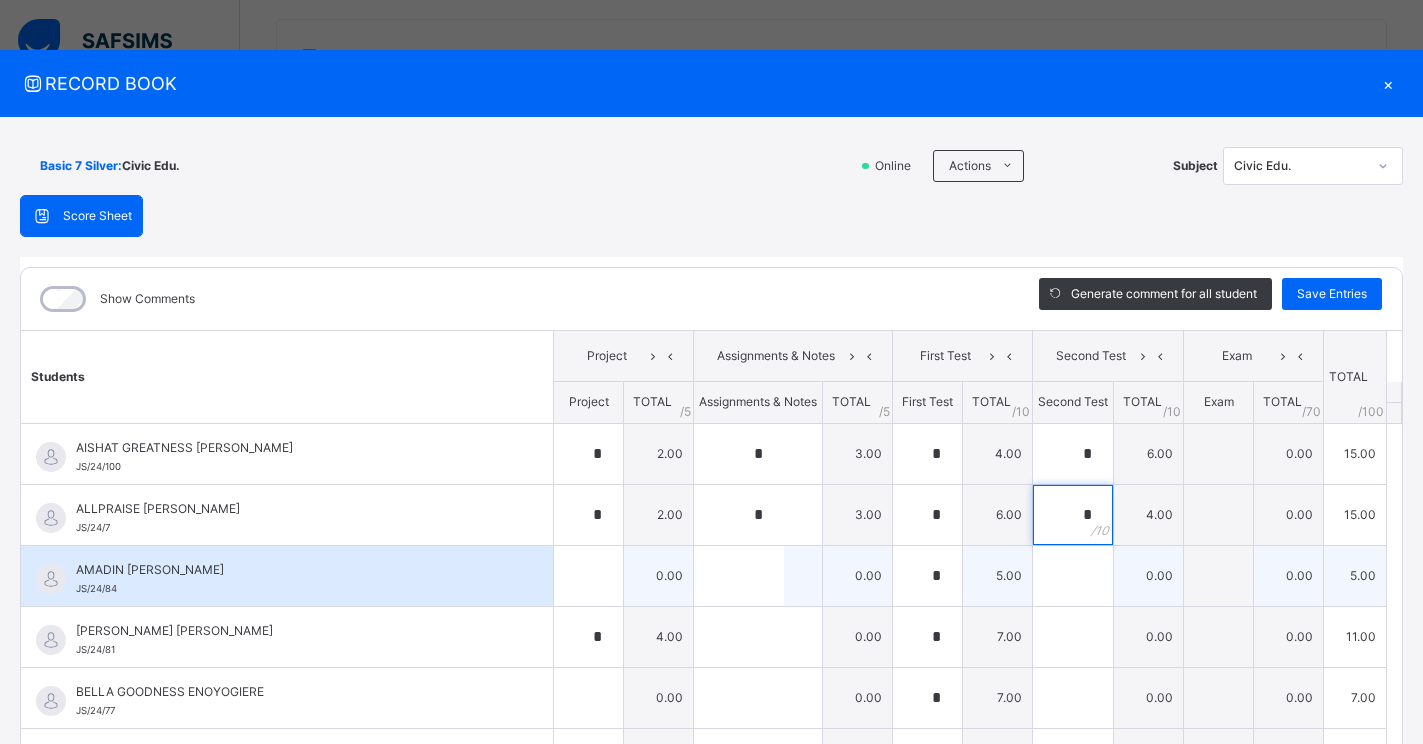 type on "*" 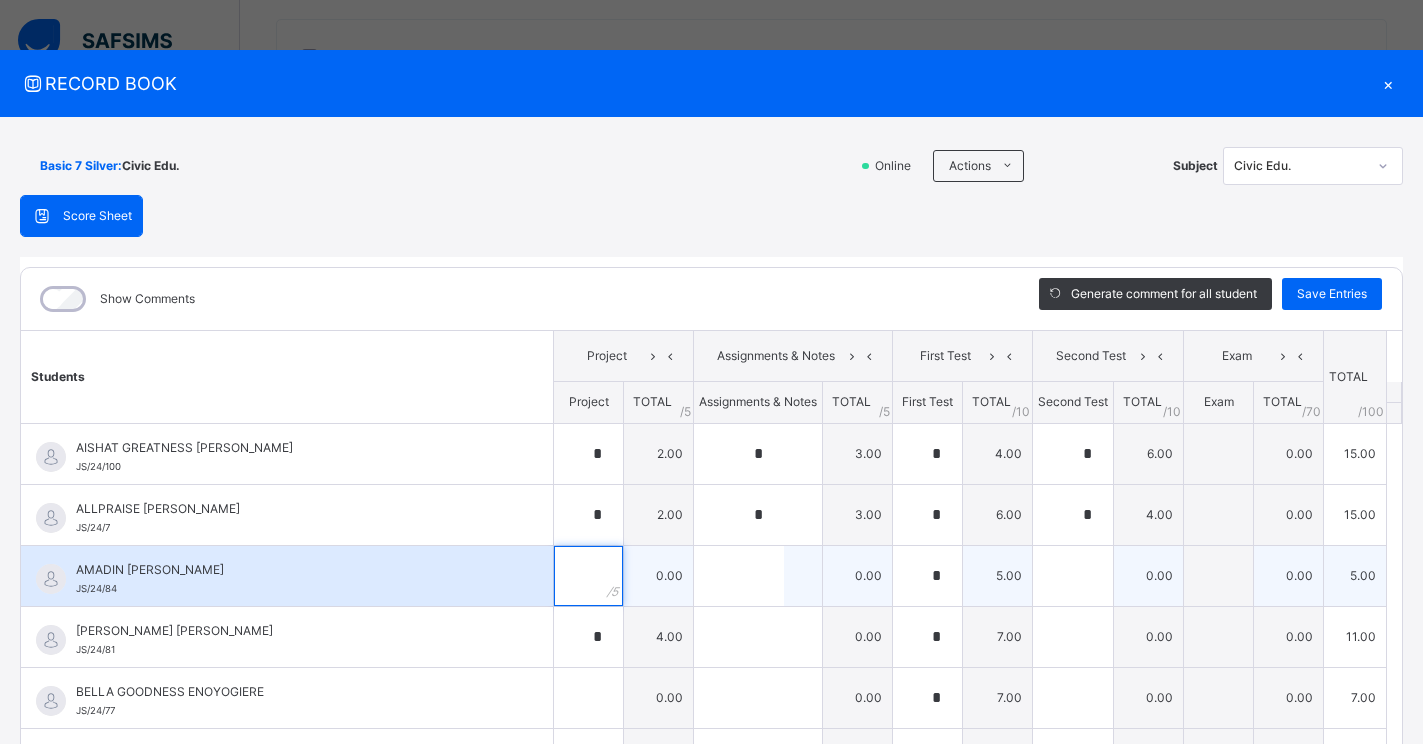 click at bounding box center [588, 576] 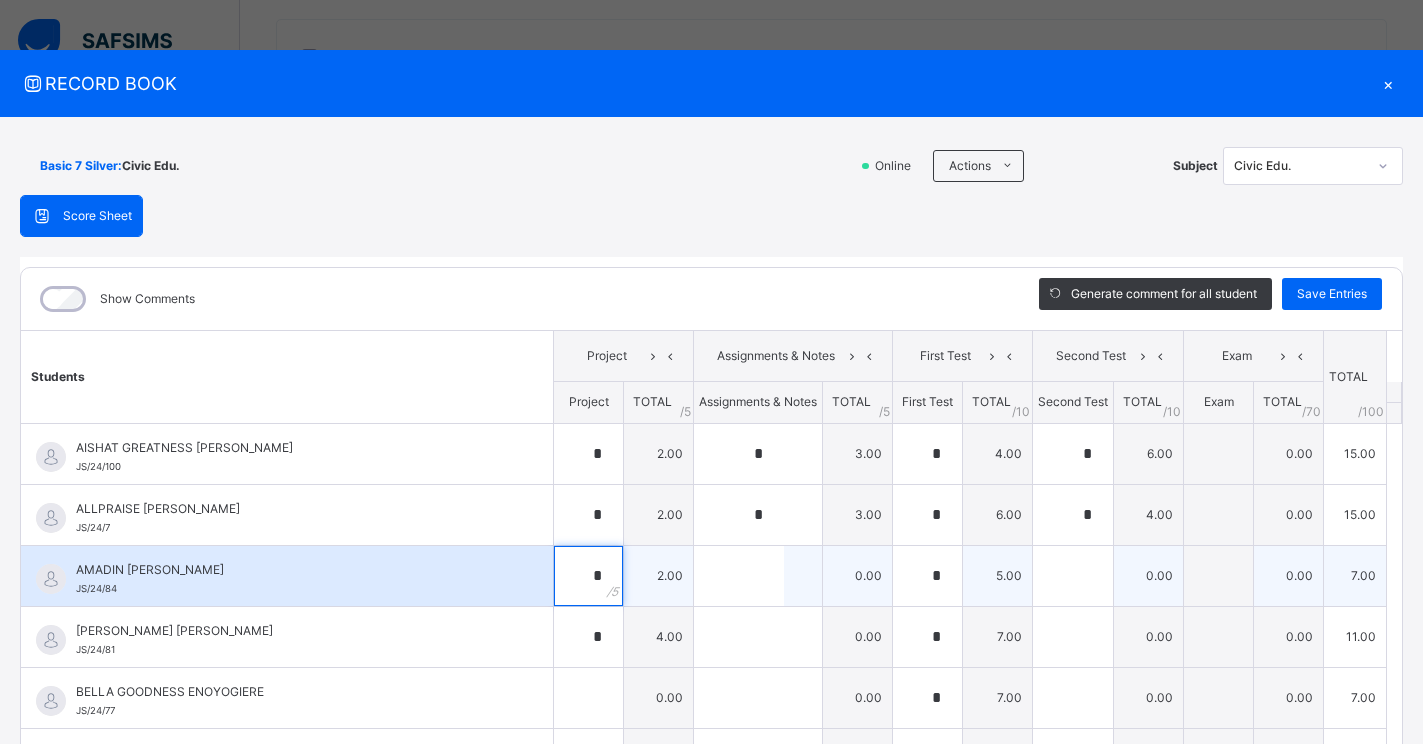 type on "*" 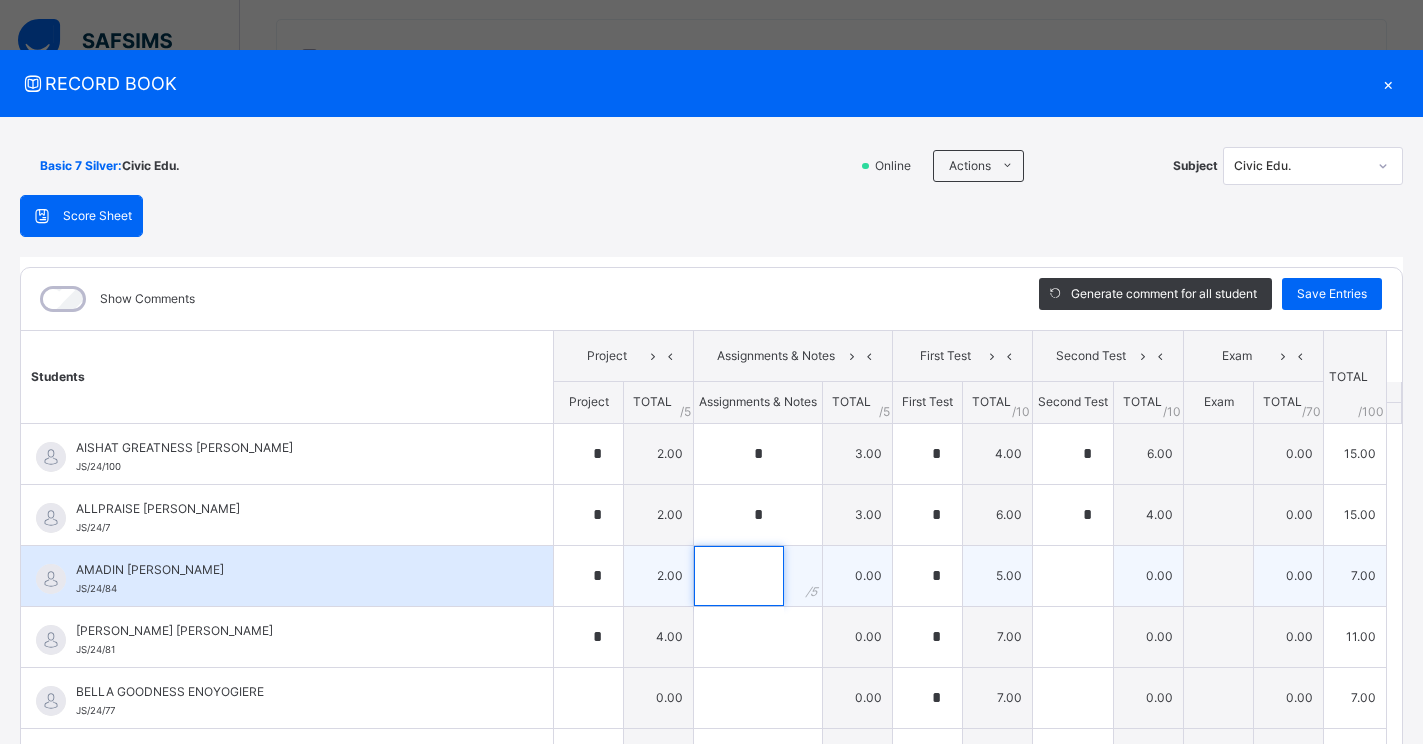 click at bounding box center [739, 576] 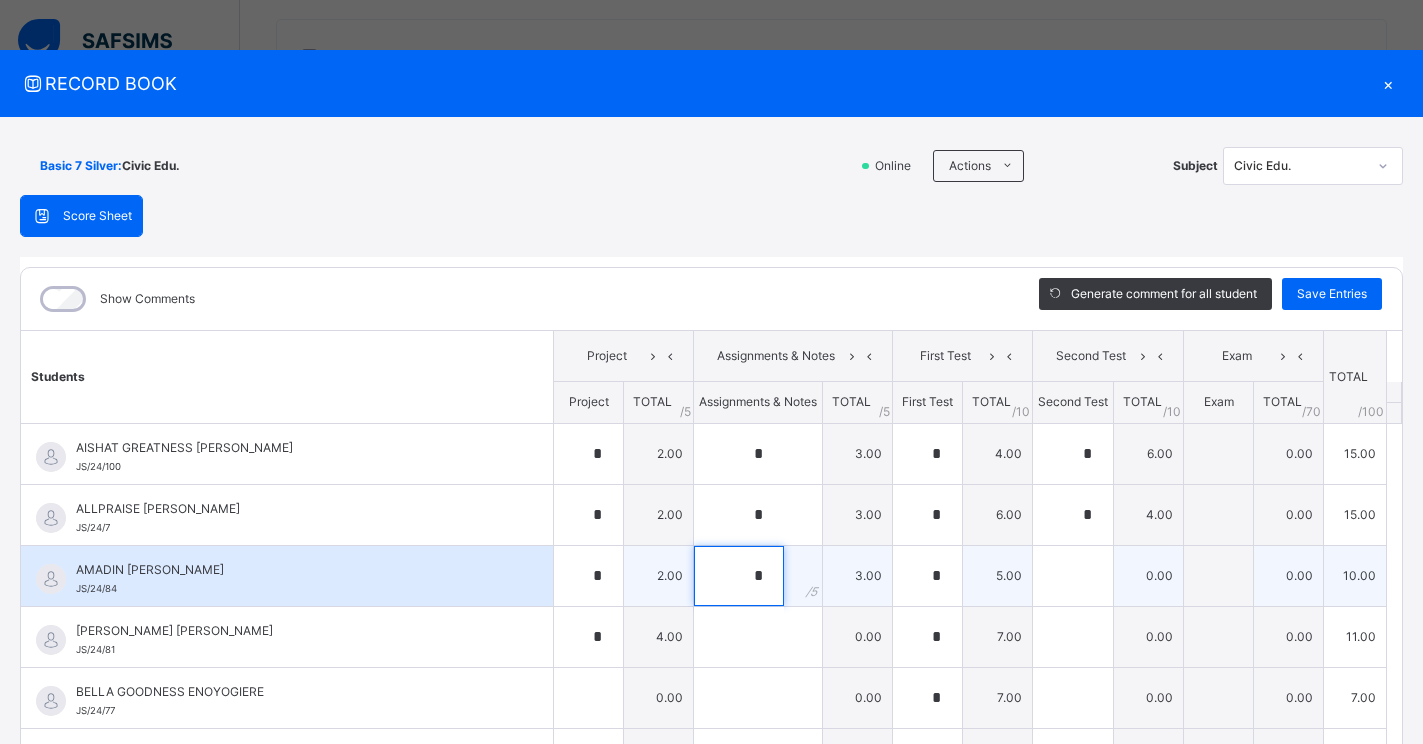 type on "*" 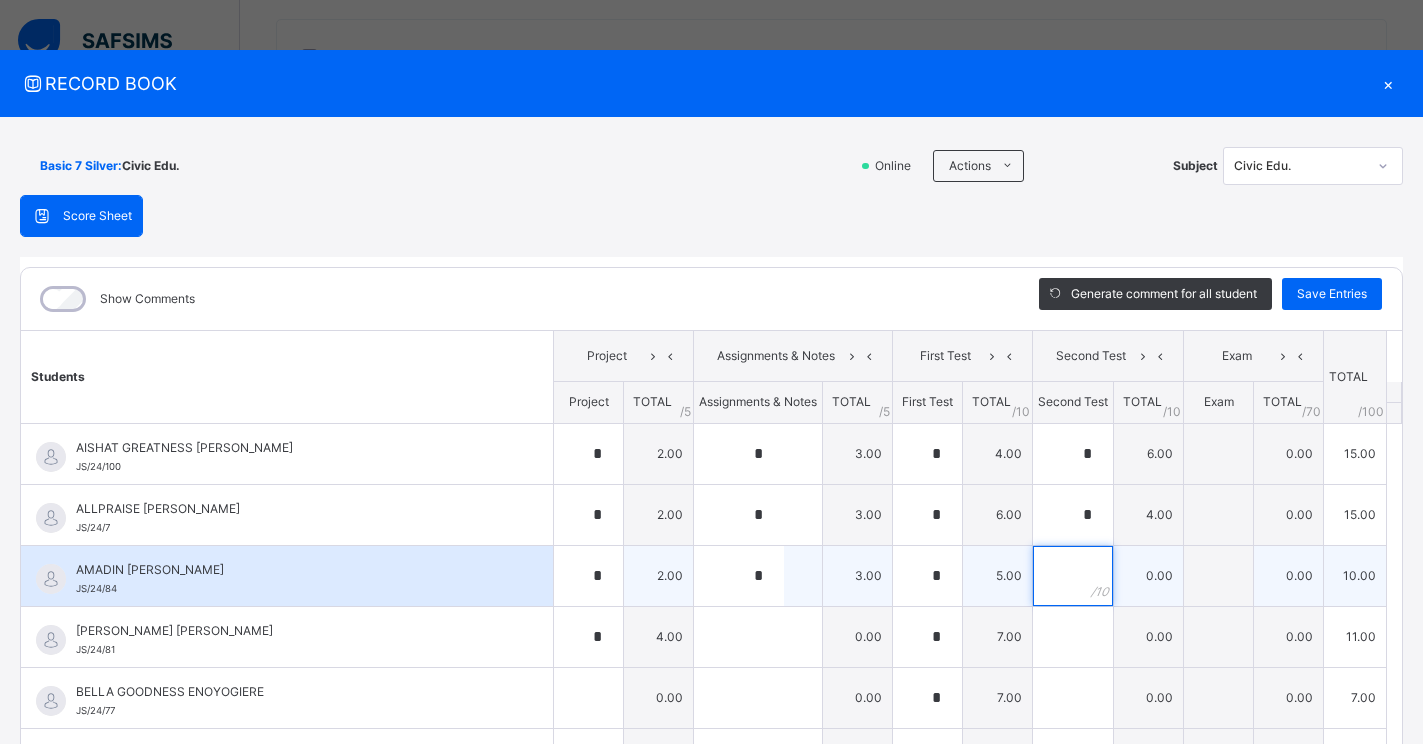 click at bounding box center (1073, 576) 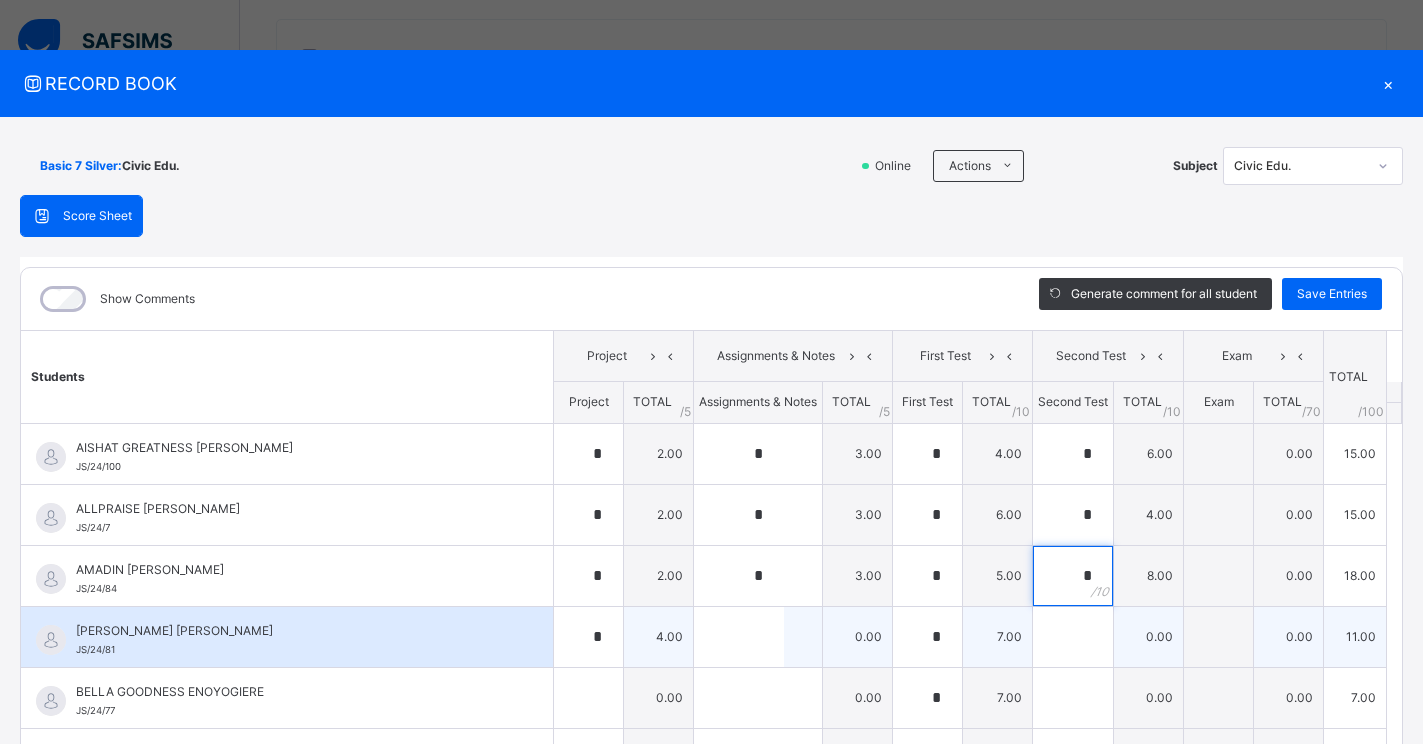 type on "*" 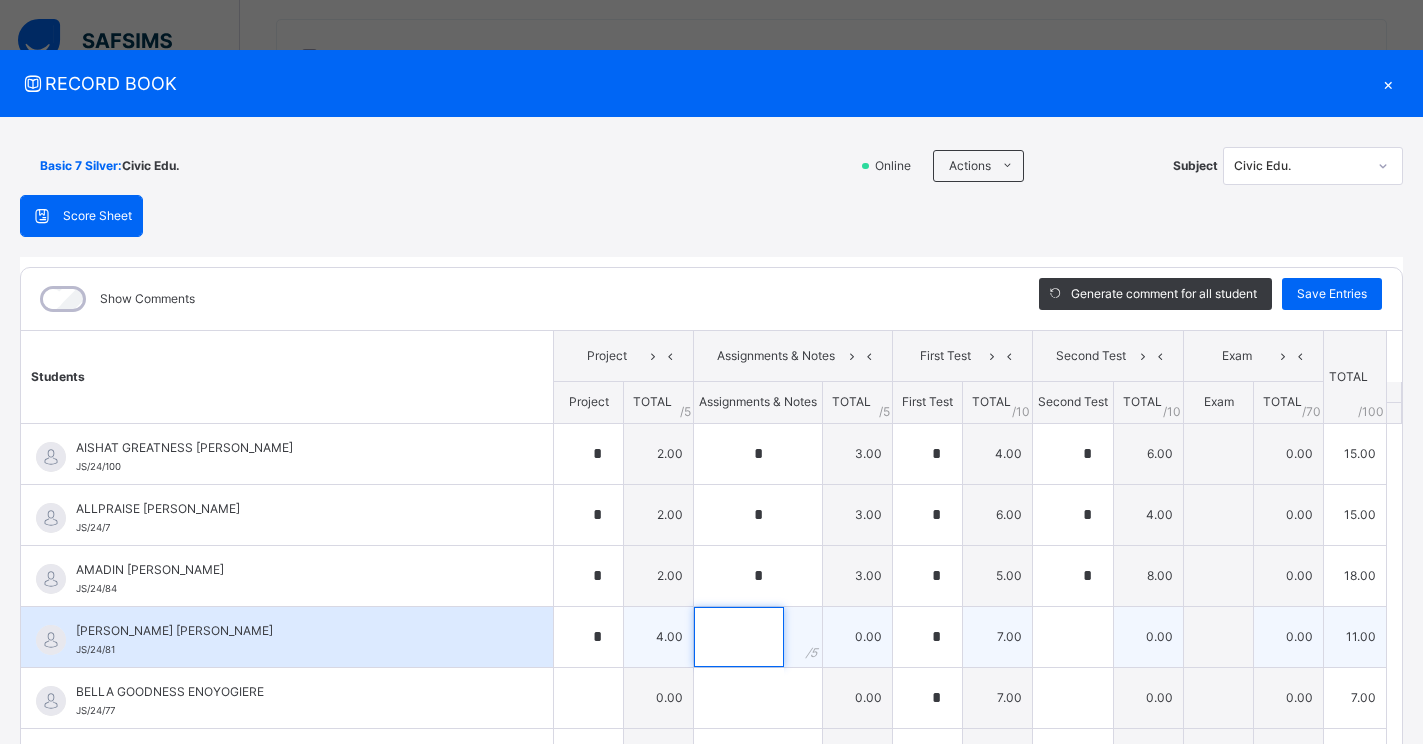 click at bounding box center [739, 637] 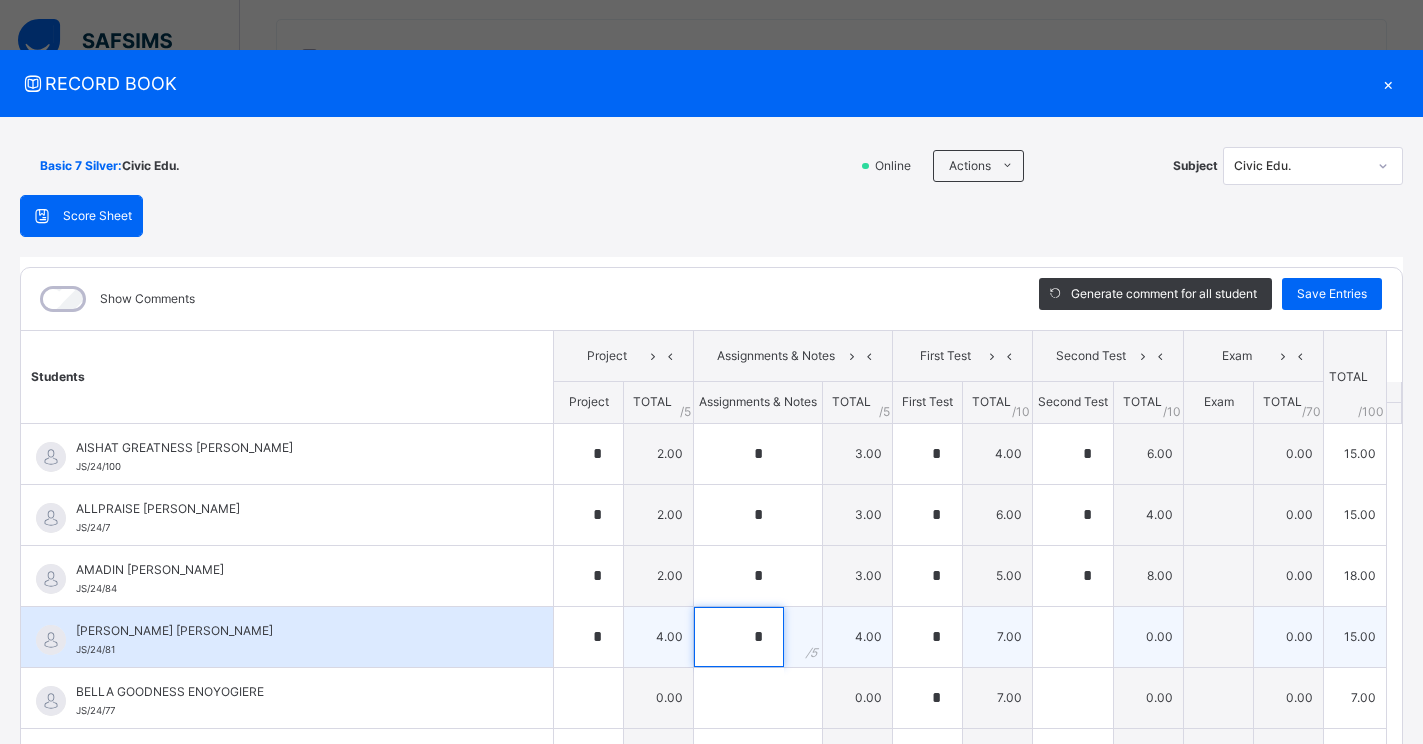 type on "*" 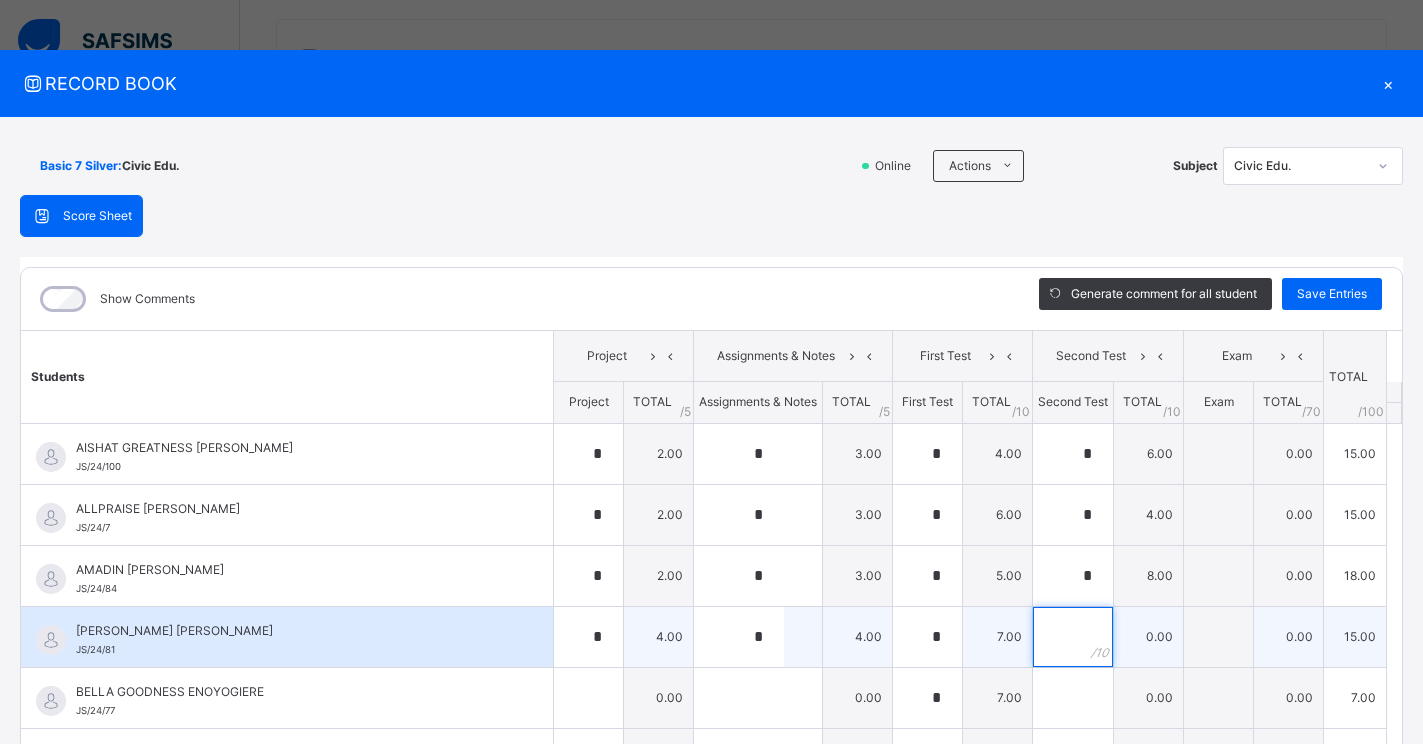 click at bounding box center (1073, 637) 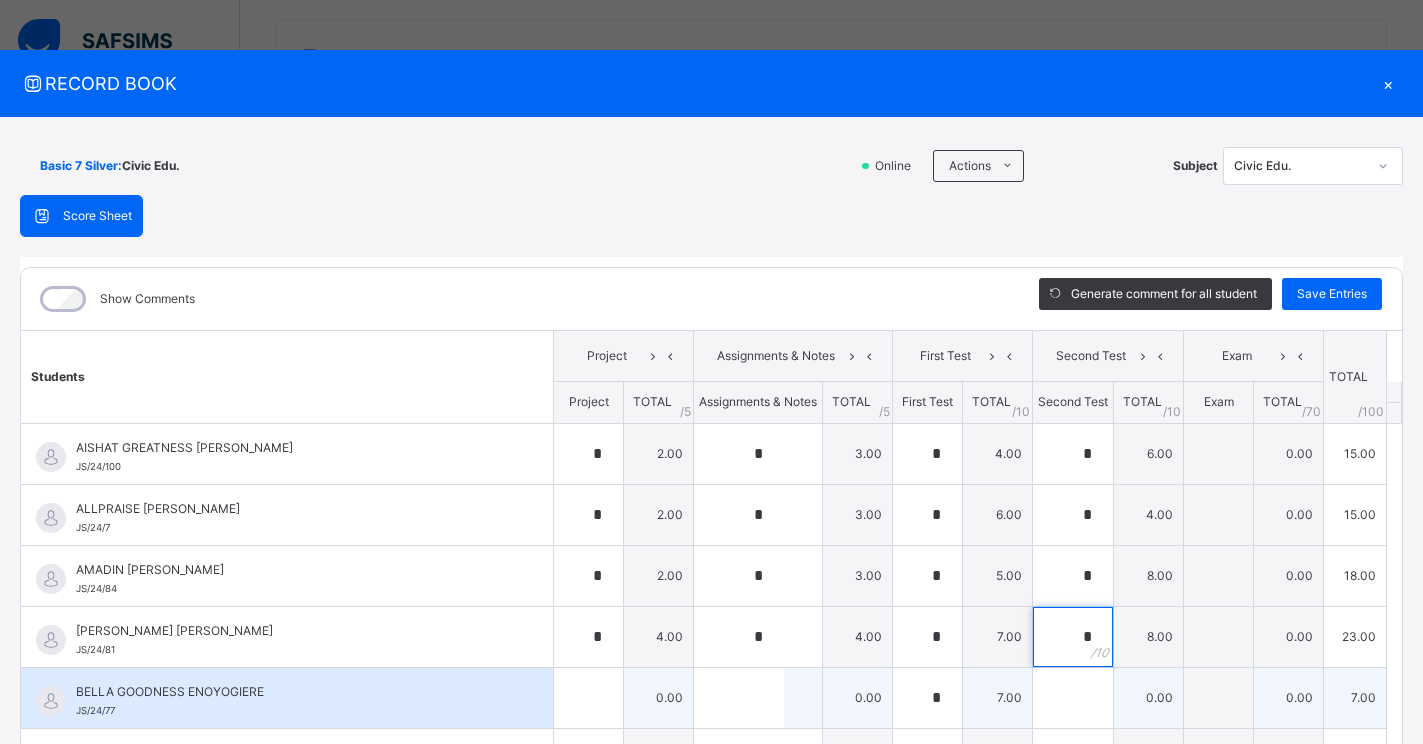 type on "*" 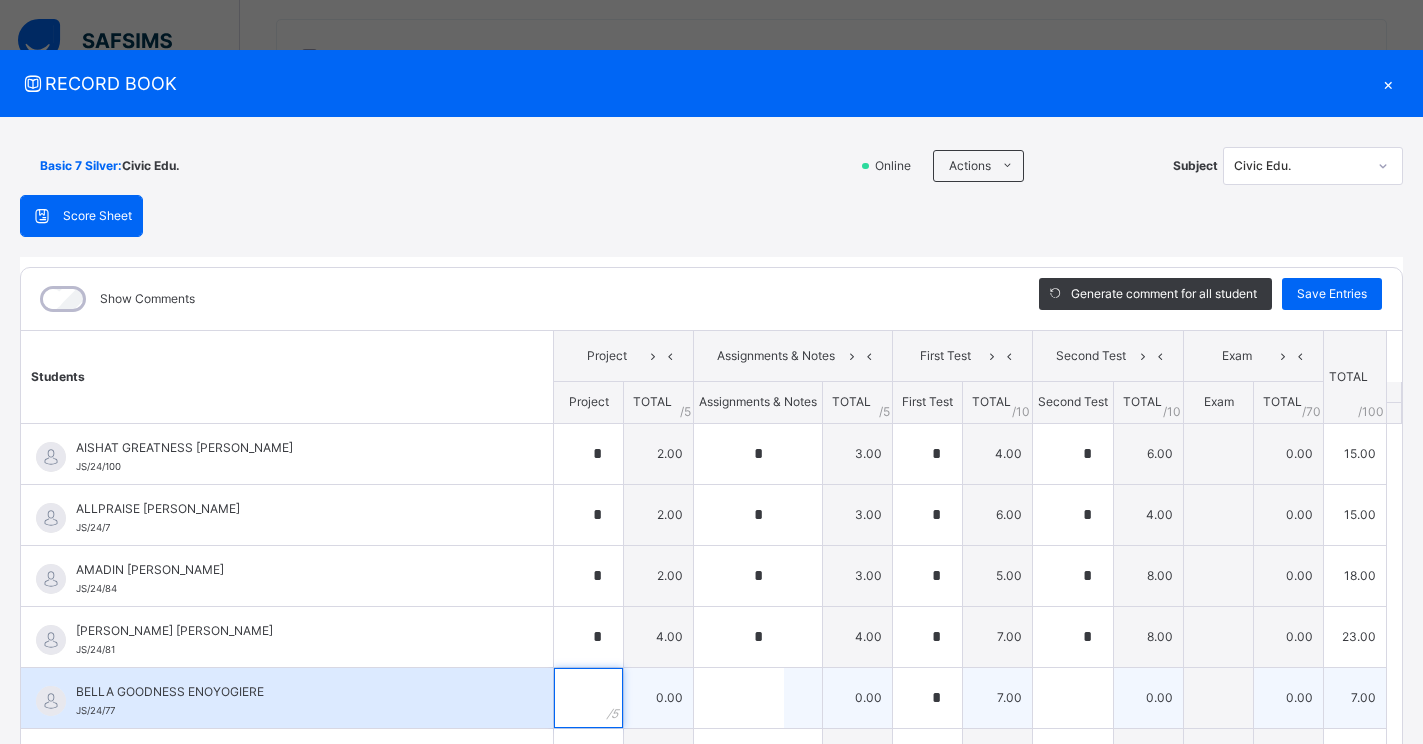 click at bounding box center [588, 698] 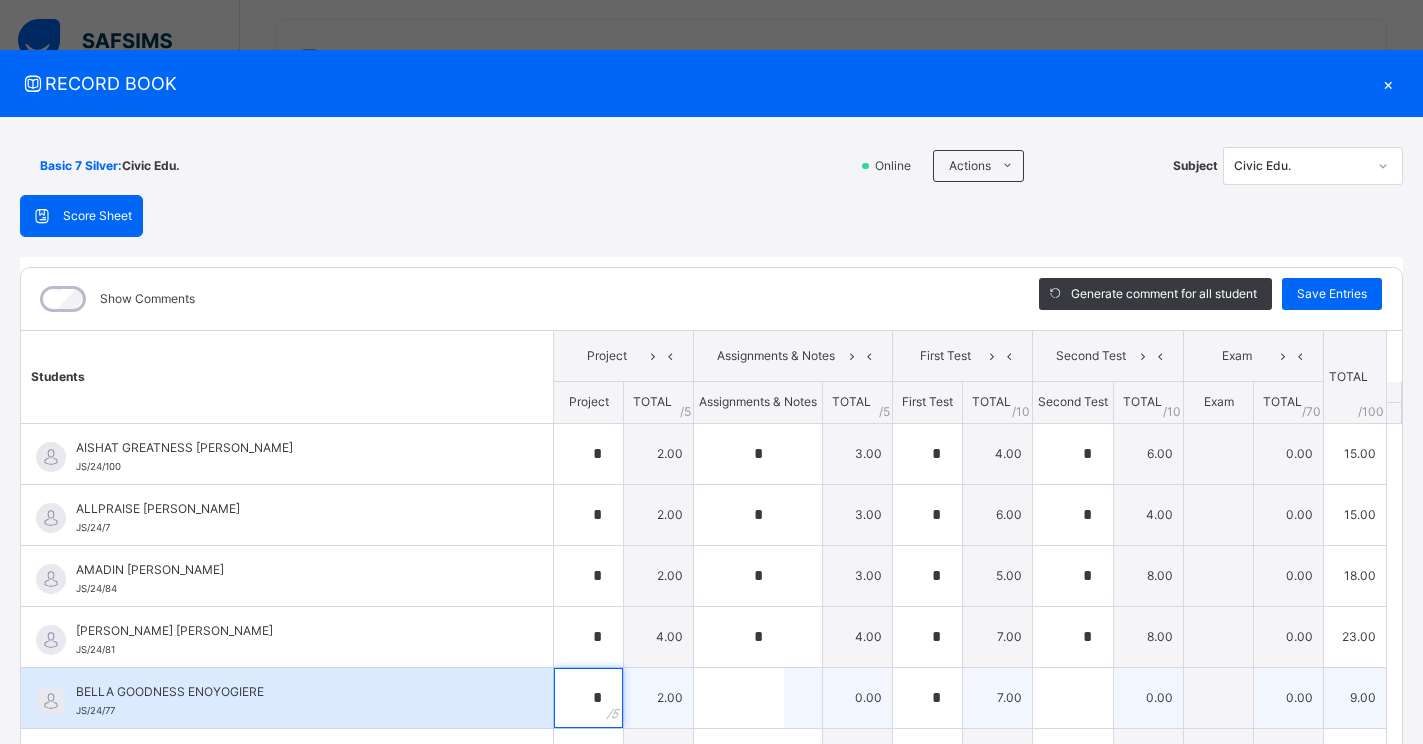 type on "*" 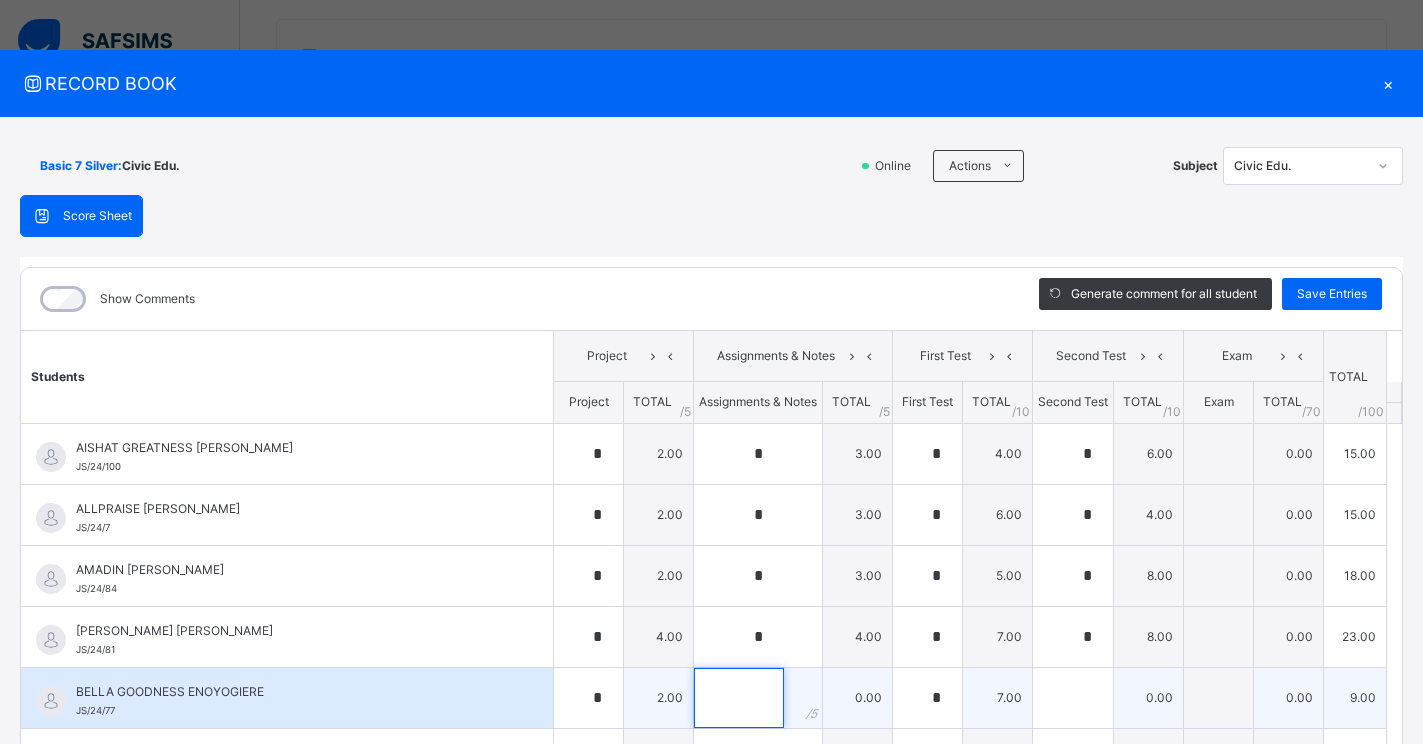 click at bounding box center [739, 698] 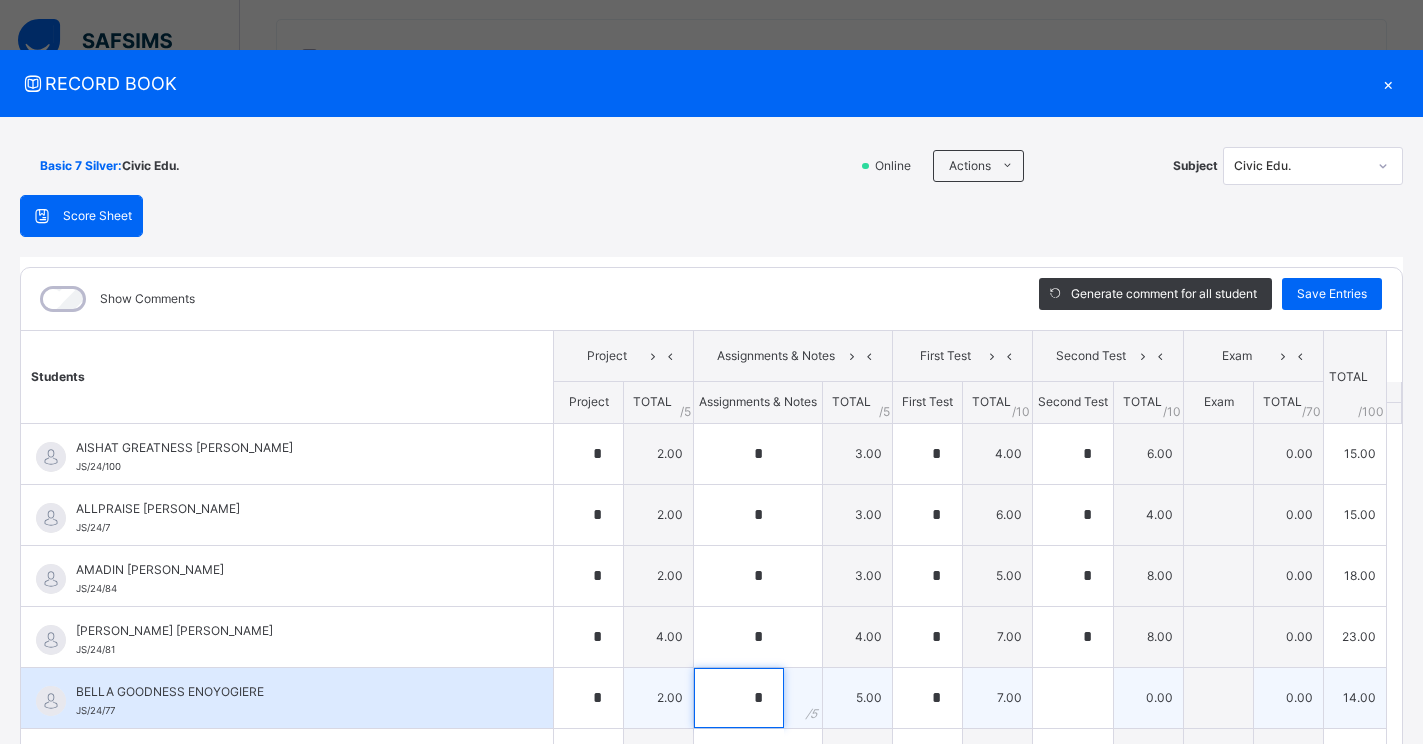 type on "*" 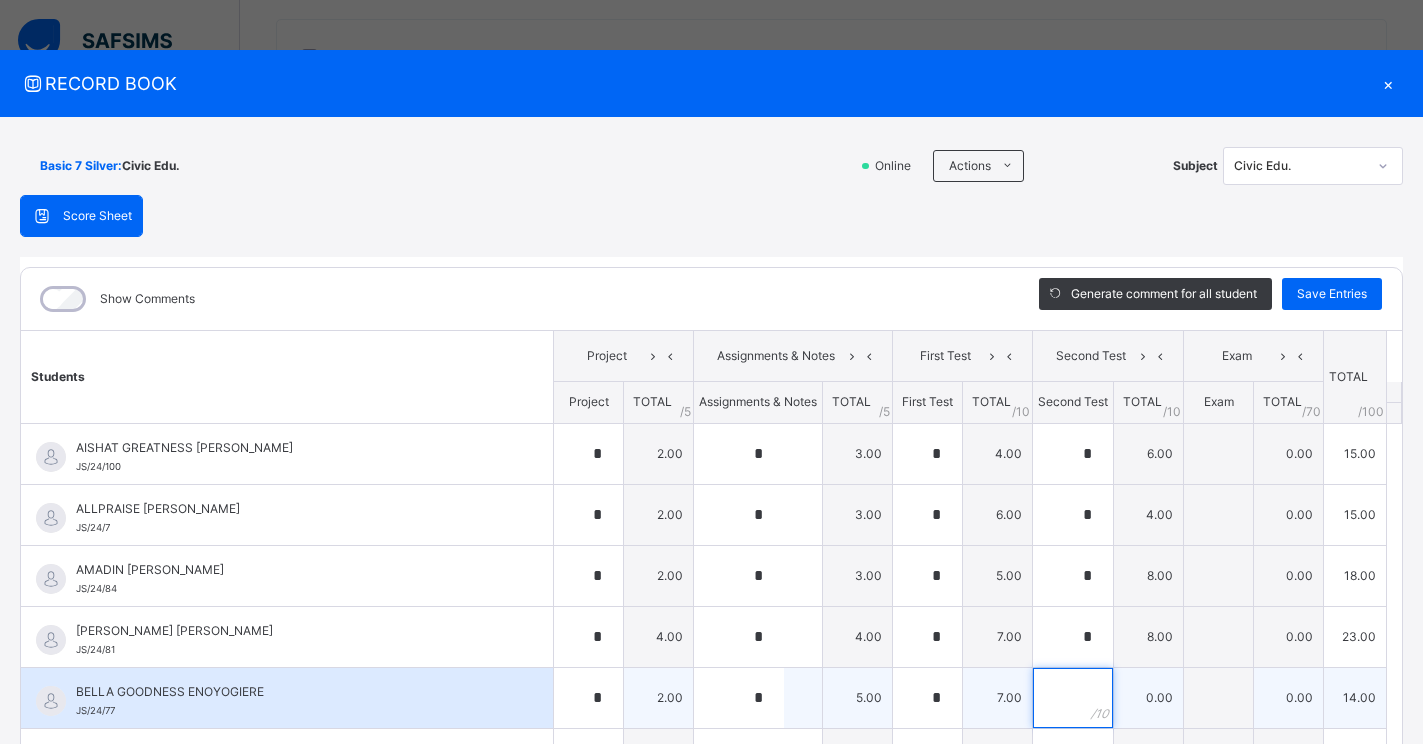 click at bounding box center [1073, 698] 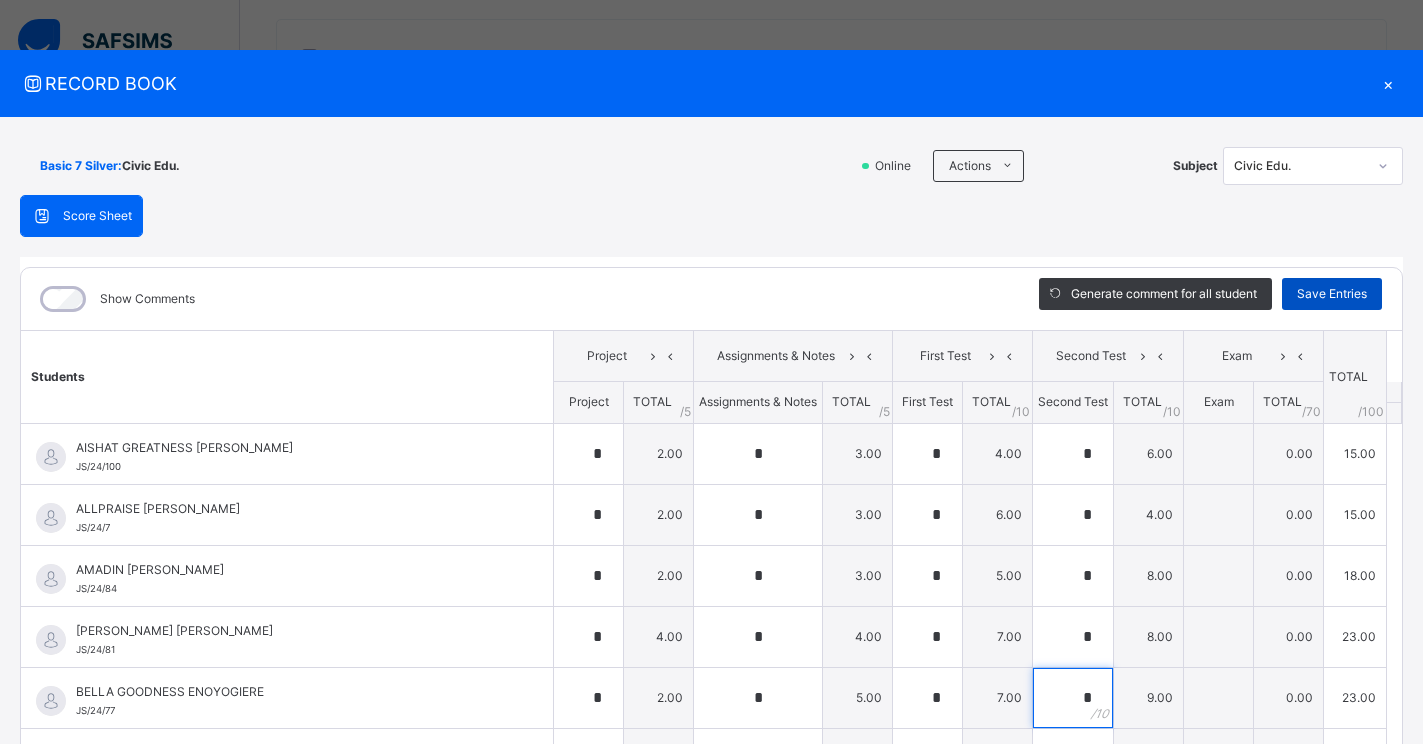 type on "*" 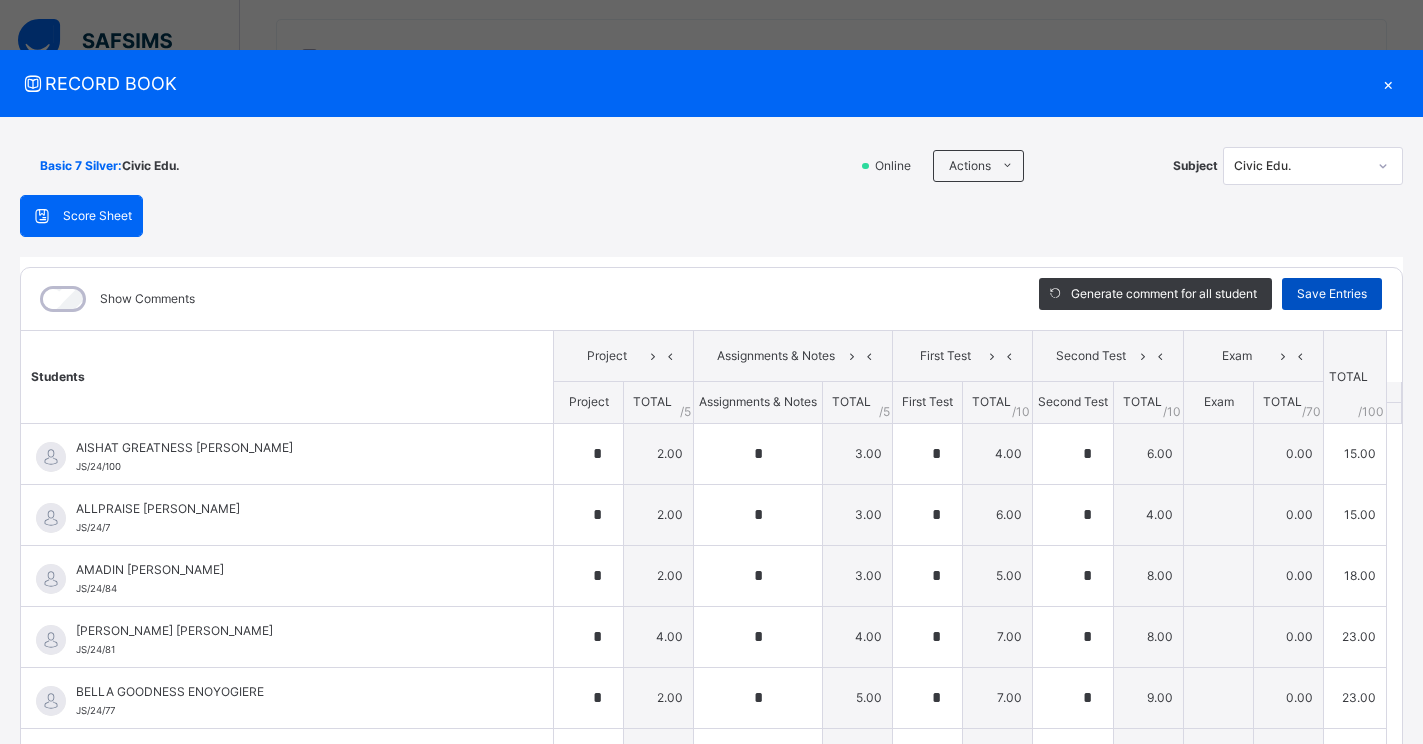 click on "Save Entries" at bounding box center (1332, 294) 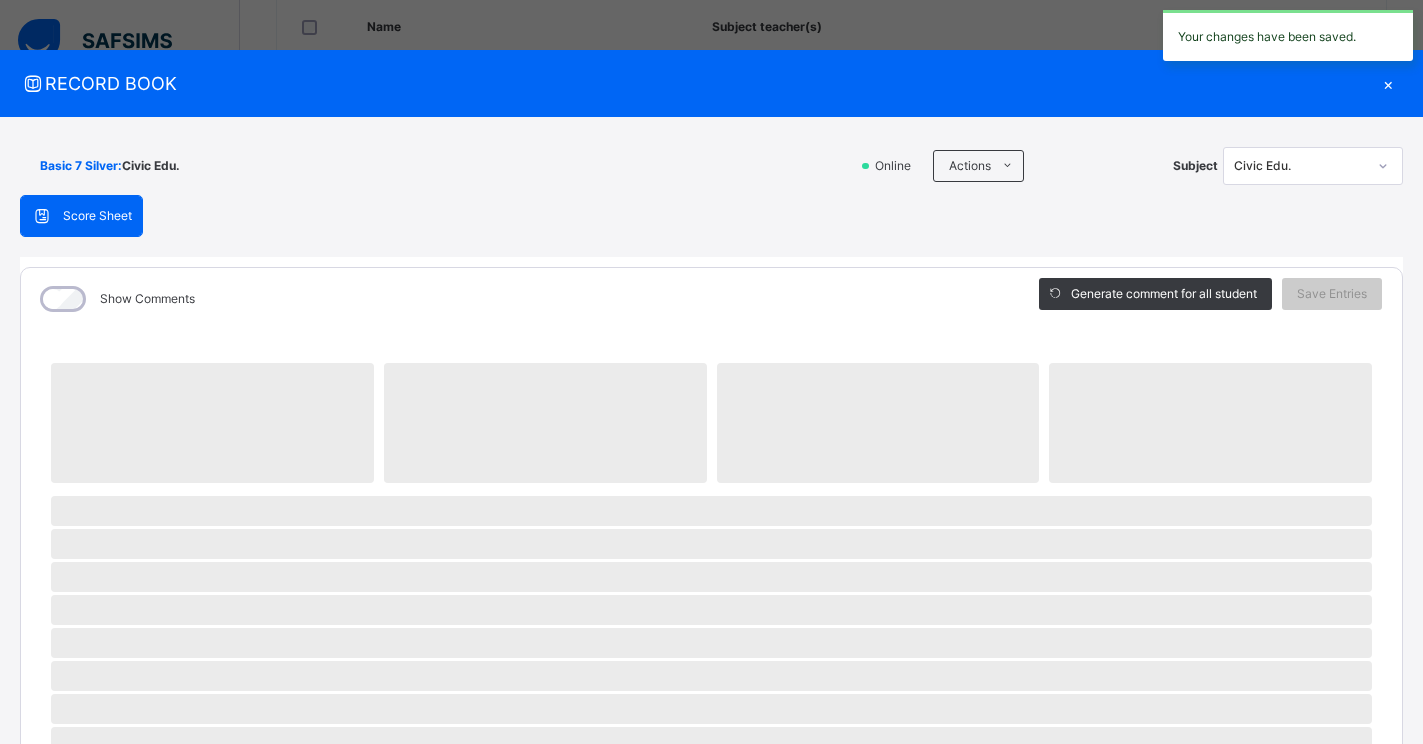 scroll, scrollTop: 520, scrollLeft: 0, axis: vertical 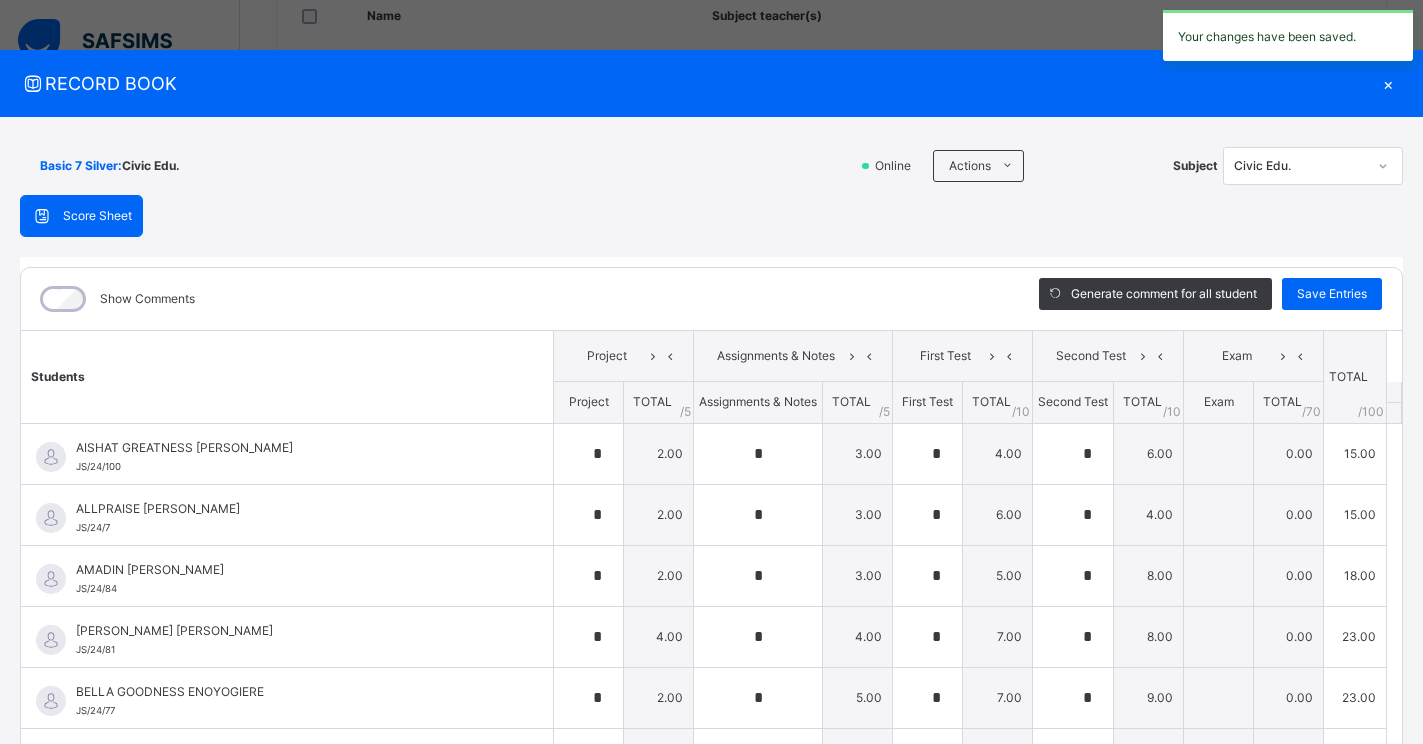 type on "*" 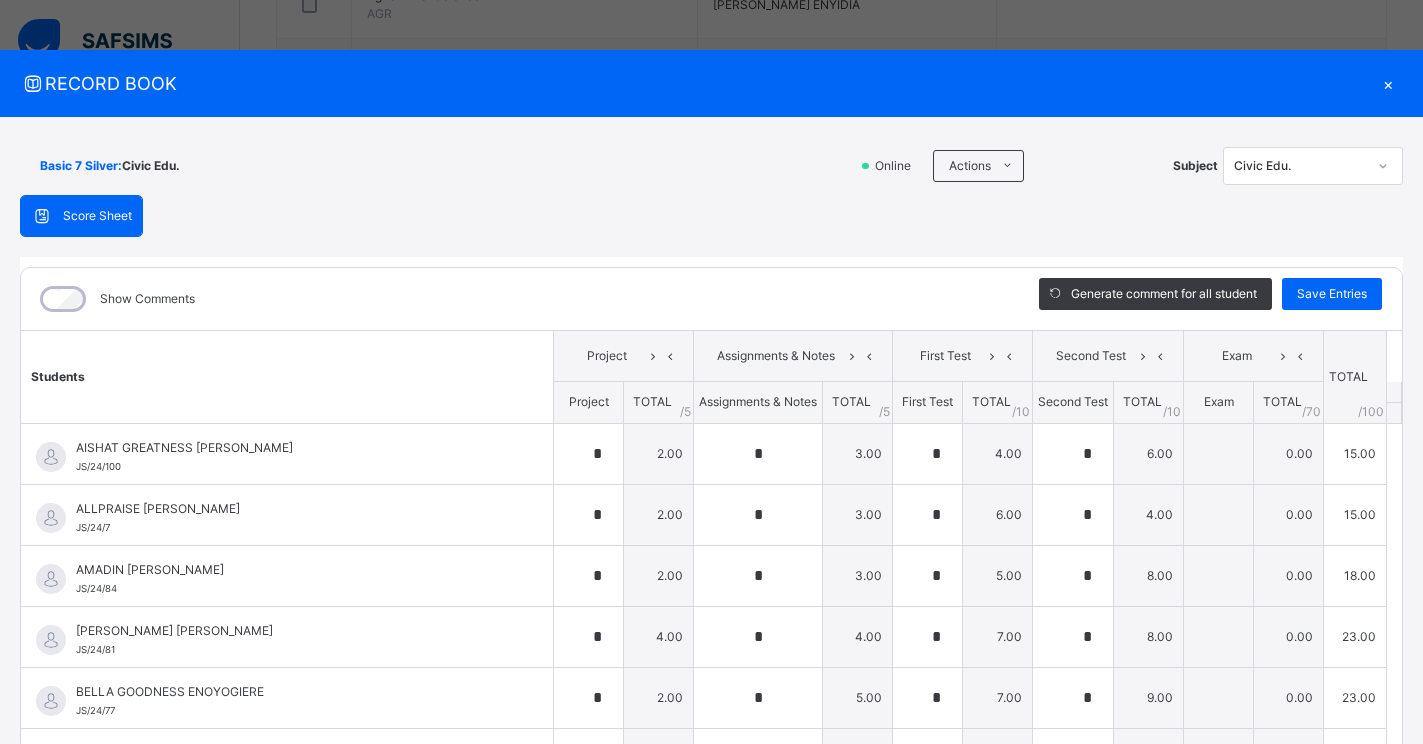 scroll, scrollTop: 640, scrollLeft: 0, axis: vertical 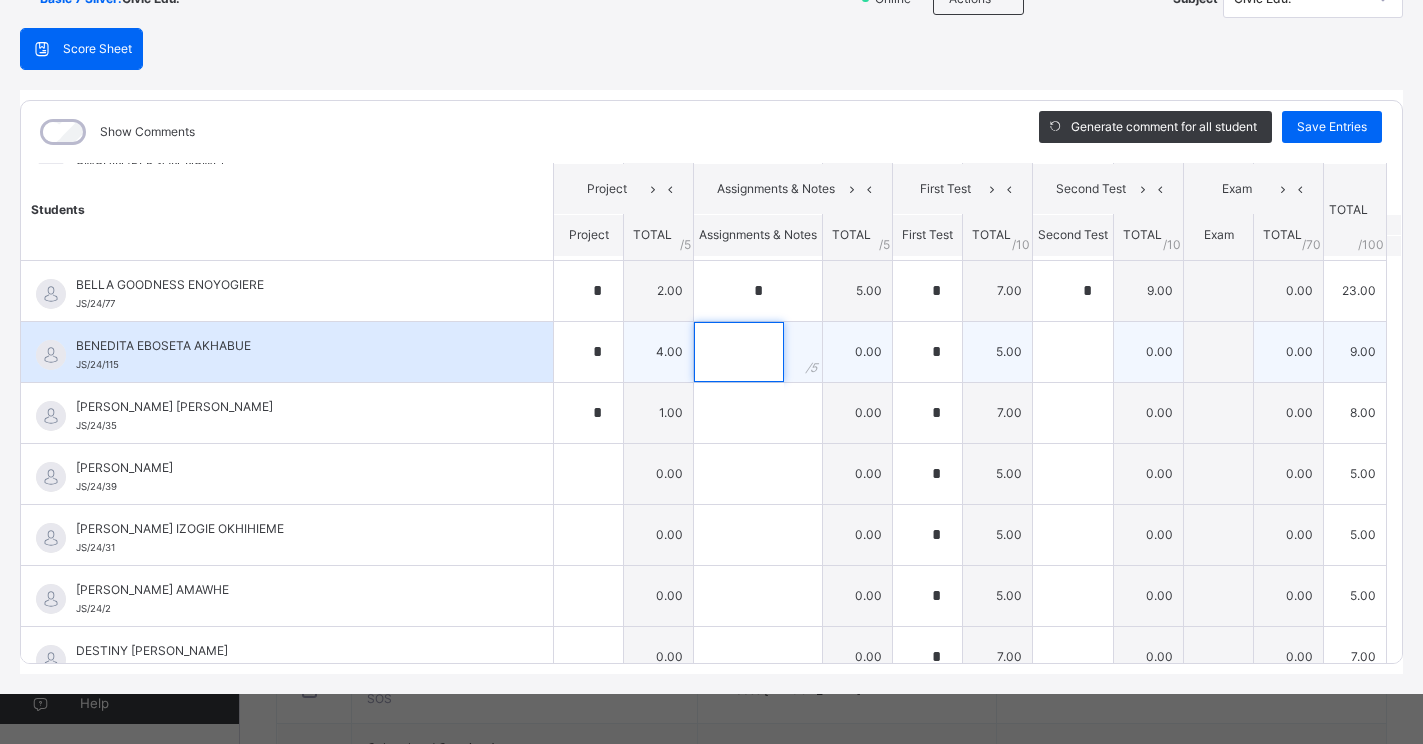 click at bounding box center (739, 352) 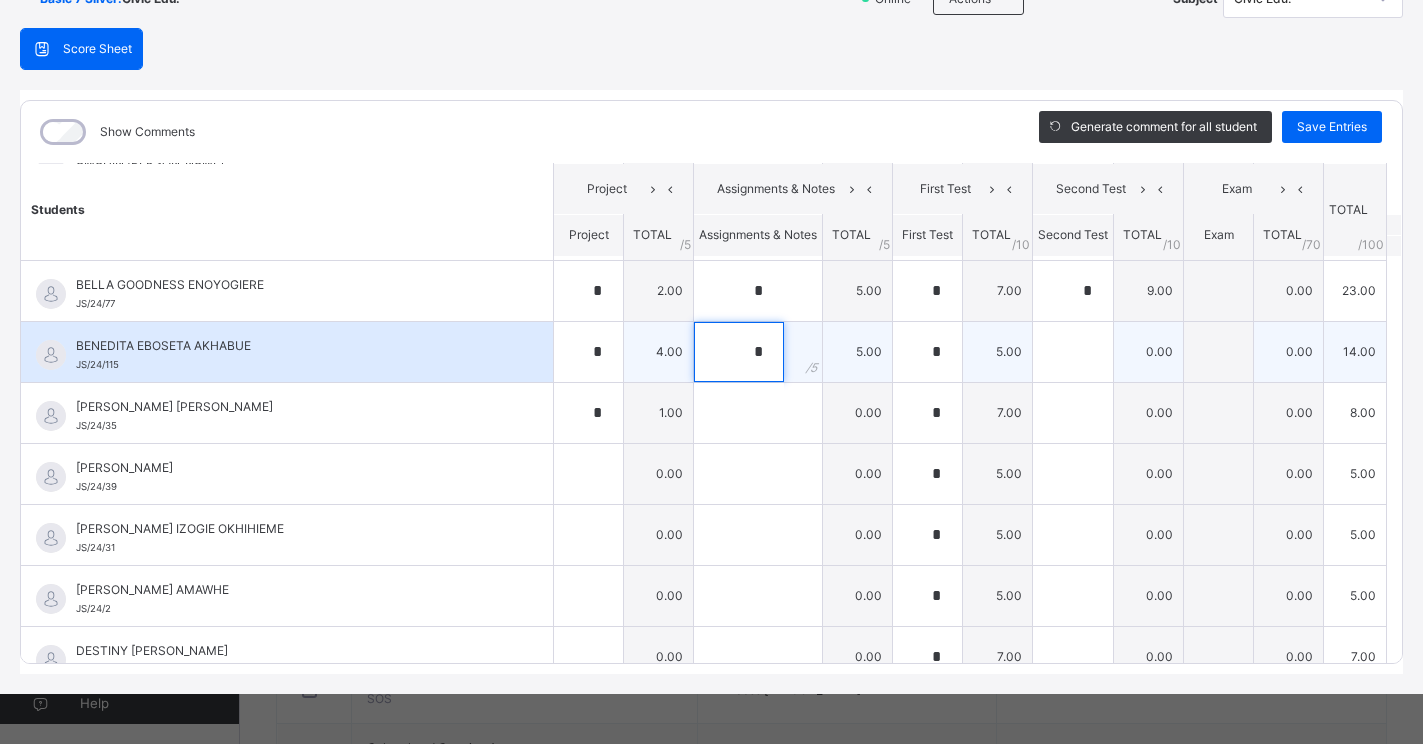 type on "*" 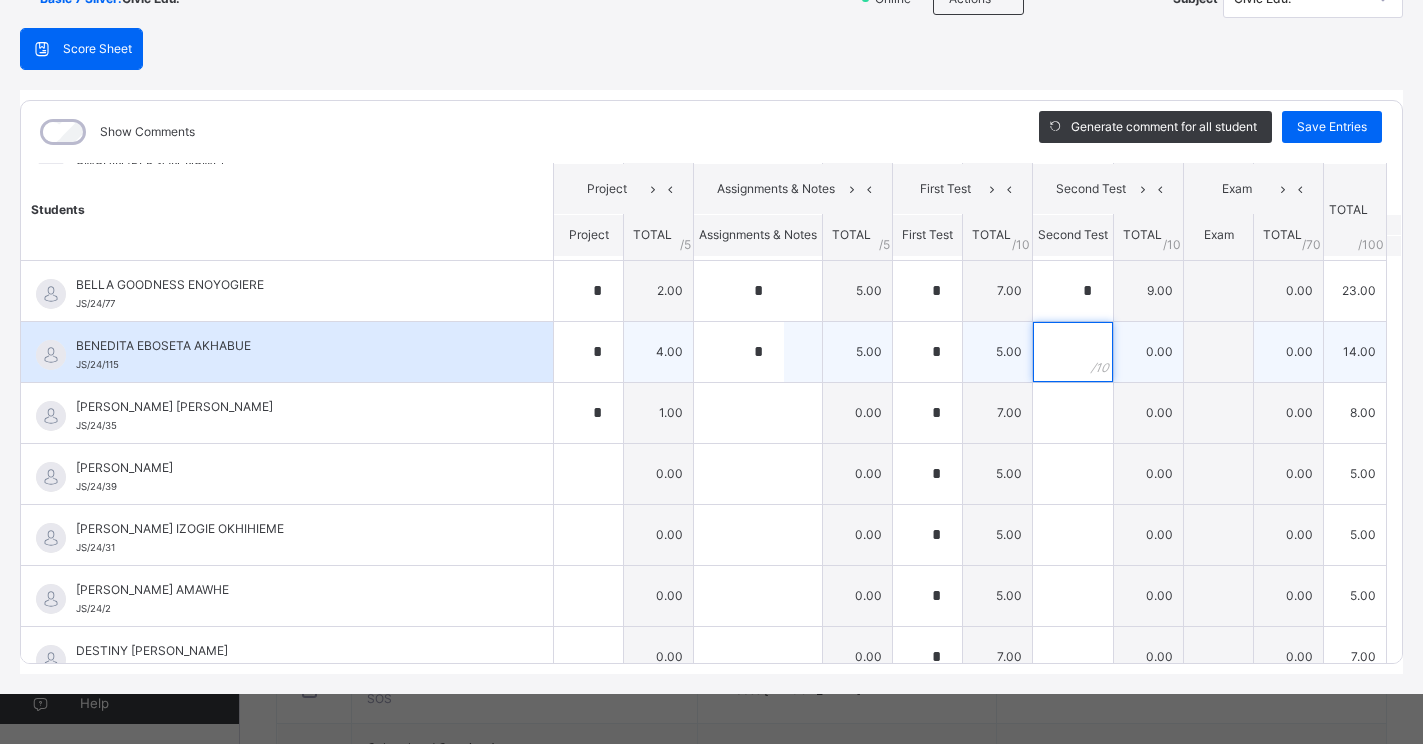 click at bounding box center (1073, 352) 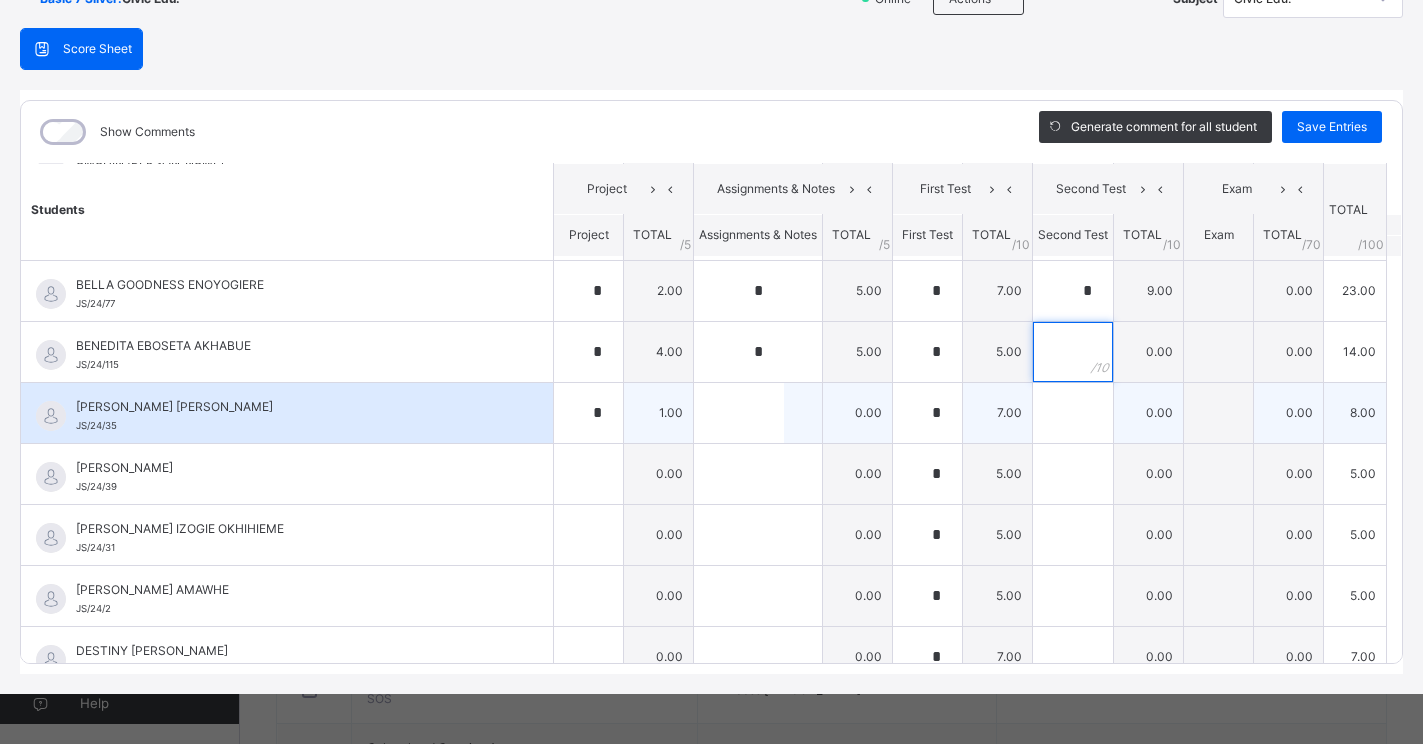 type on "*" 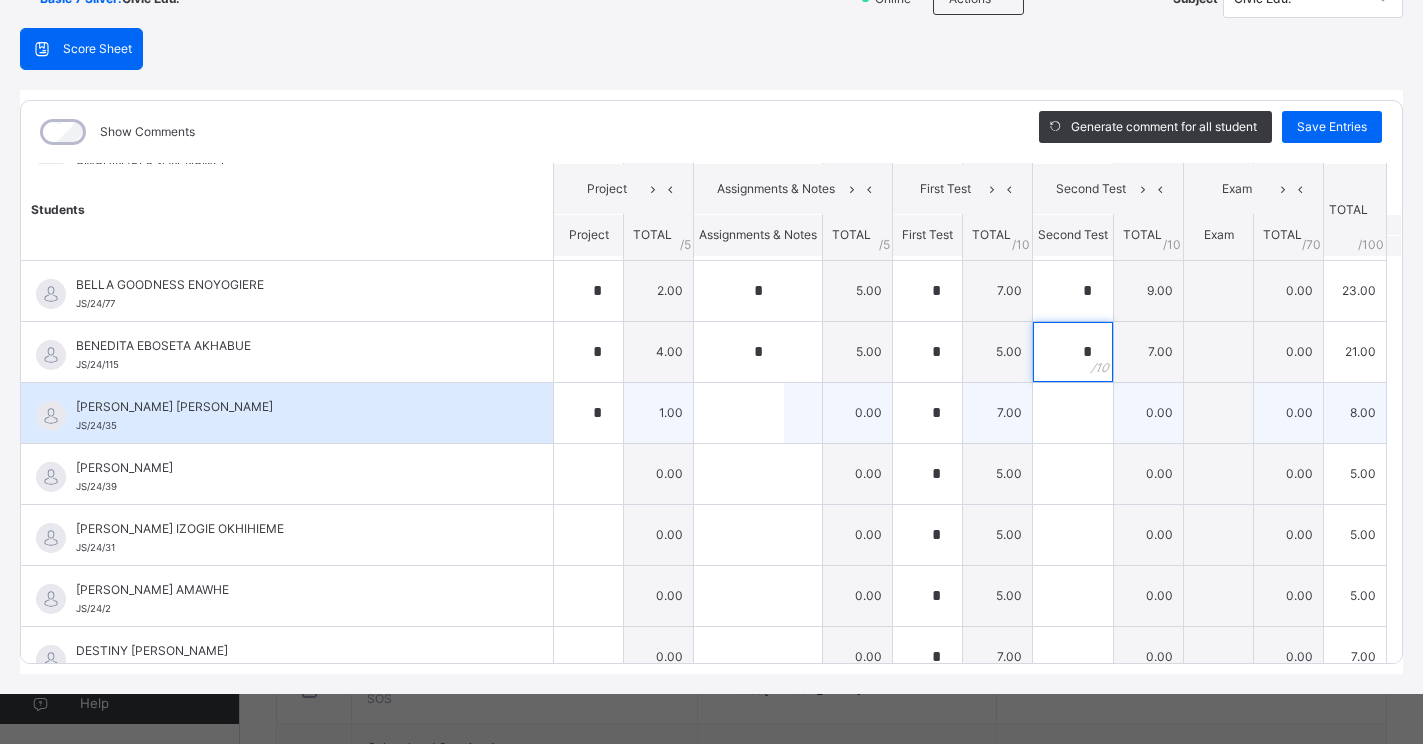 type on "*" 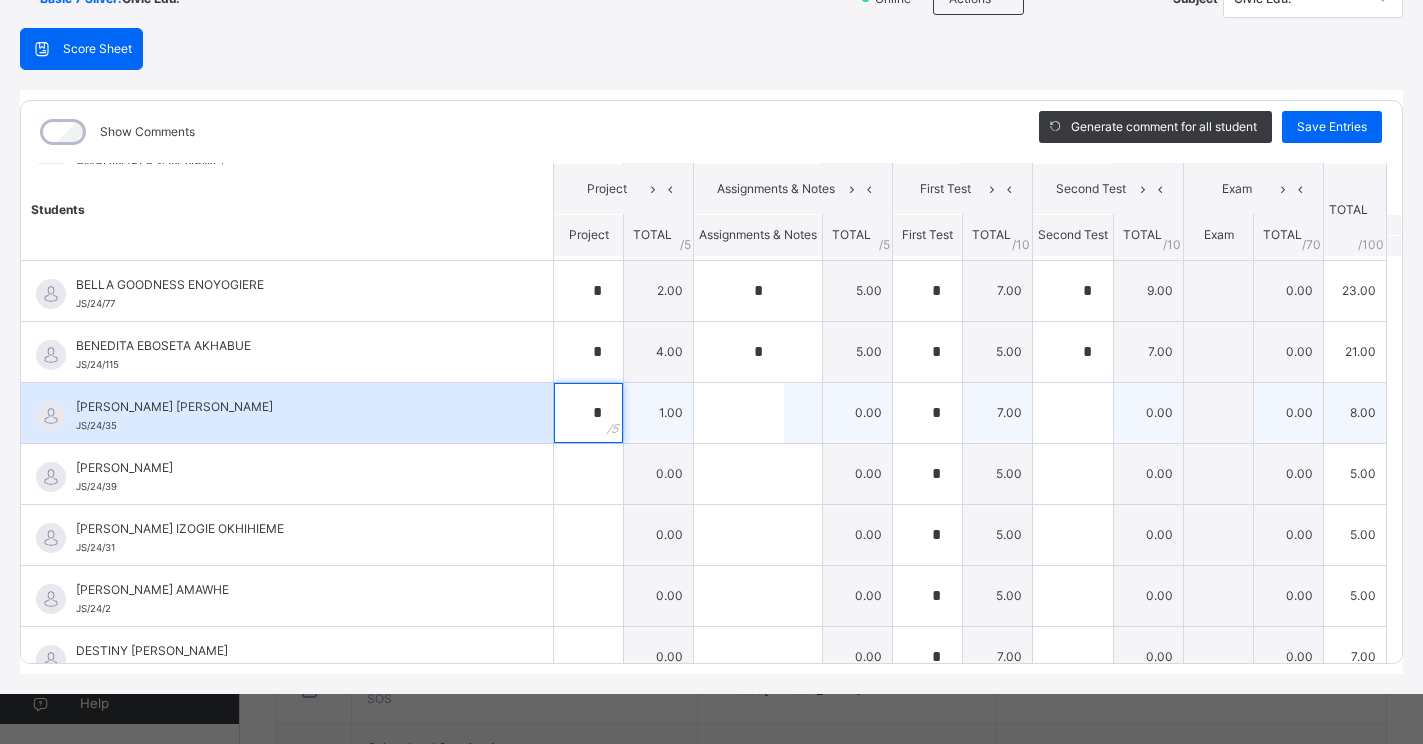 click on "*" at bounding box center (588, 413) 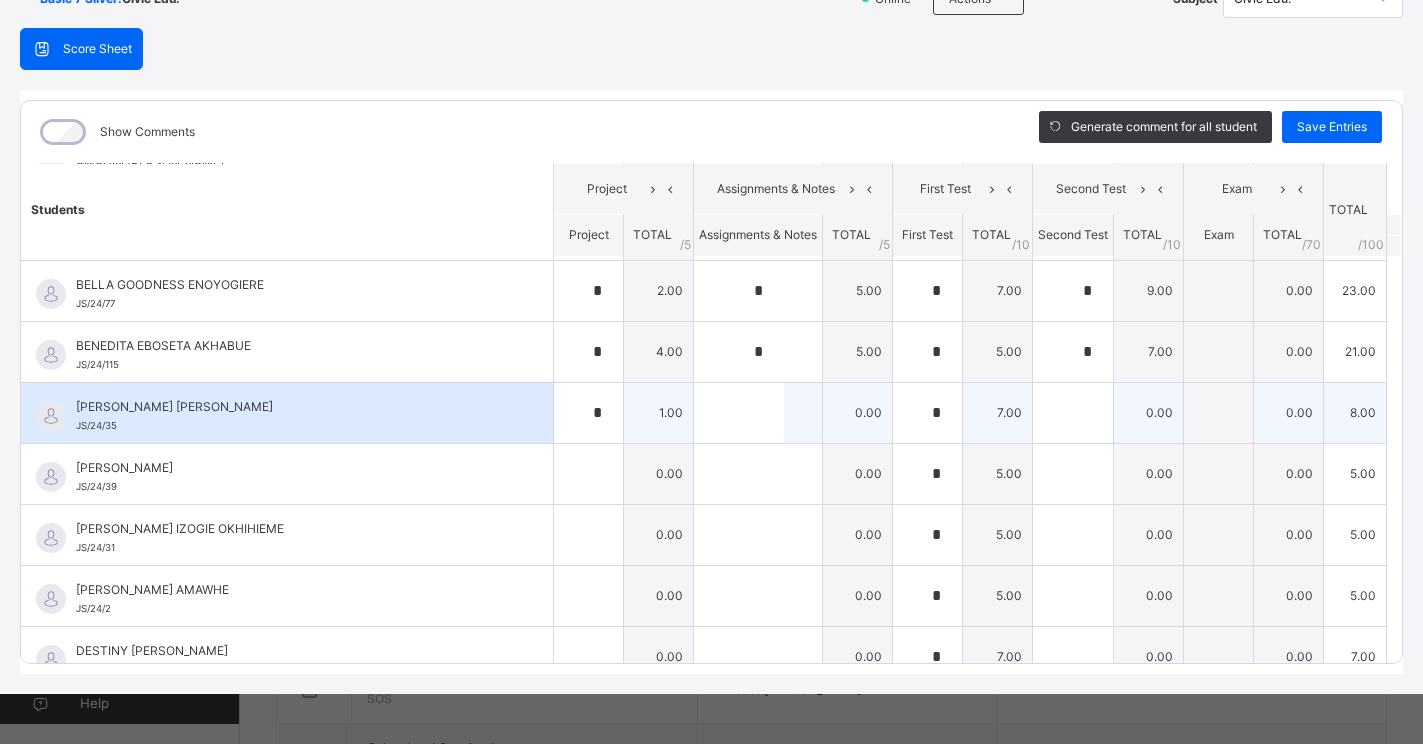 click on "*" at bounding box center [588, 413] 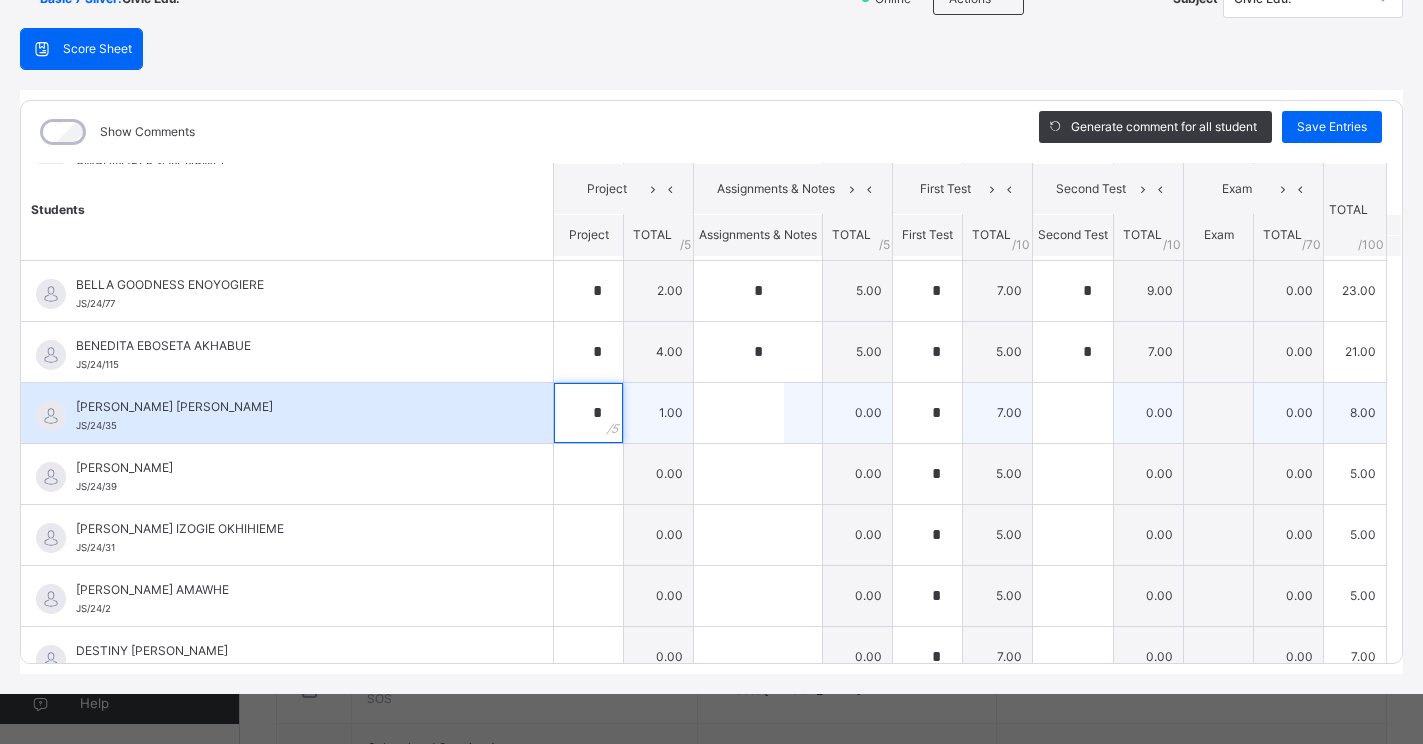 click on "*" at bounding box center [588, 413] 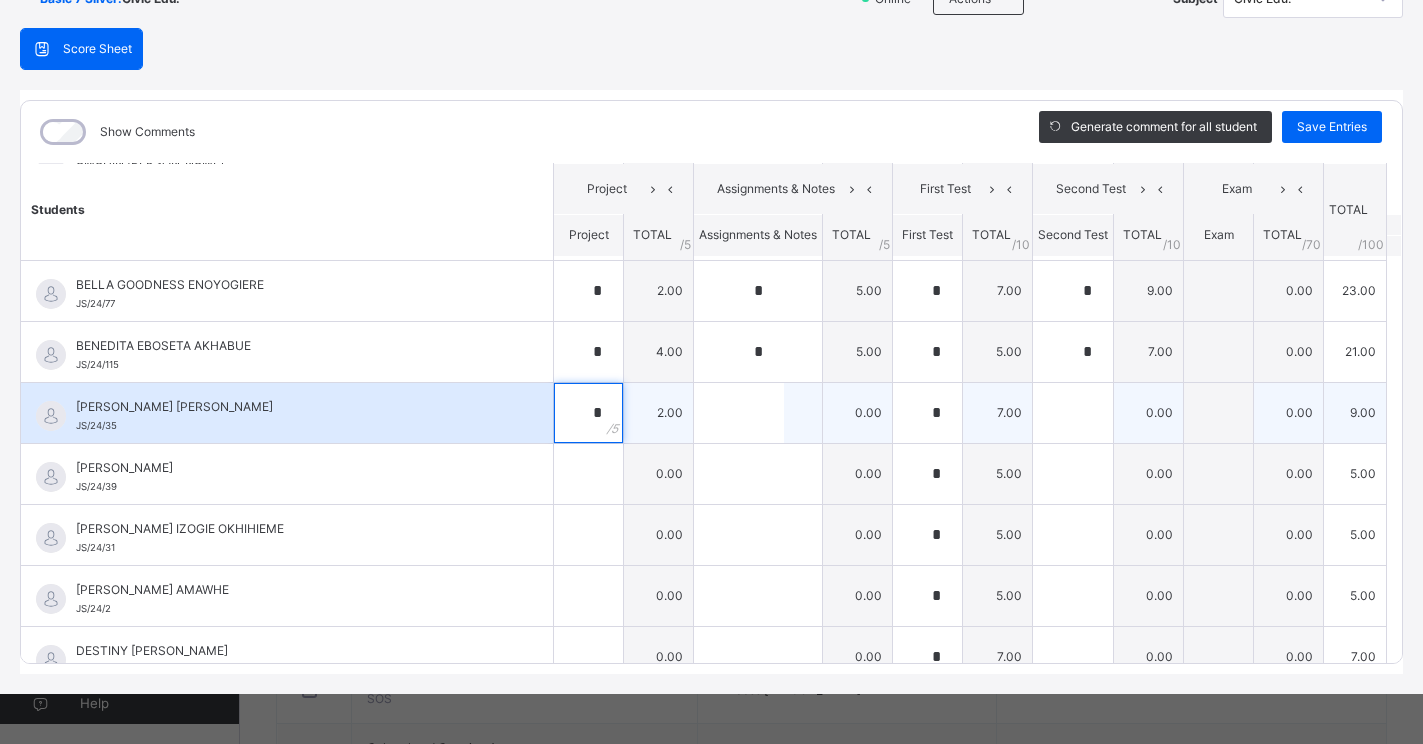 type on "*" 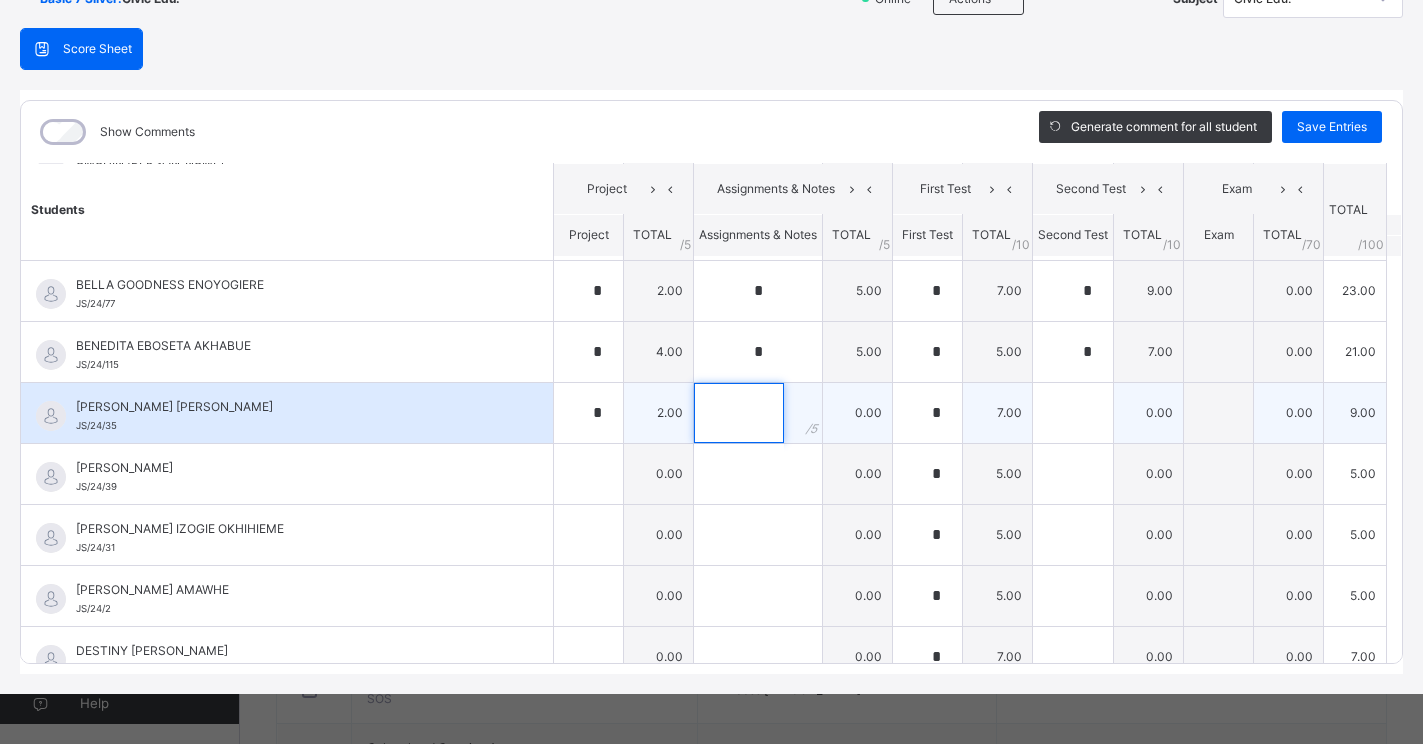 click at bounding box center [739, 413] 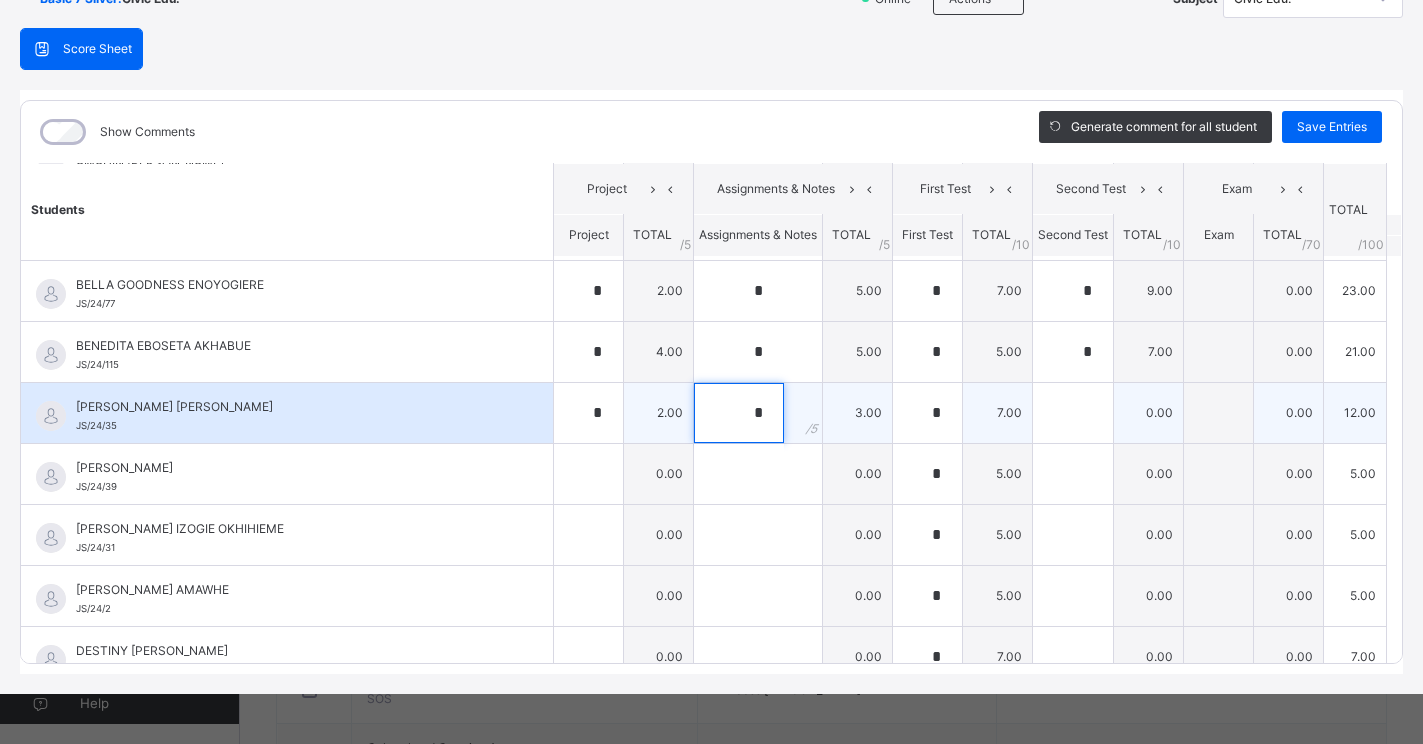 type on "*" 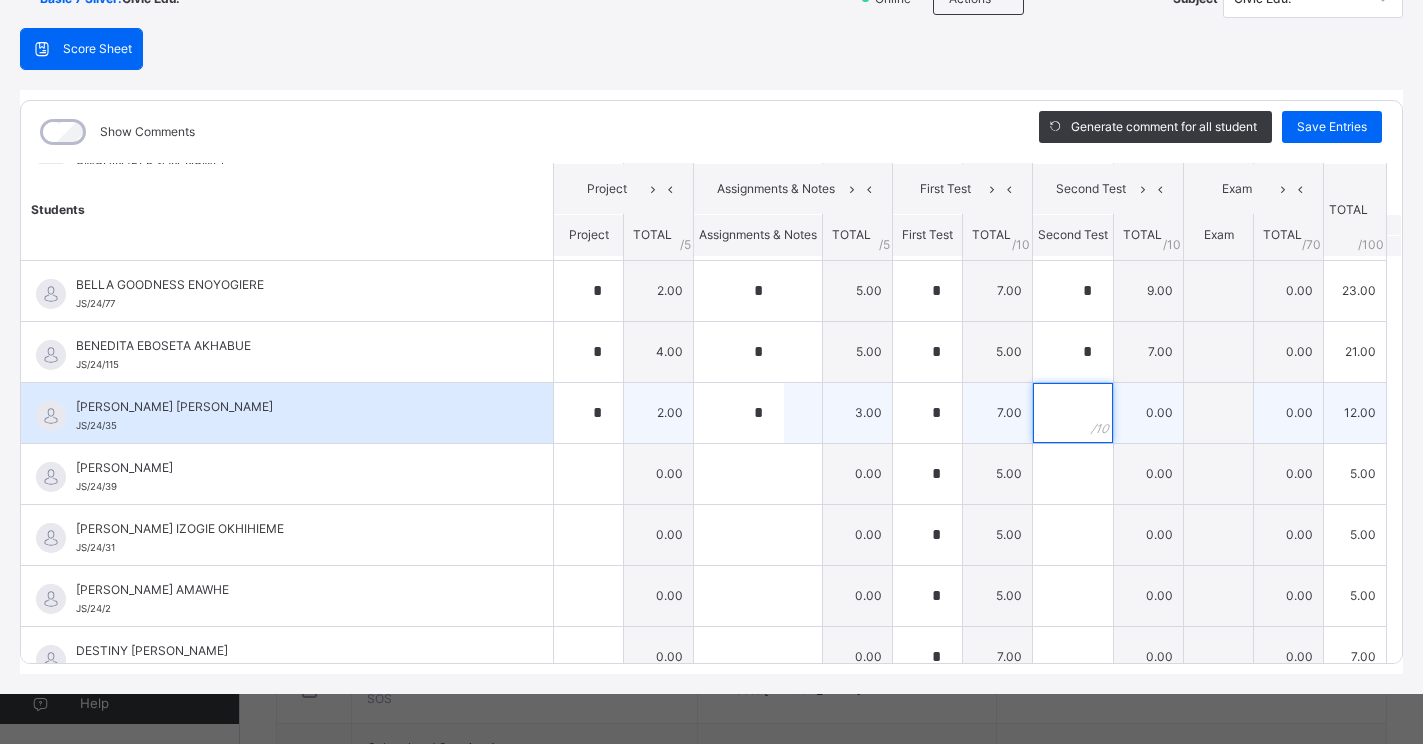 click at bounding box center [1073, 413] 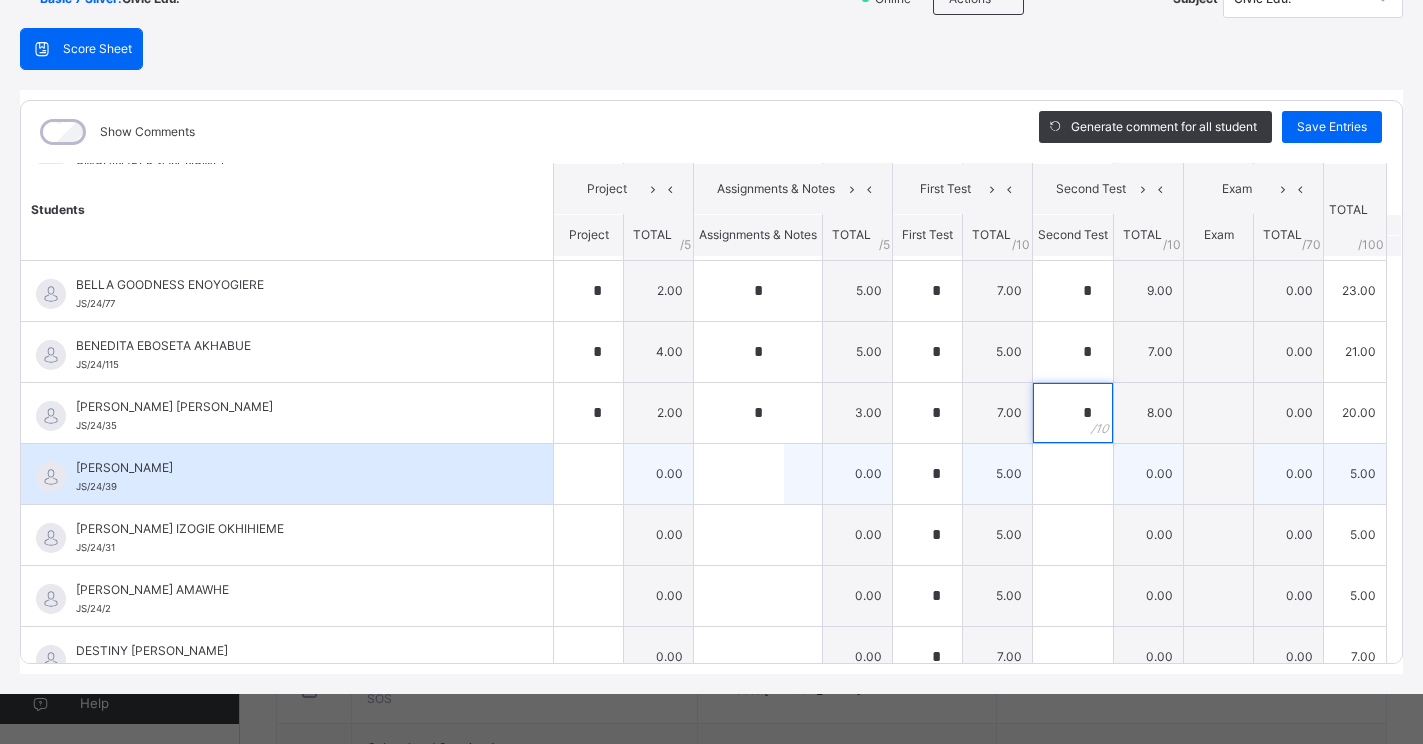 type on "*" 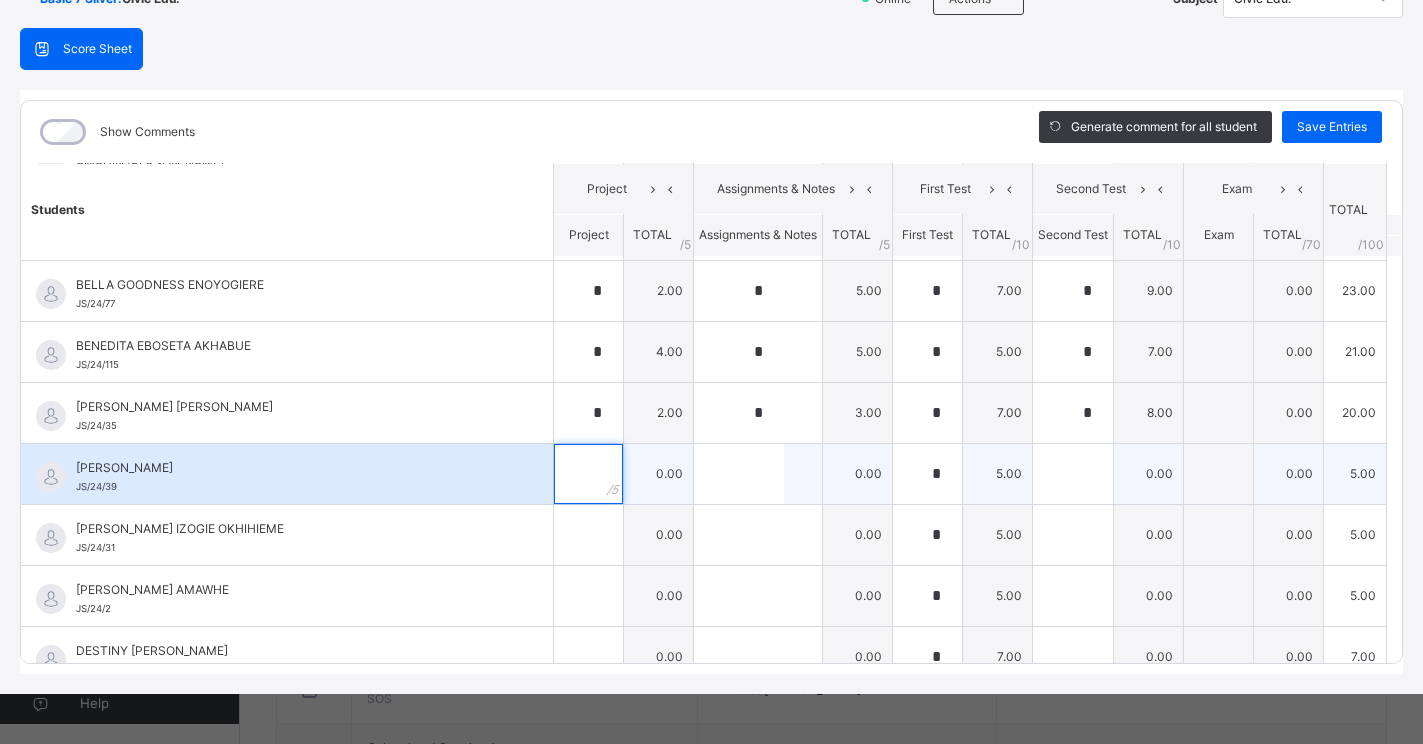 click at bounding box center [588, 474] 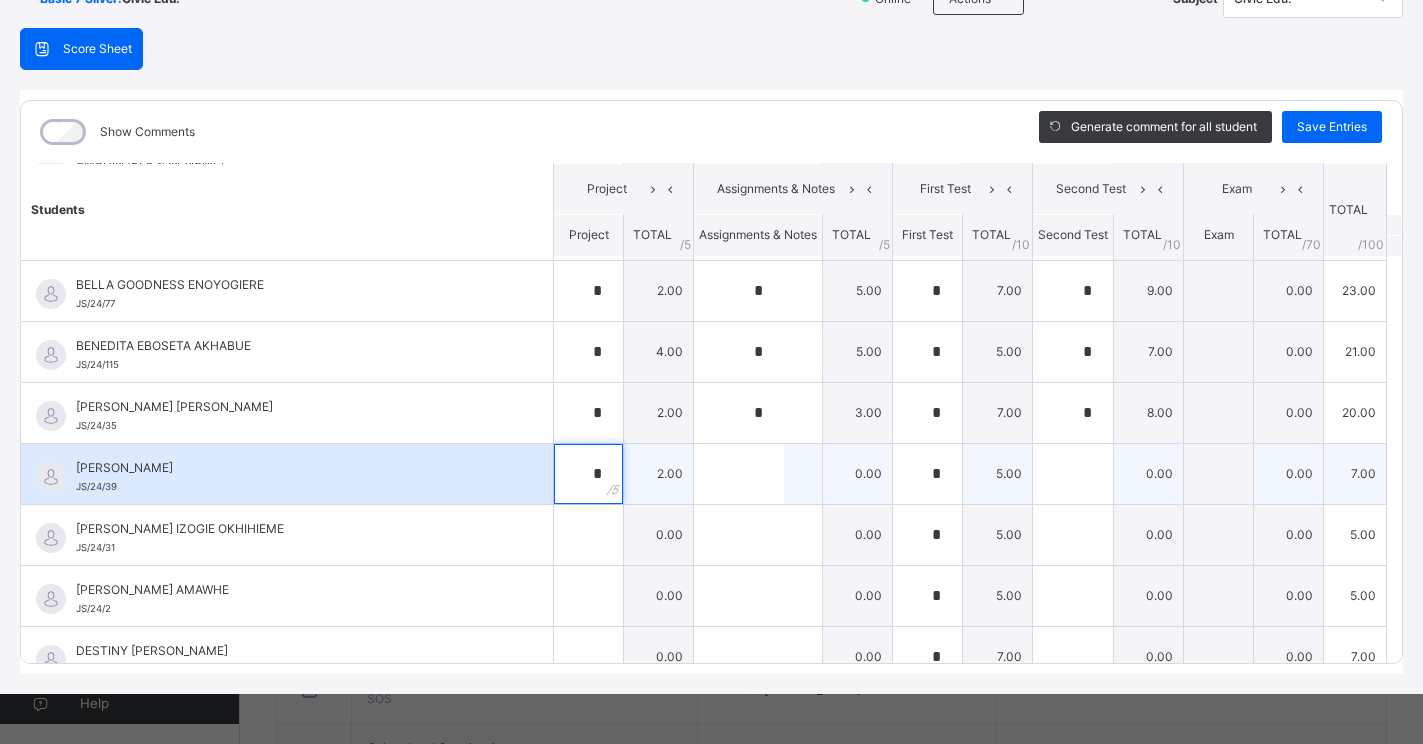 type on "*" 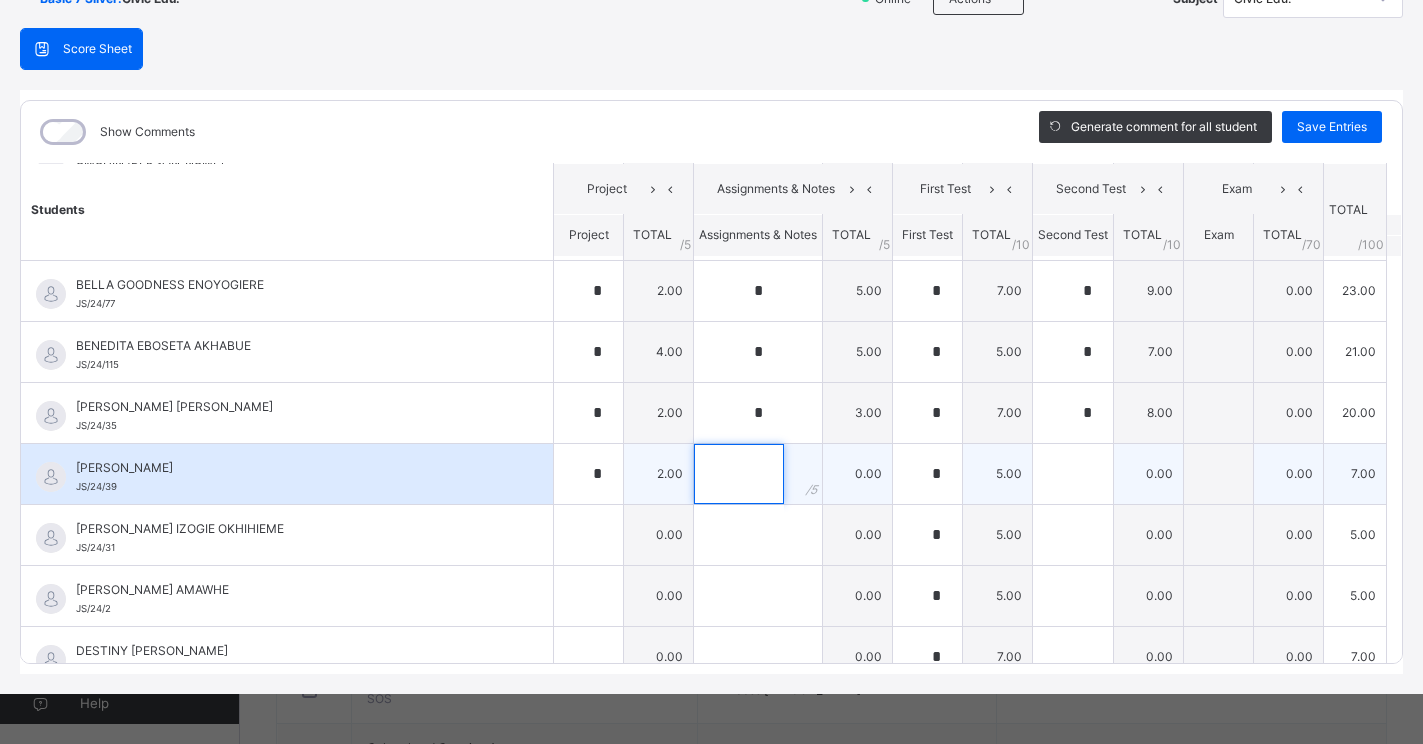 click at bounding box center [739, 474] 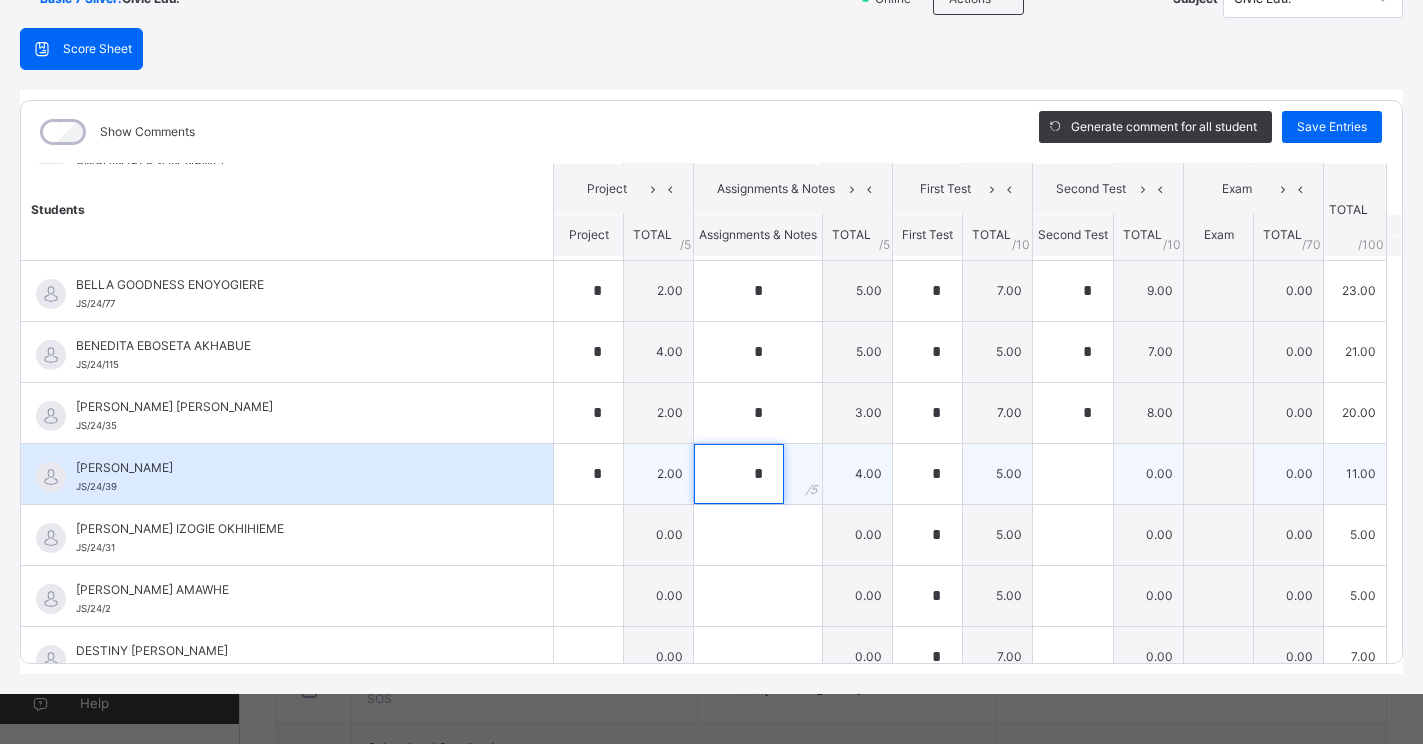 type on "*" 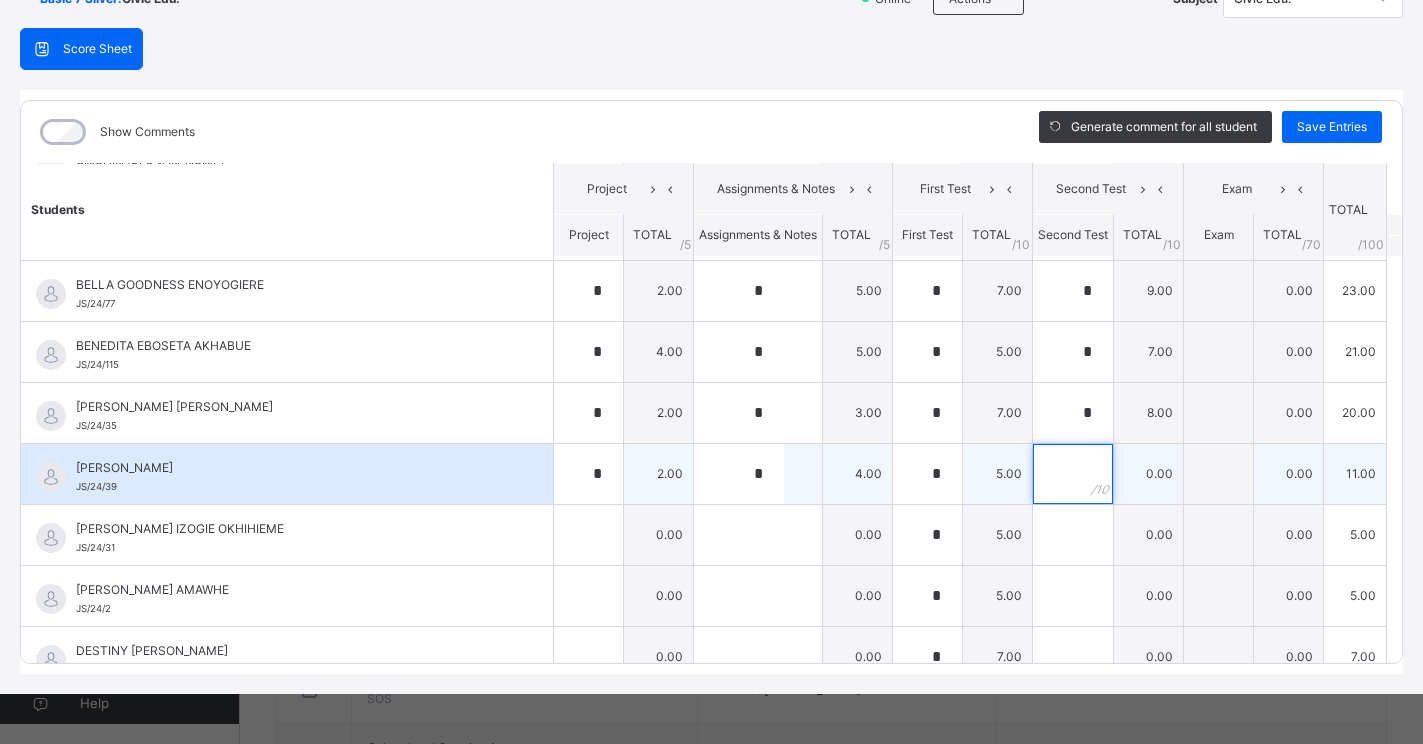 click at bounding box center (1073, 474) 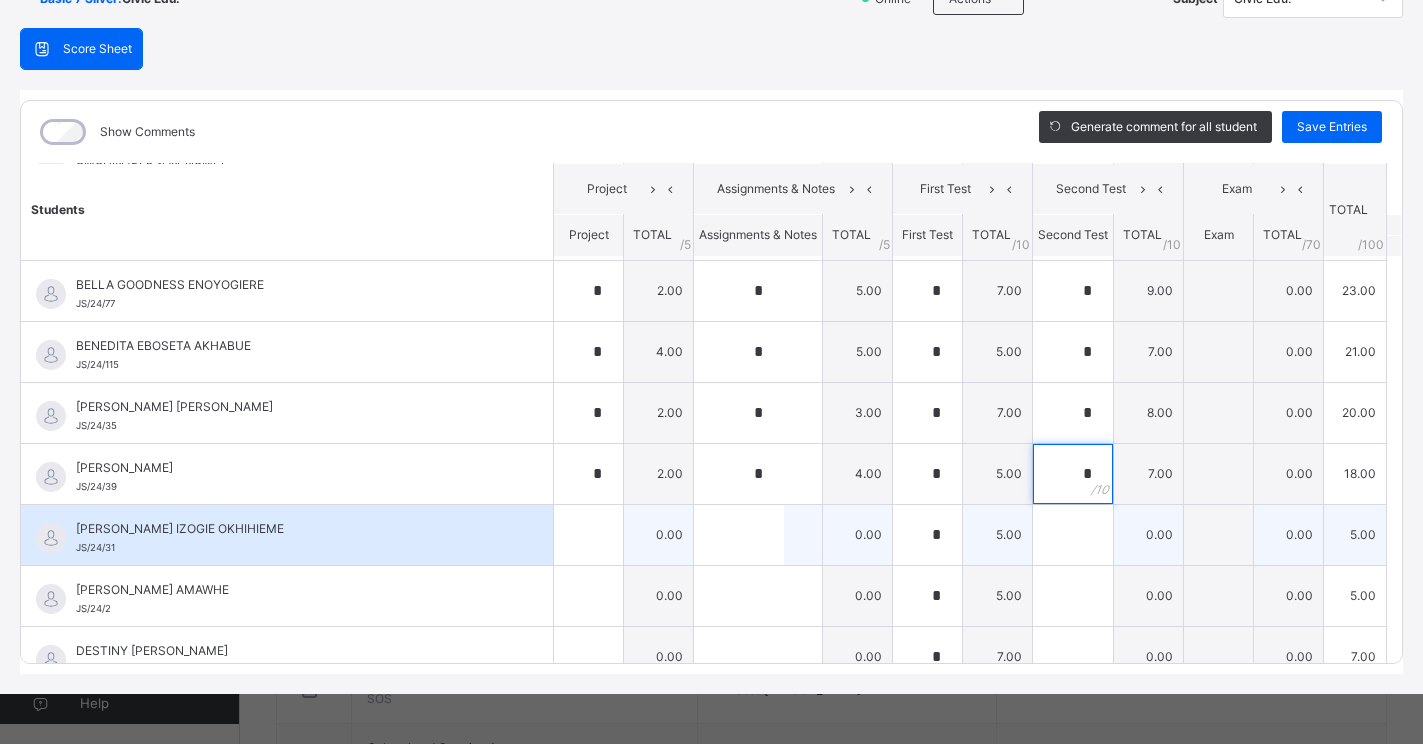 type on "*" 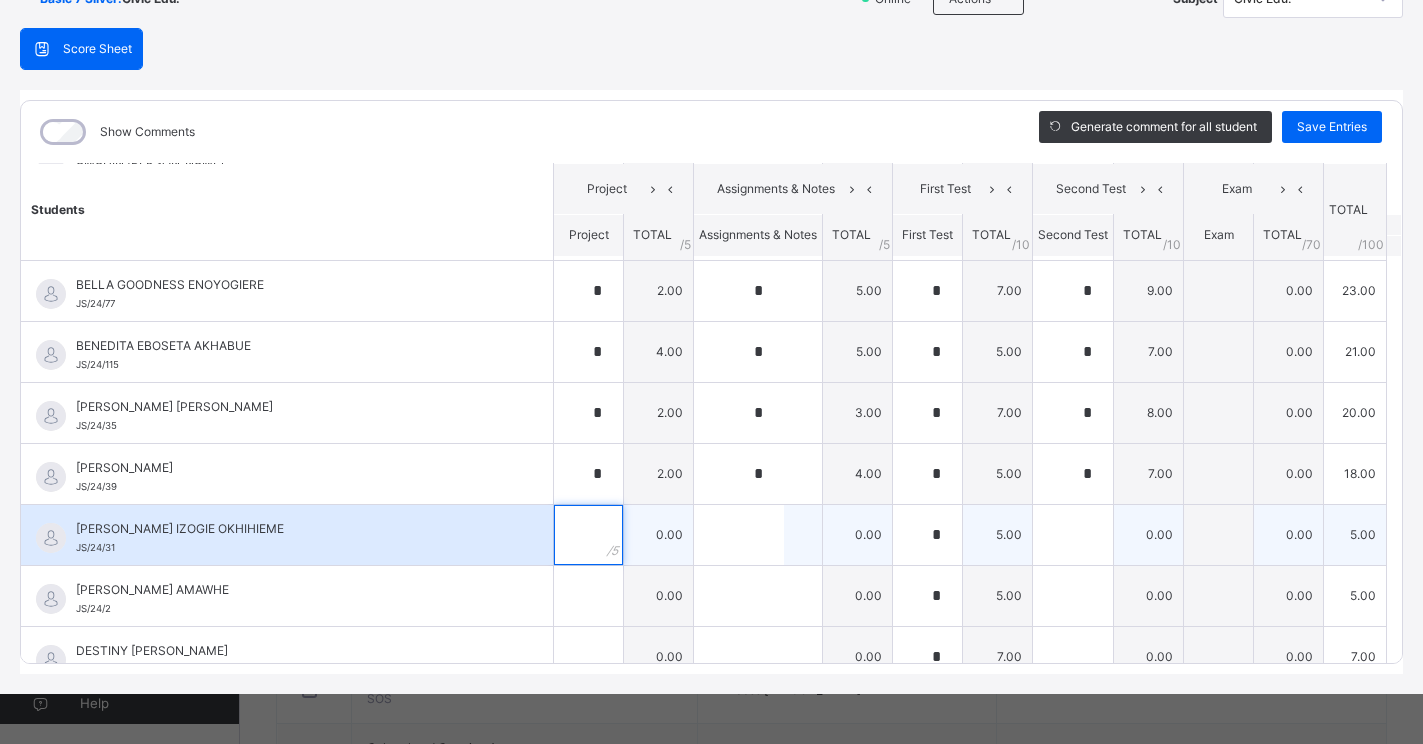 click at bounding box center [588, 535] 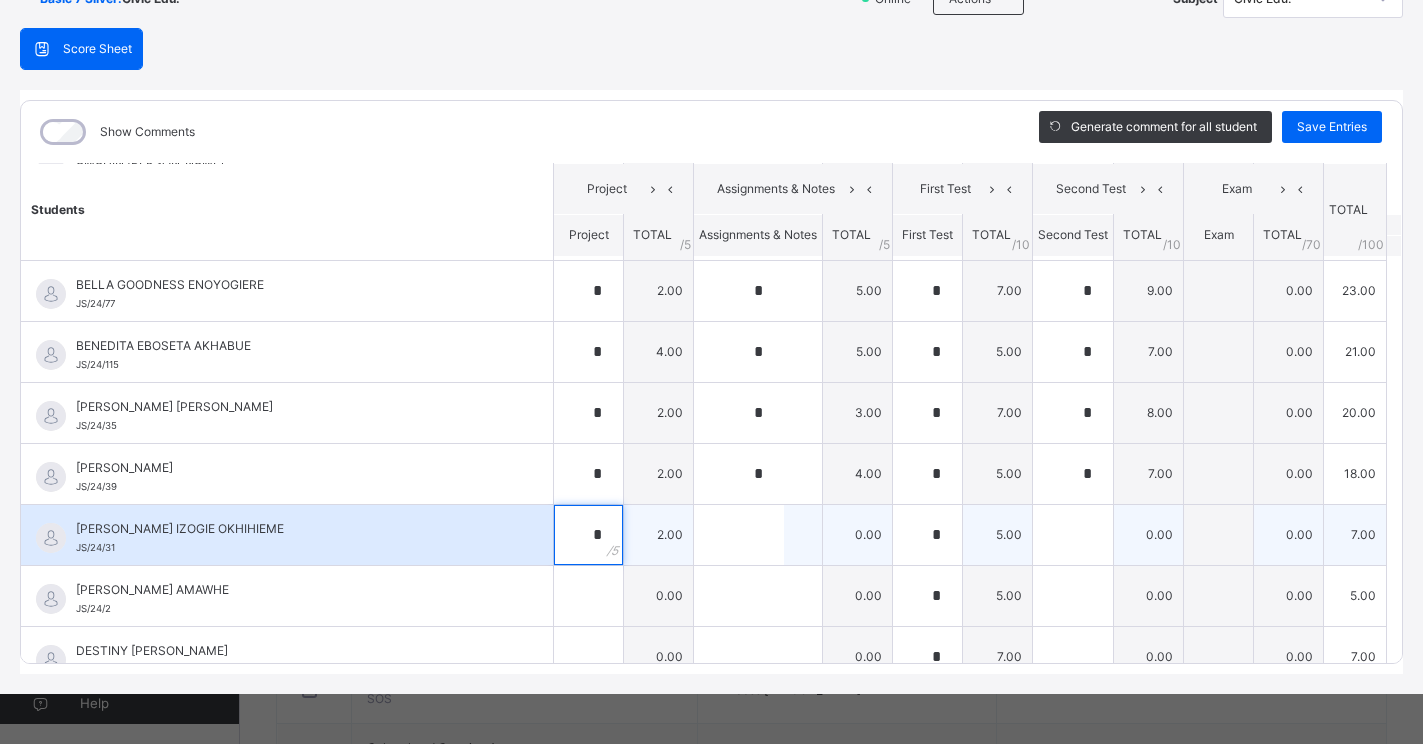 type on "*" 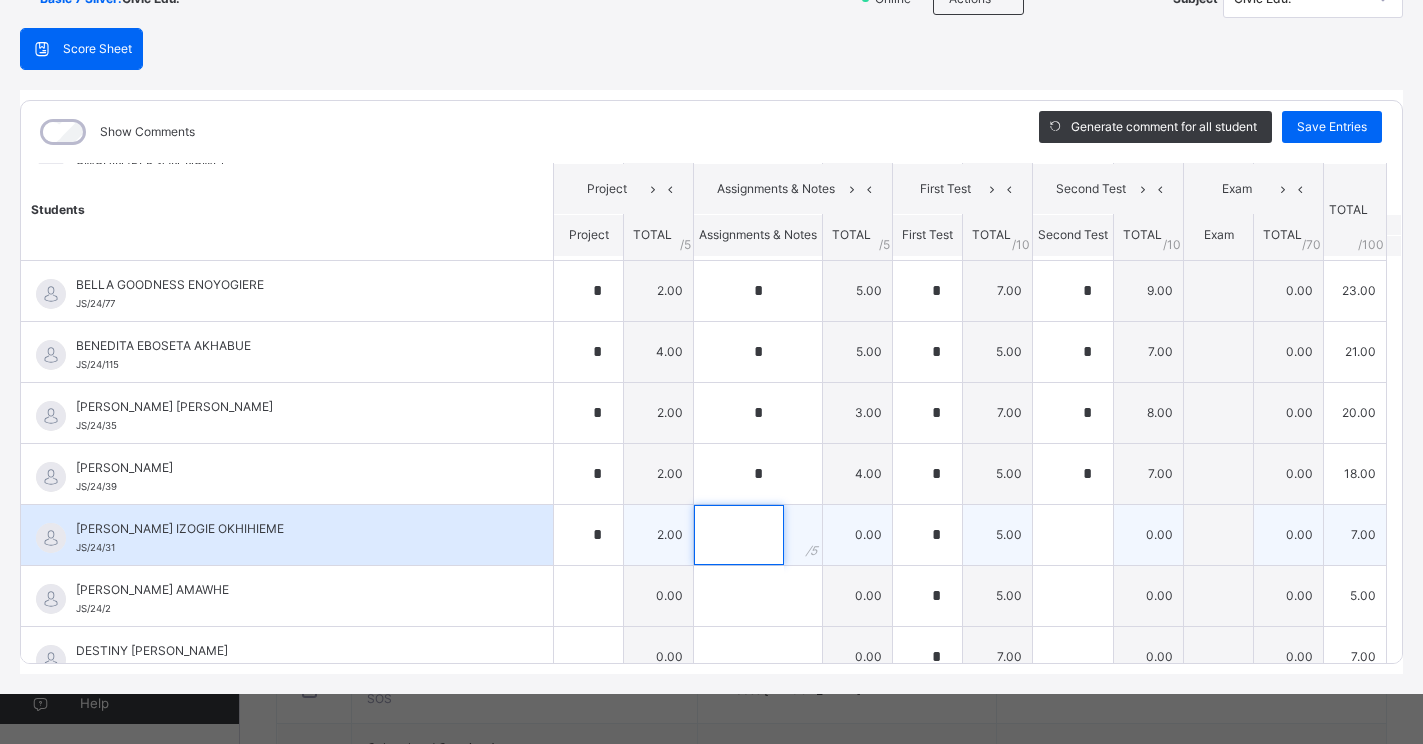 click at bounding box center [739, 535] 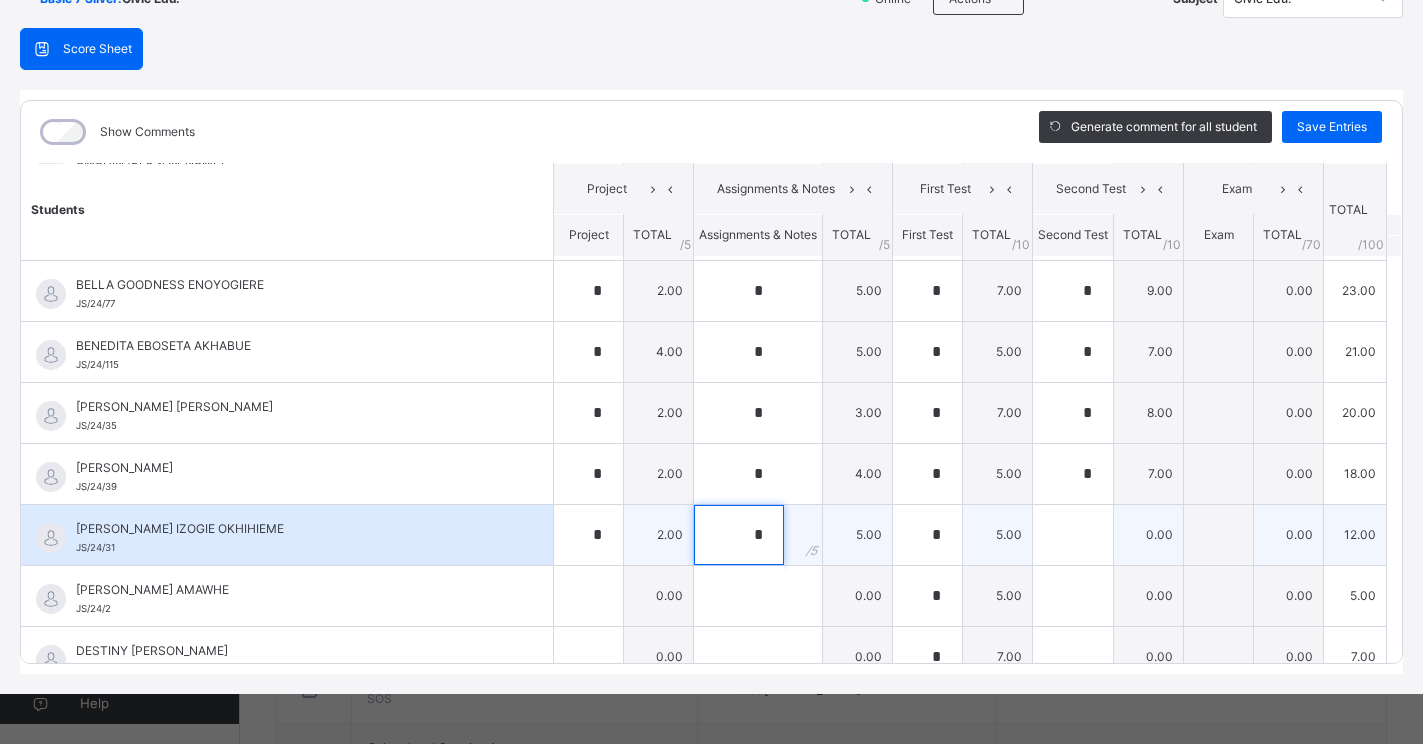 type on "*" 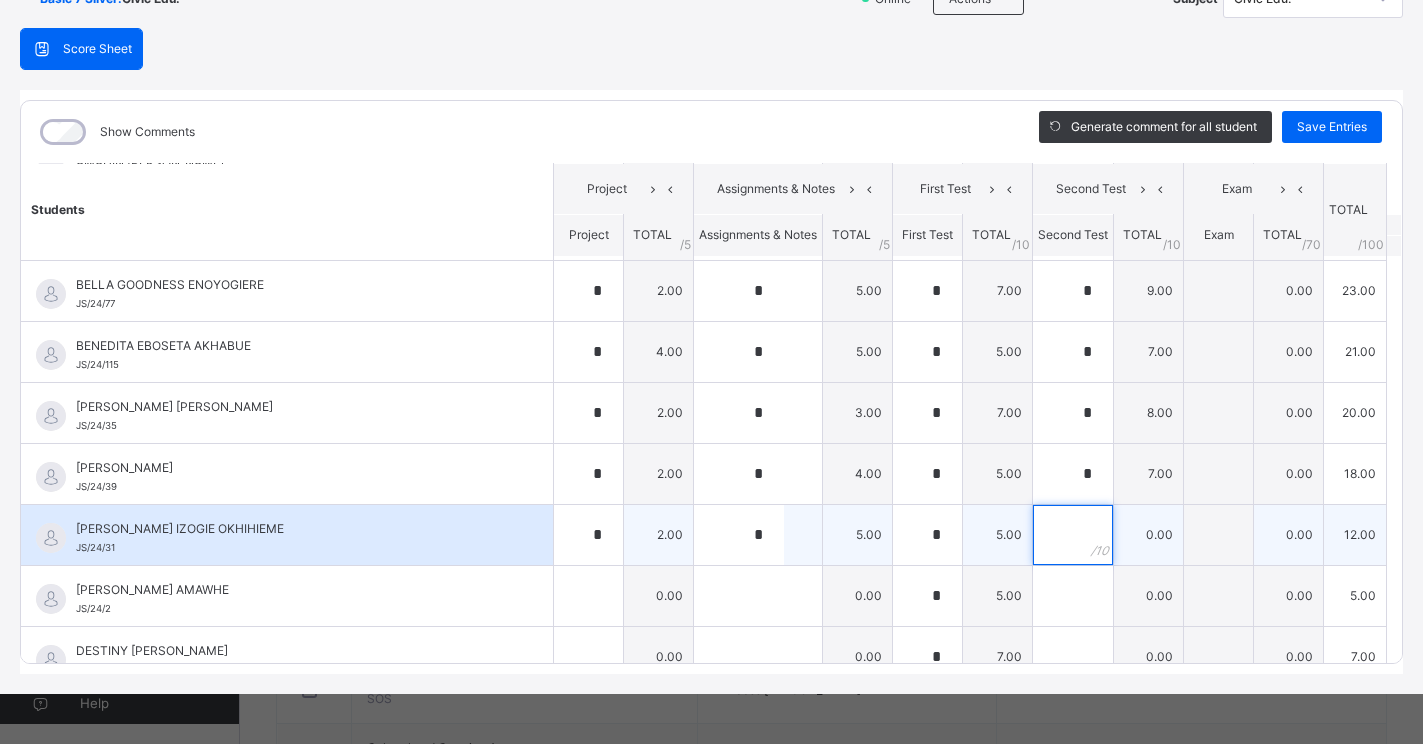 click at bounding box center [1073, 535] 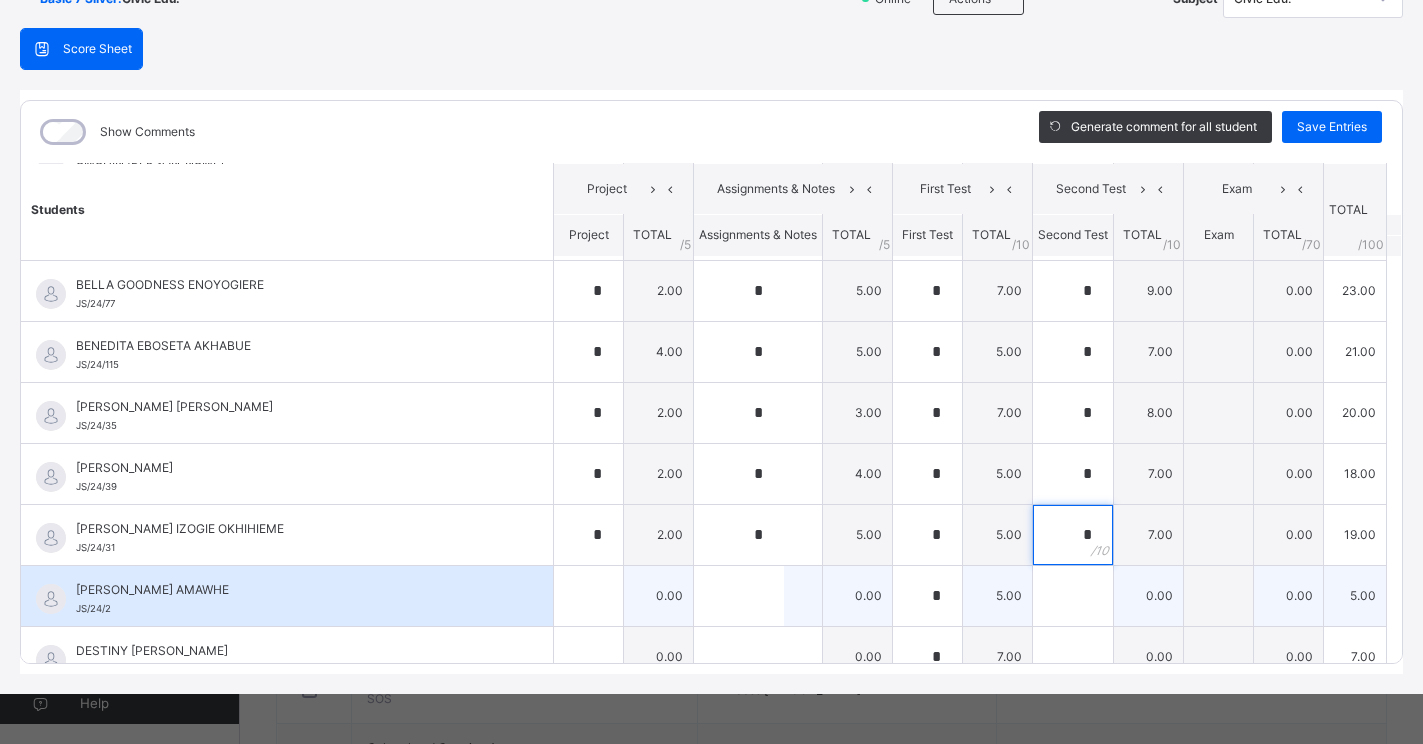 type on "*" 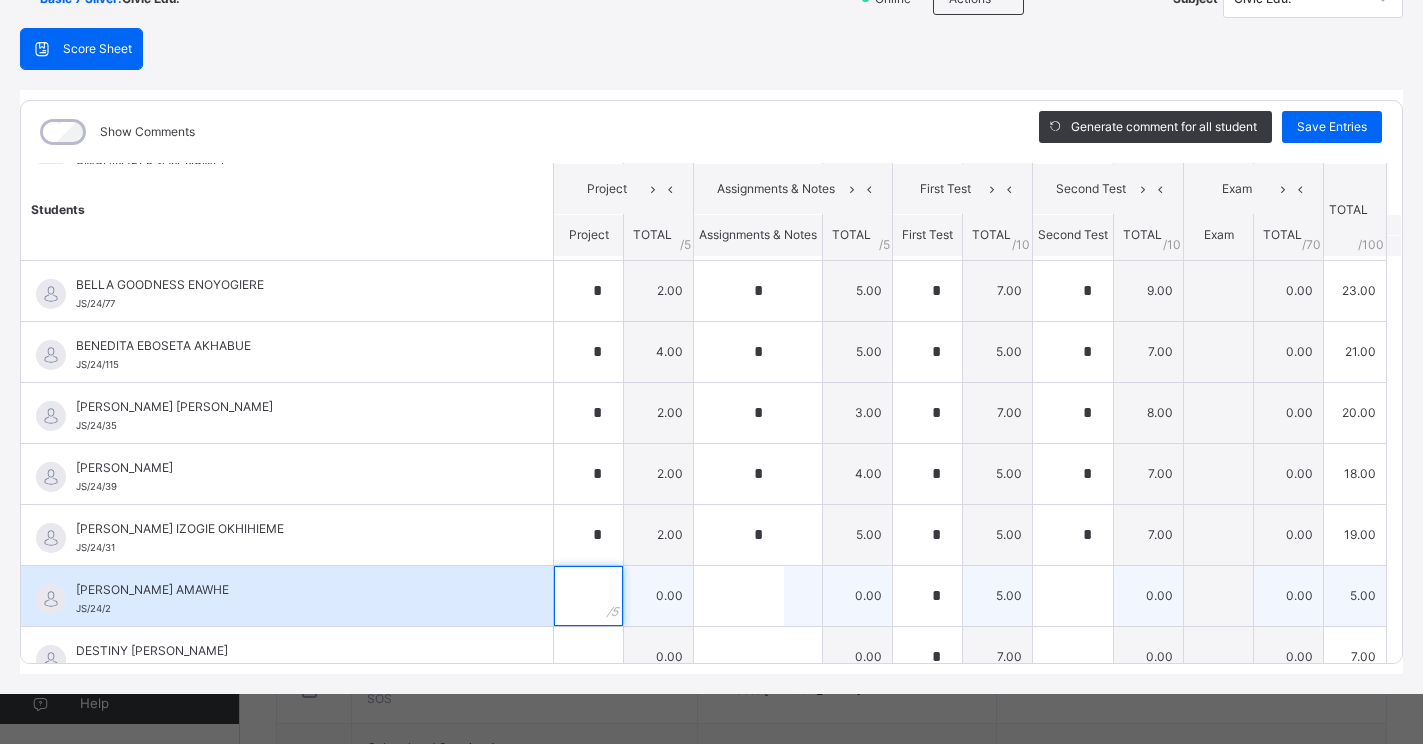 click at bounding box center (588, 596) 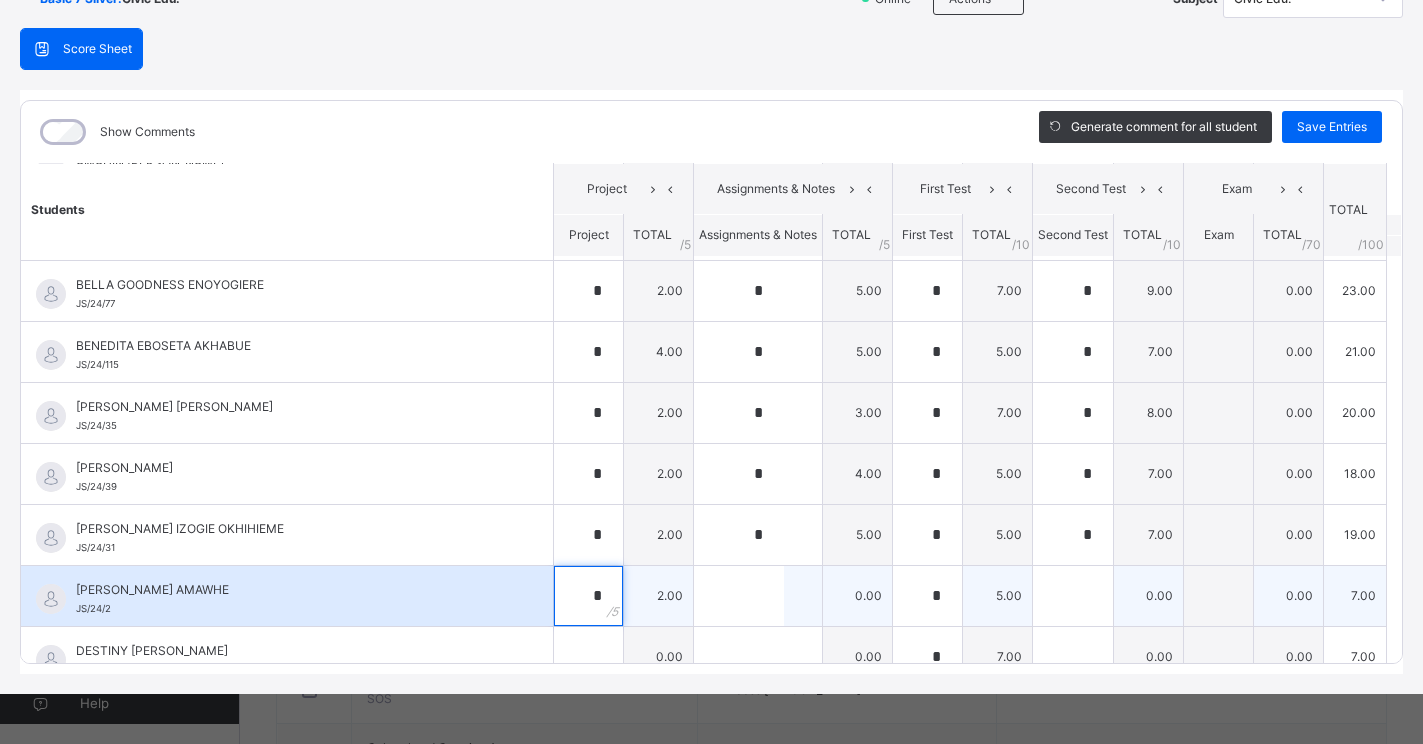 type on "*" 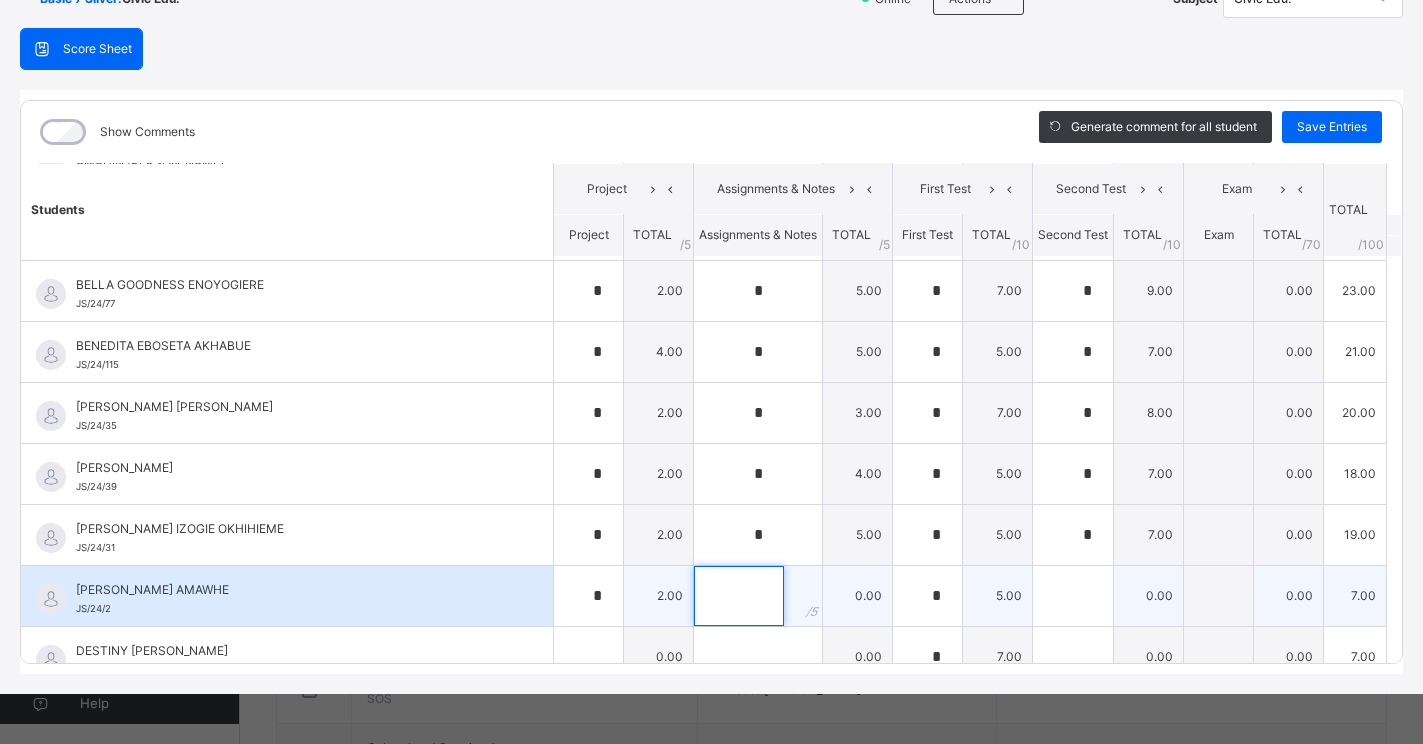 click at bounding box center [739, 596] 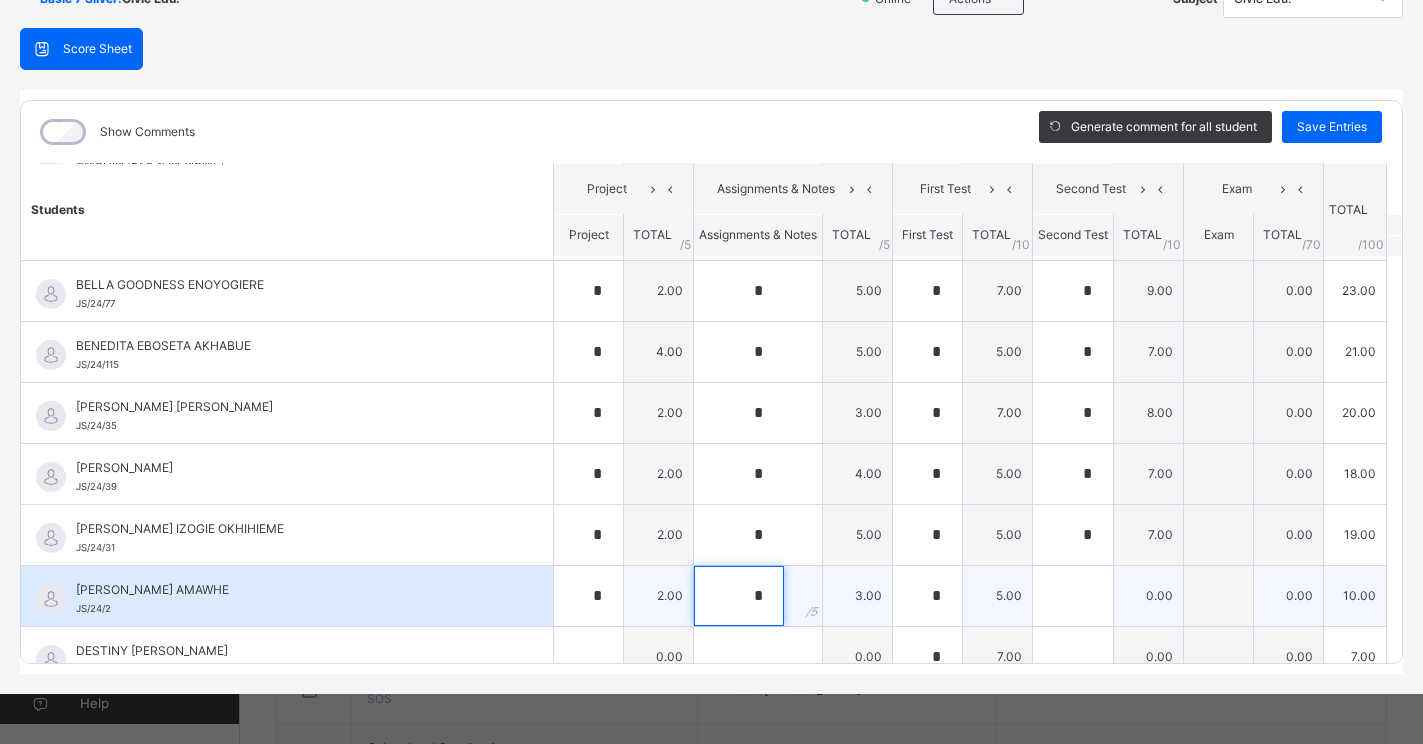 type on "*" 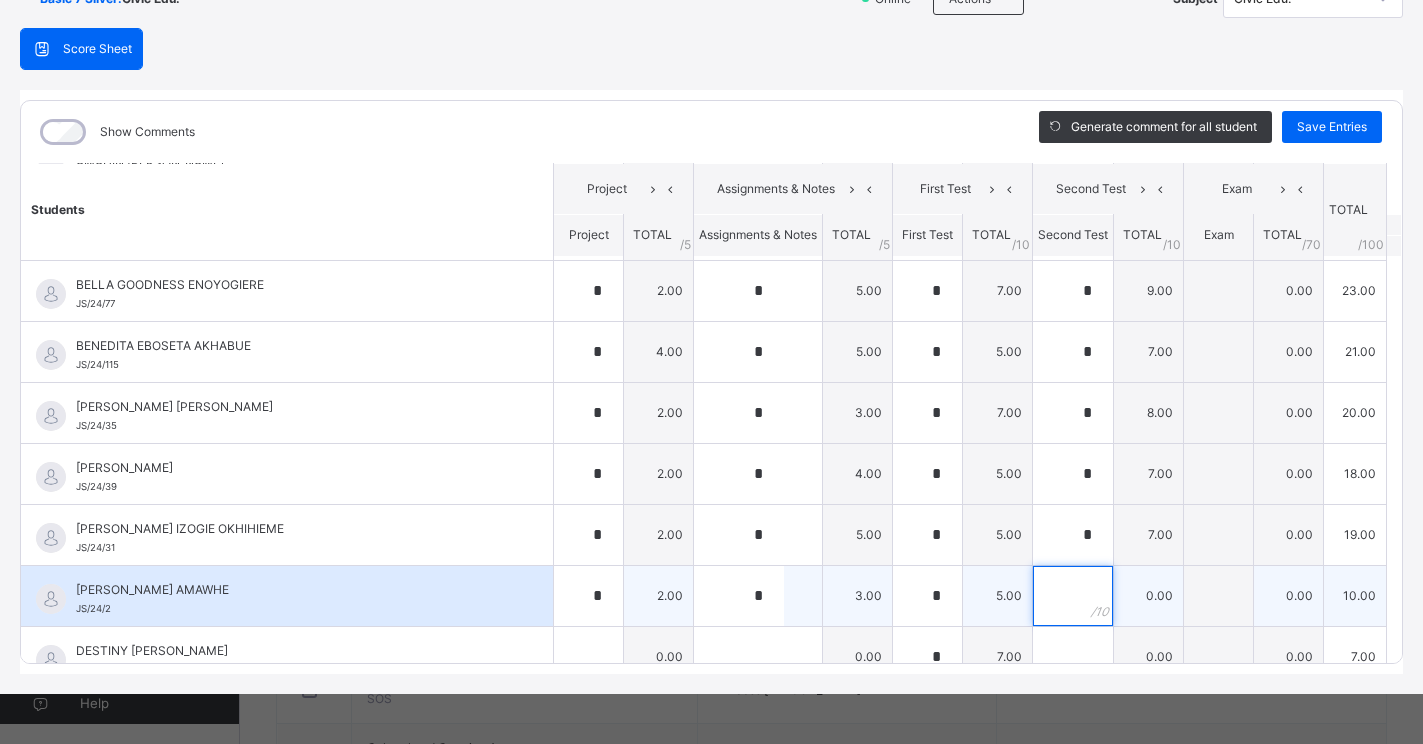 click at bounding box center (1073, 596) 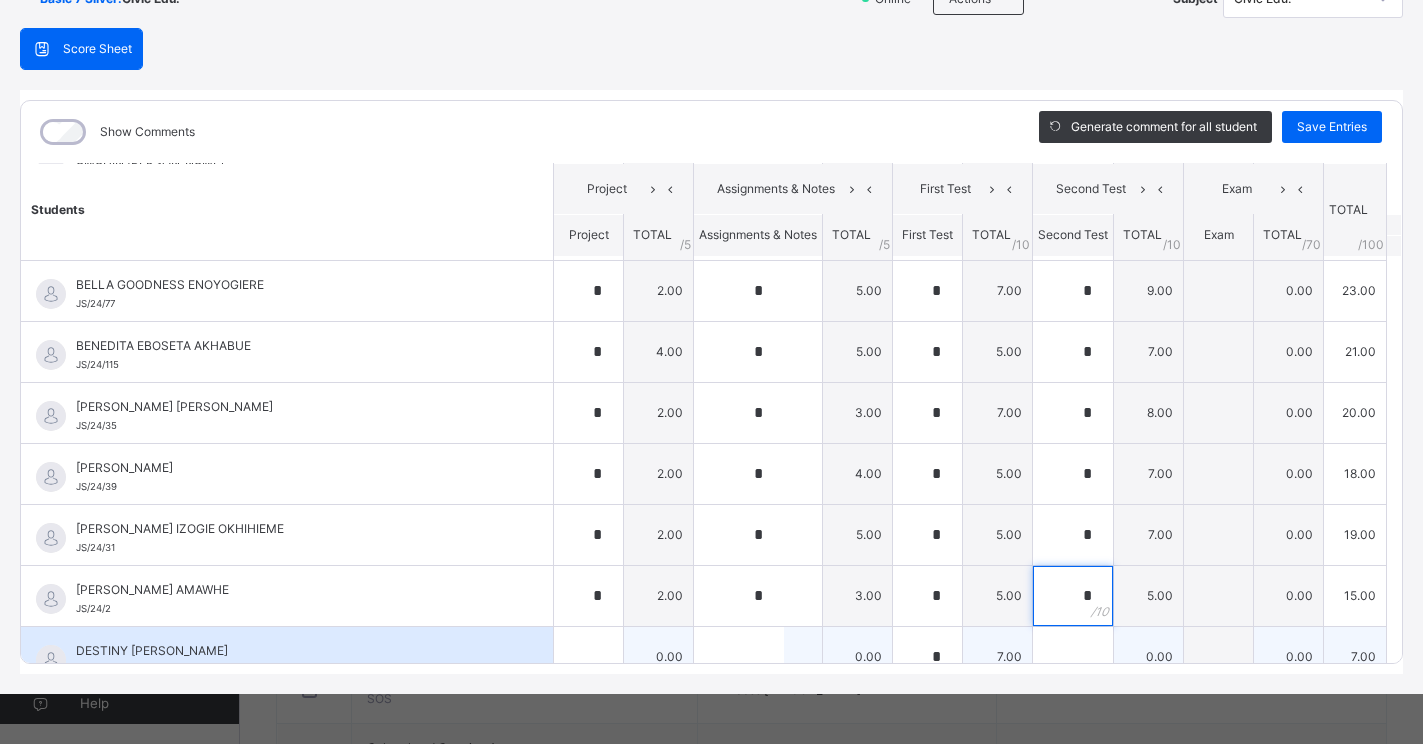 type on "*" 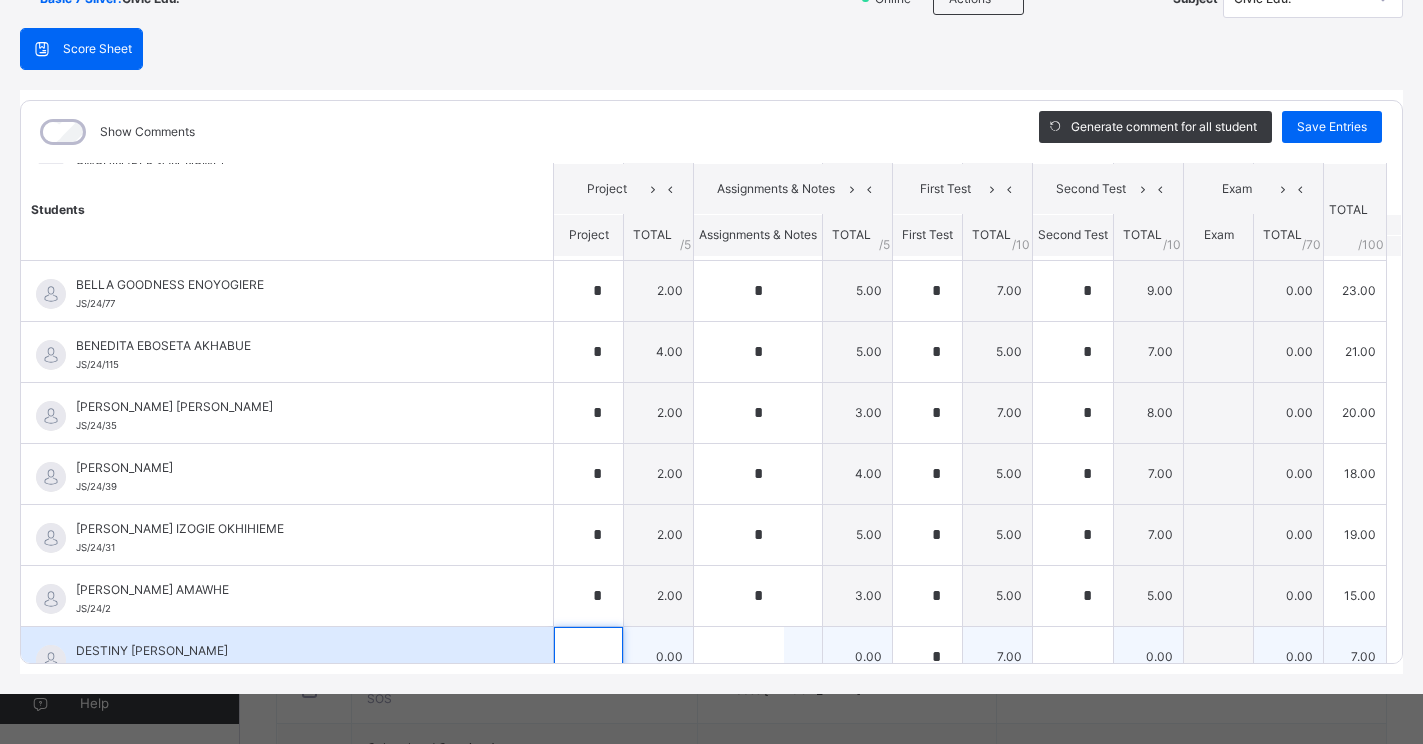 click at bounding box center (588, 657) 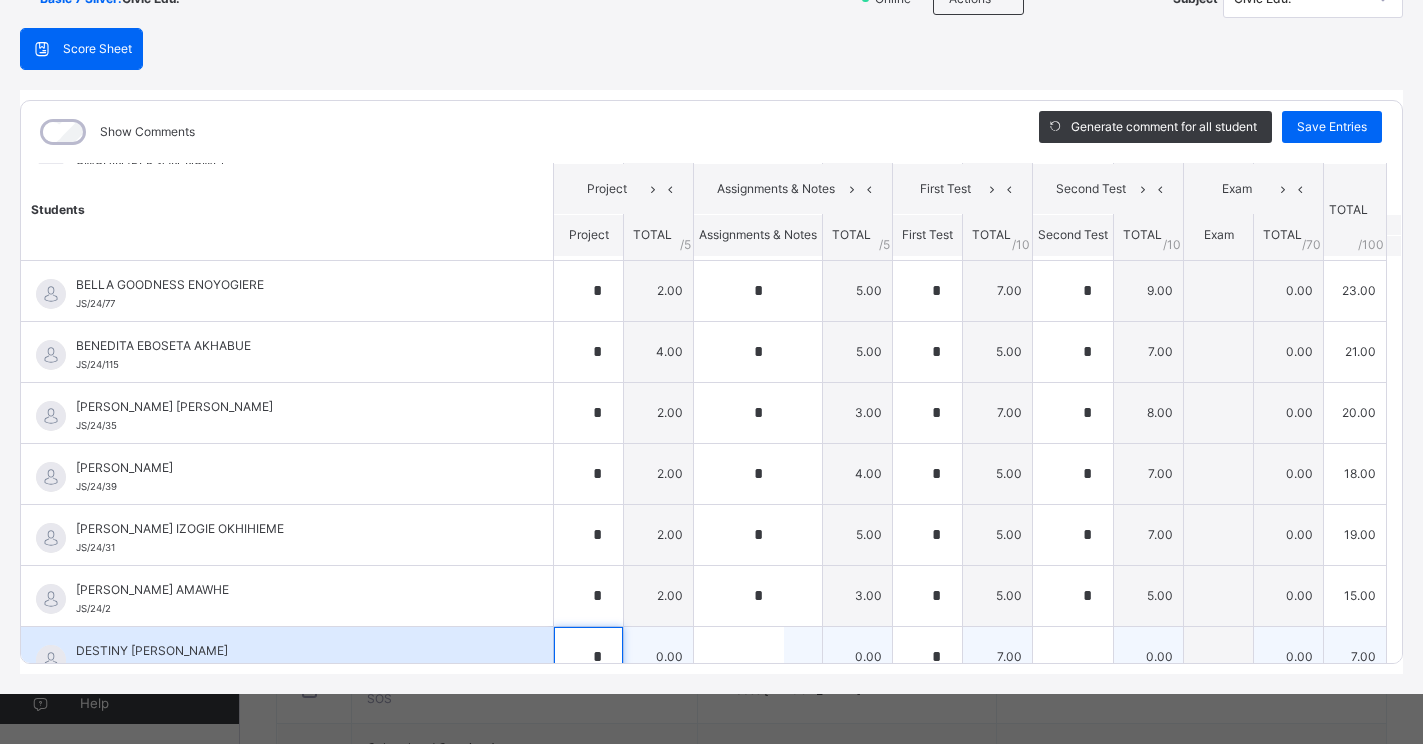 scroll, scrollTop: 244, scrollLeft: 0, axis: vertical 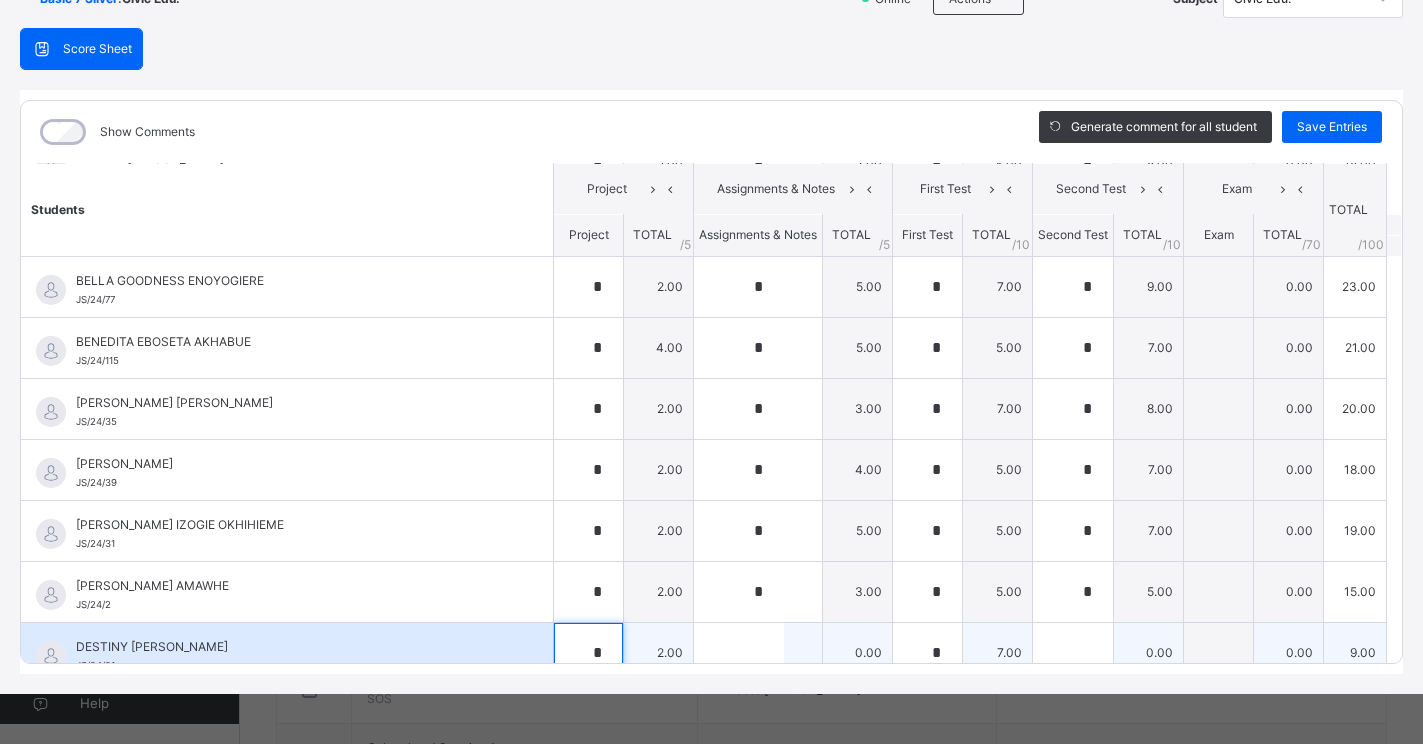 type on "*" 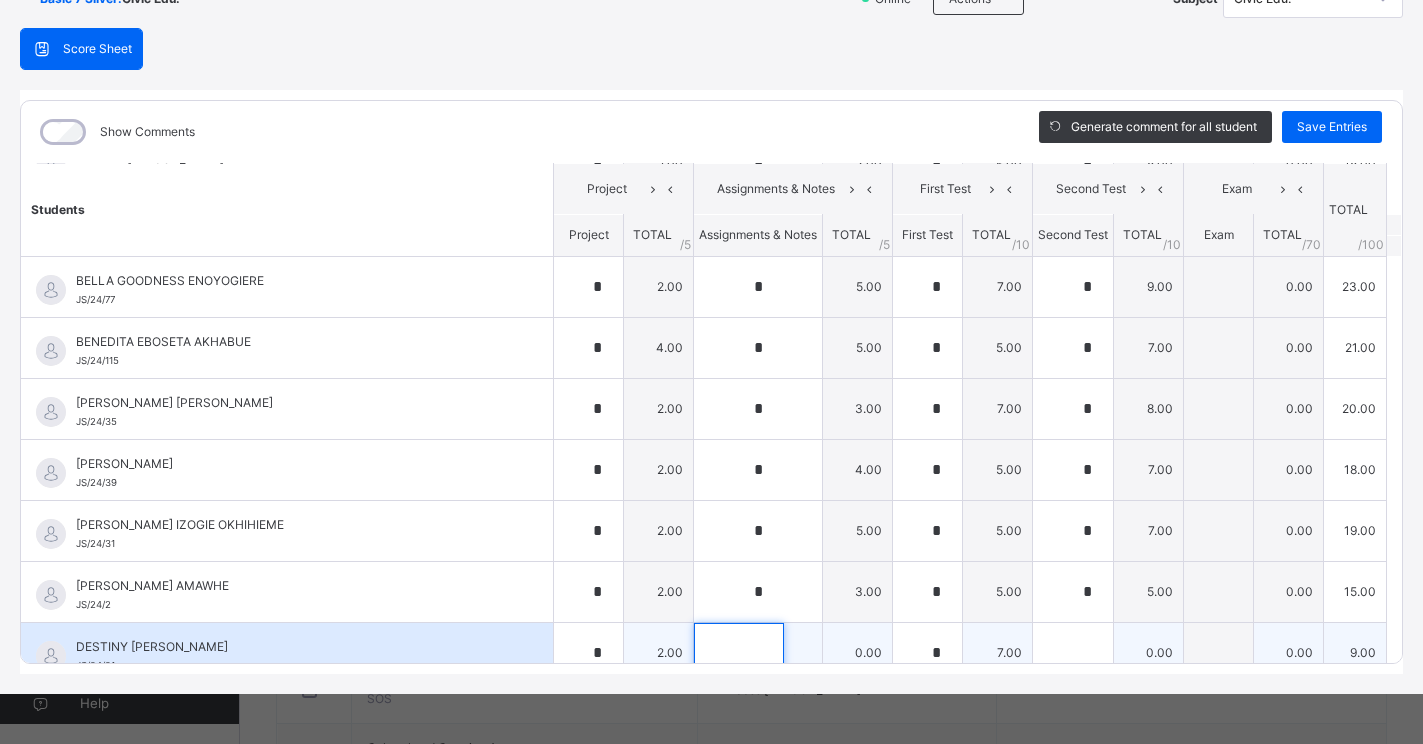click at bounding box center [739, 653] 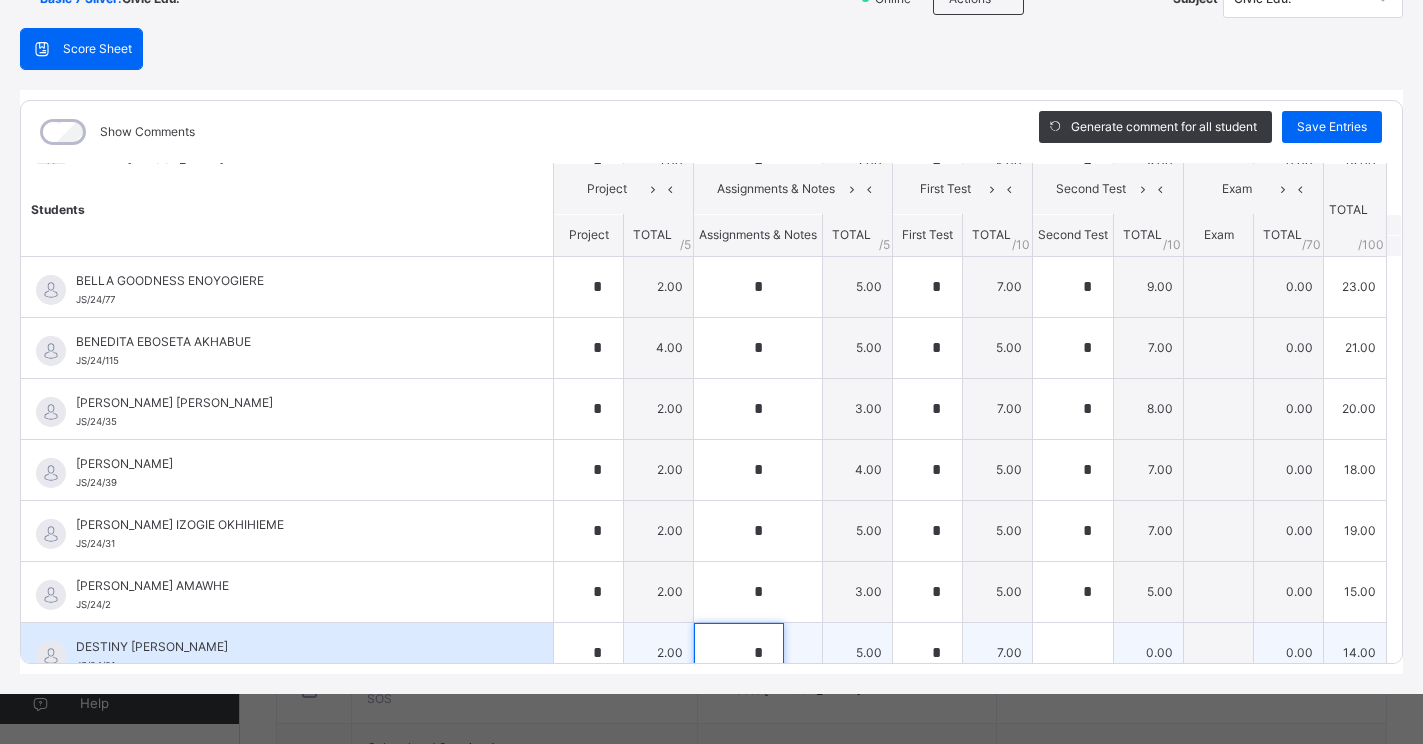type on "*" 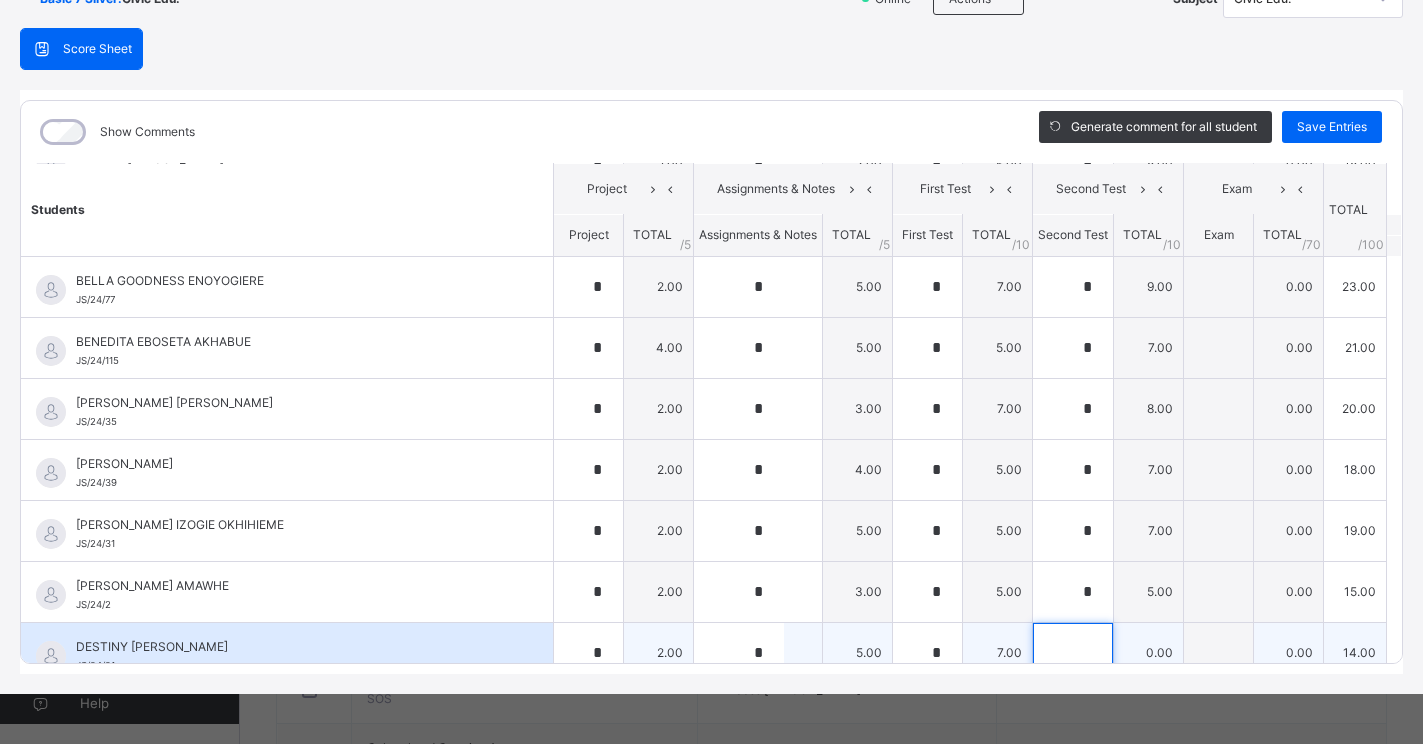 click at bounding box center (1073, 653) 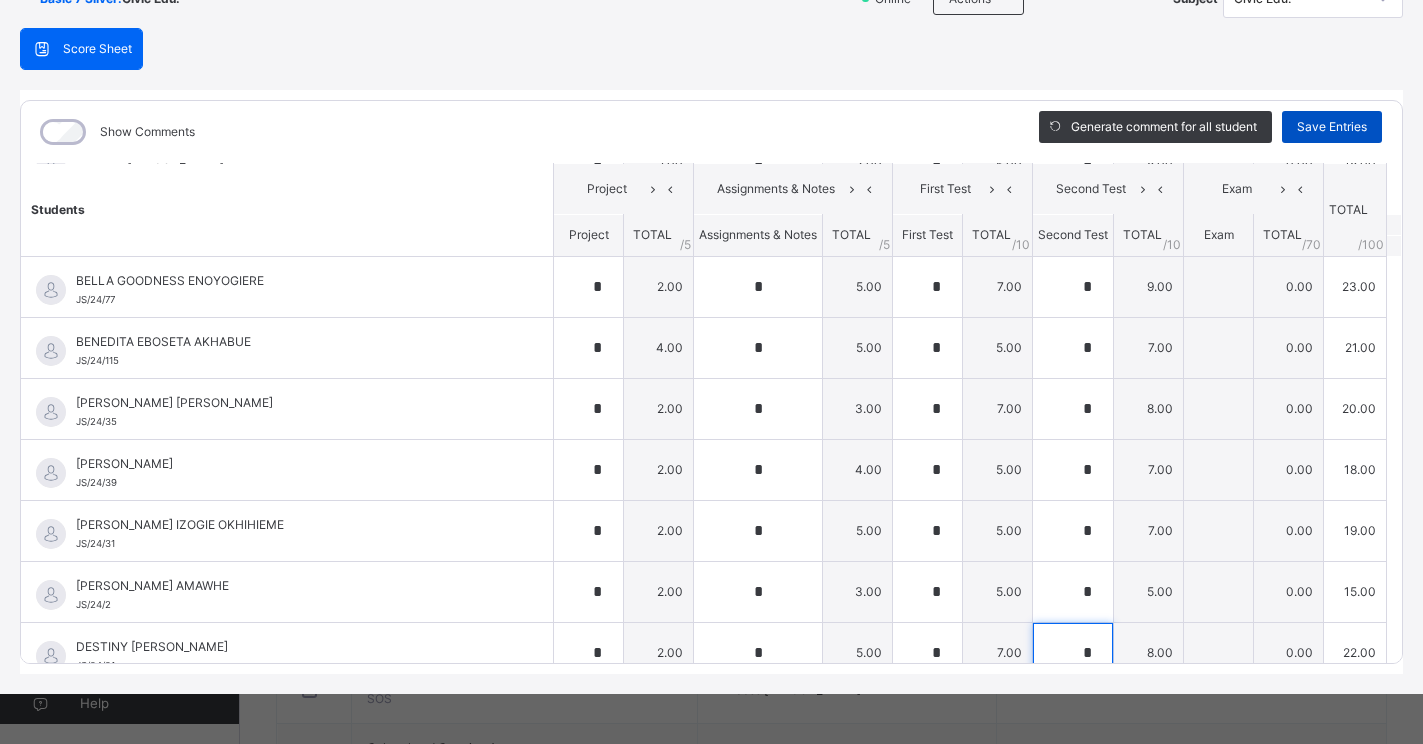 type on "*" 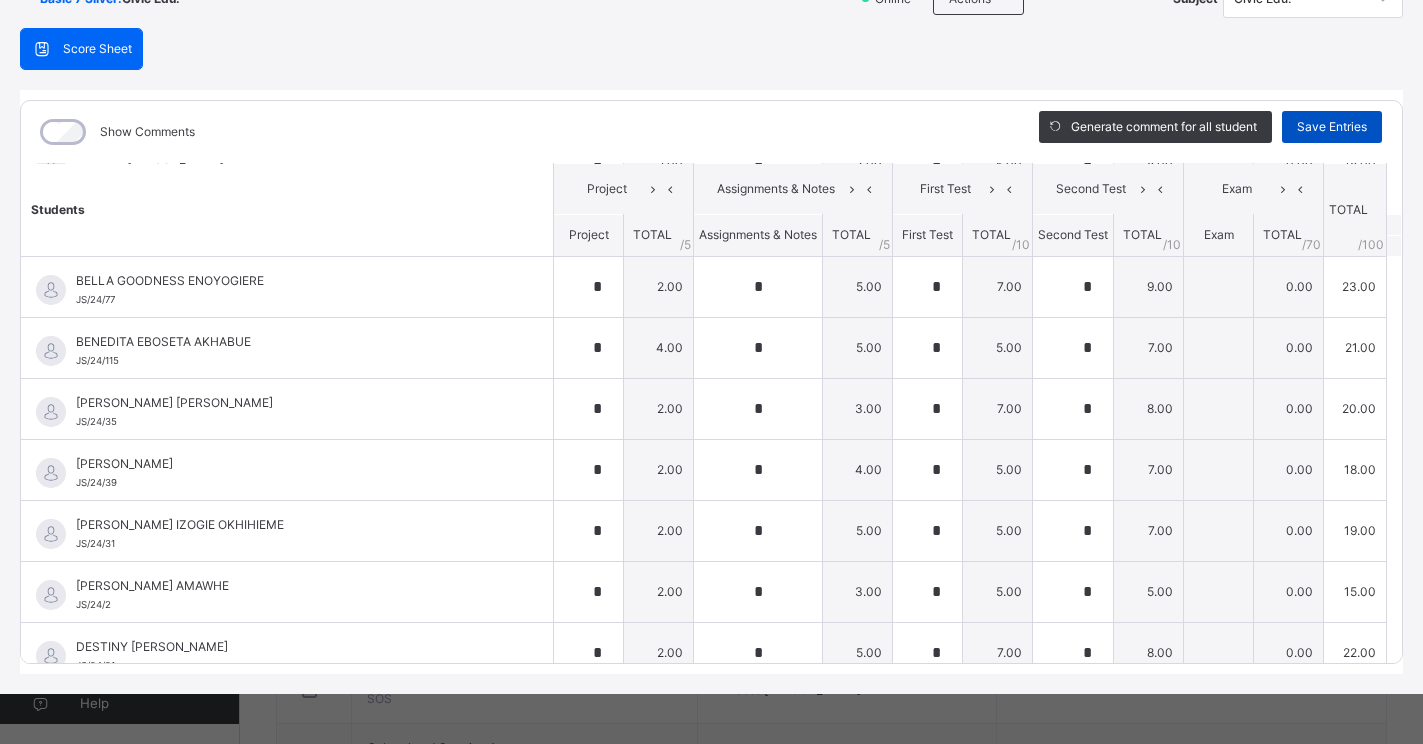 click on "Save Entries" at bounding box center [1332, 127] 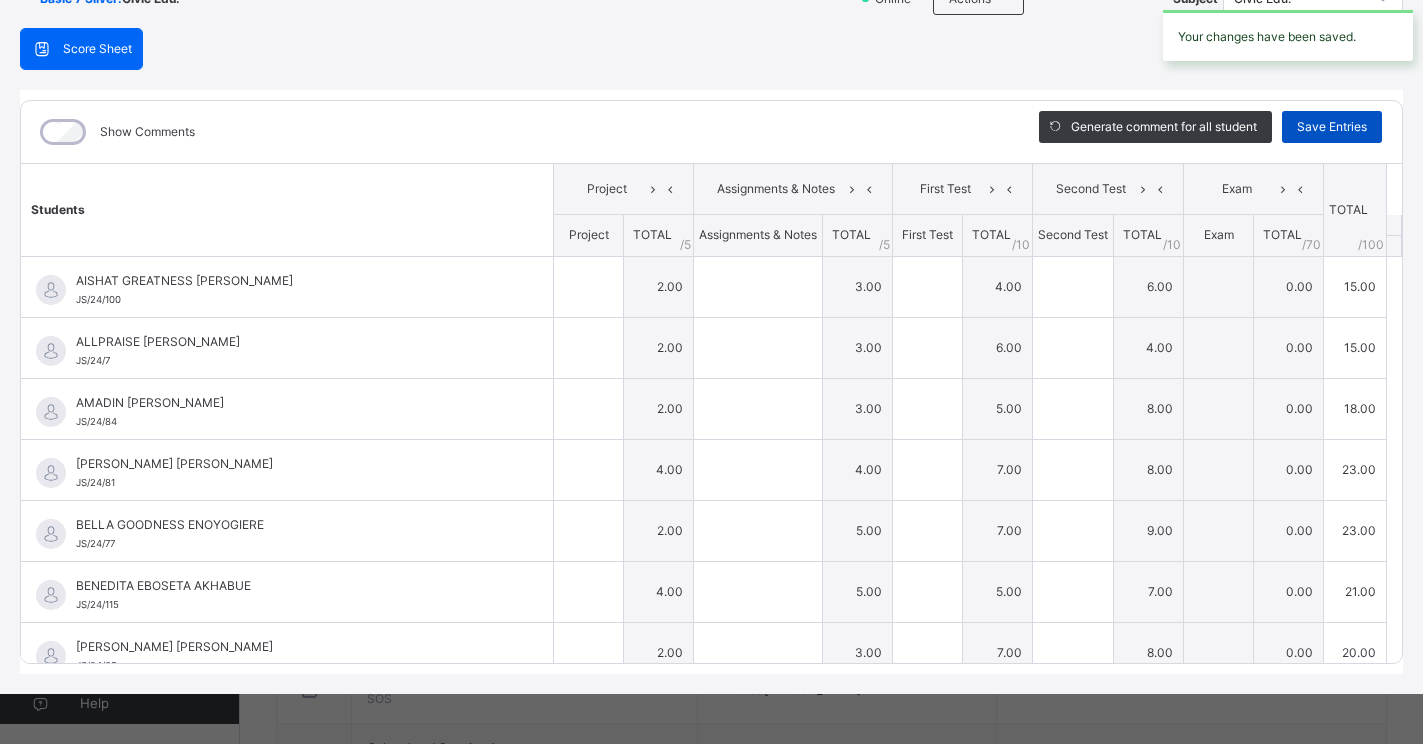 type on "*" 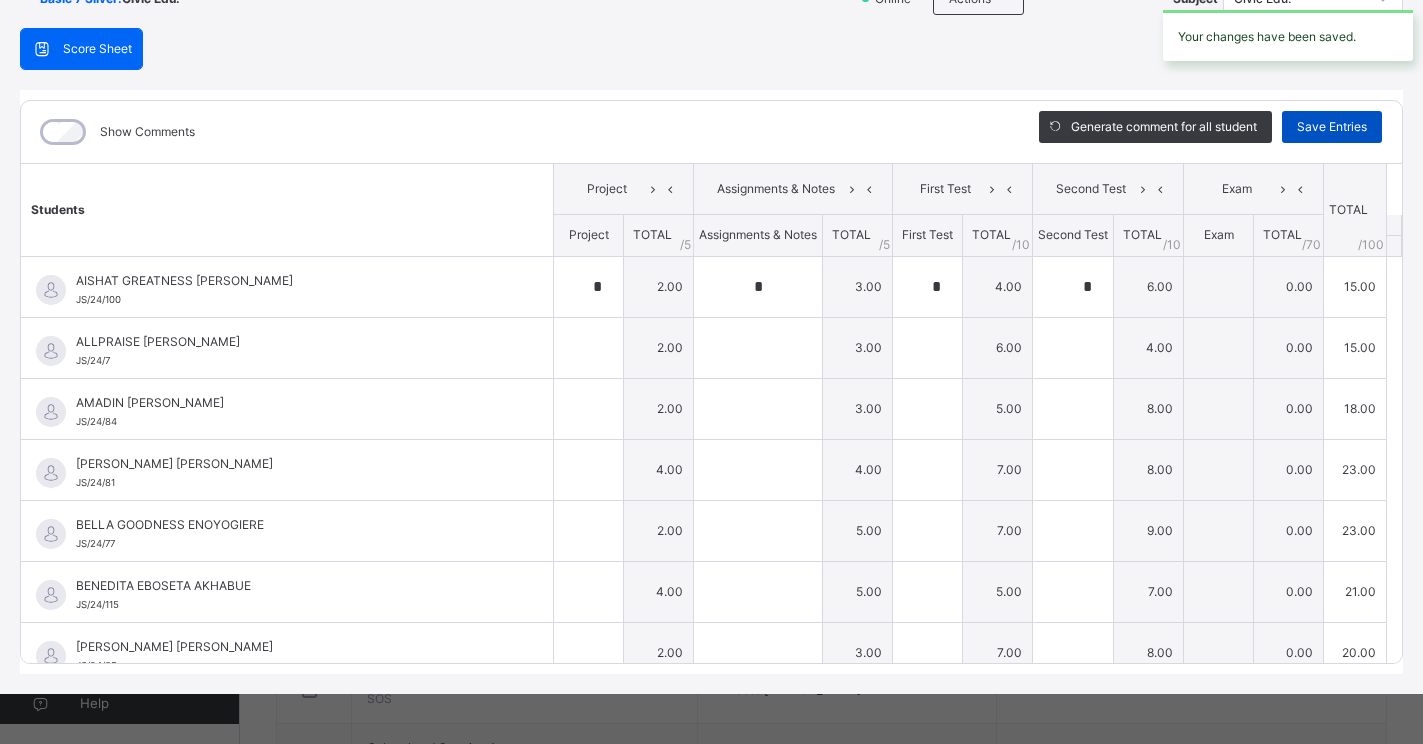 type on "*" 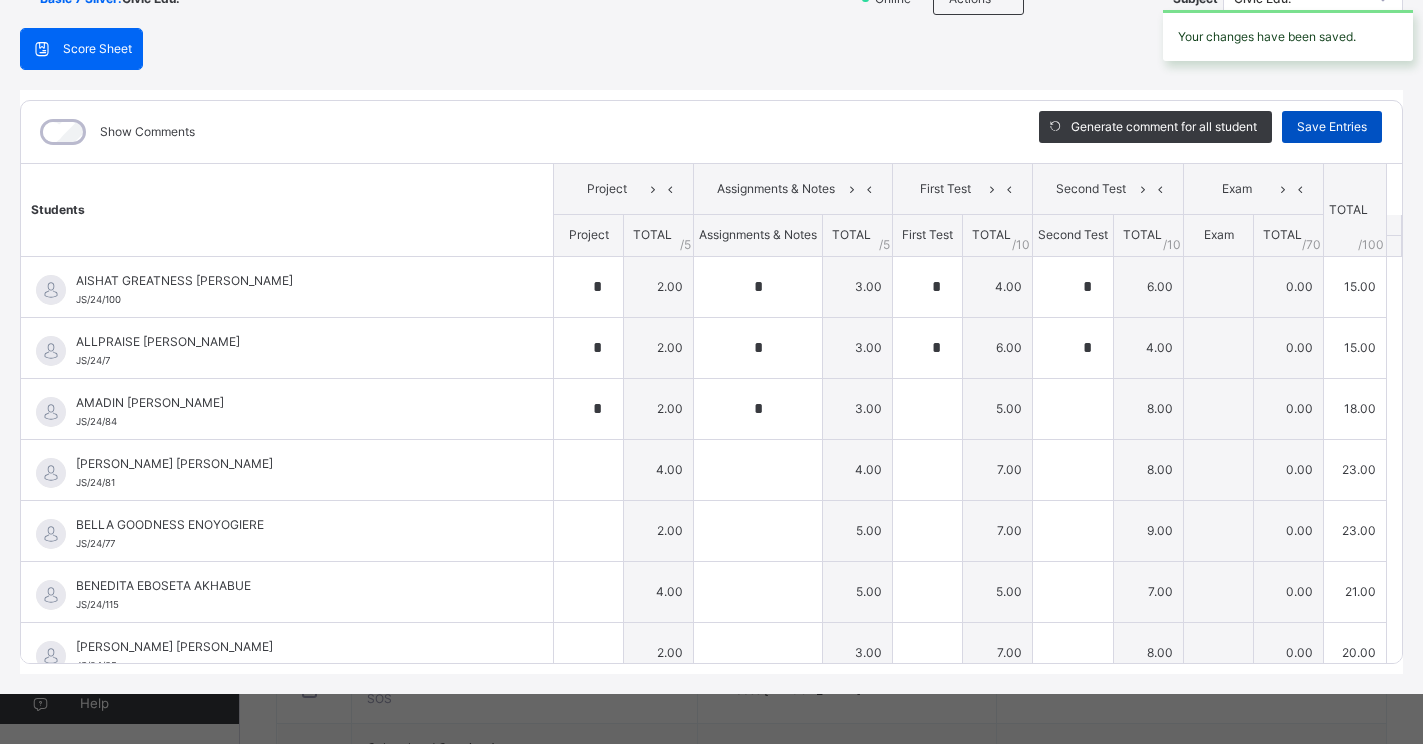 type on "*" 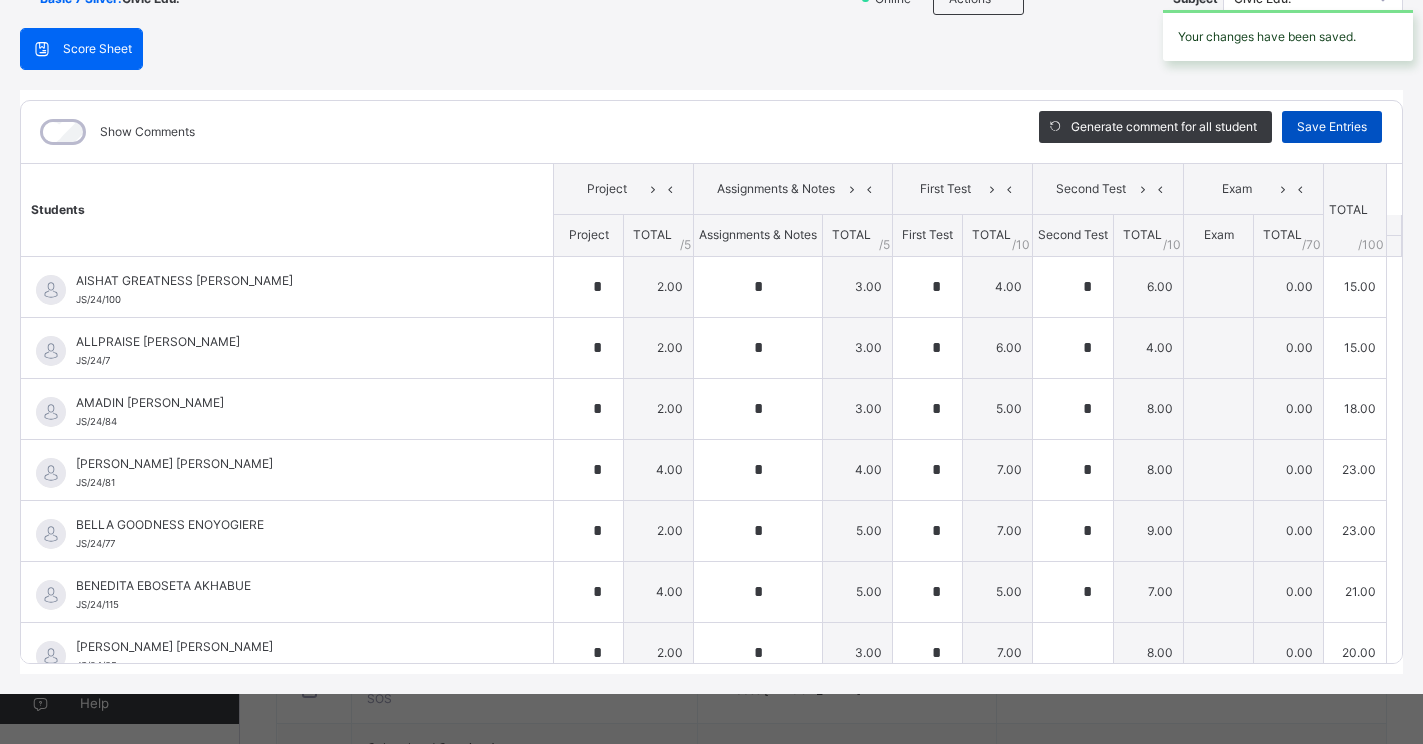 type on "*" 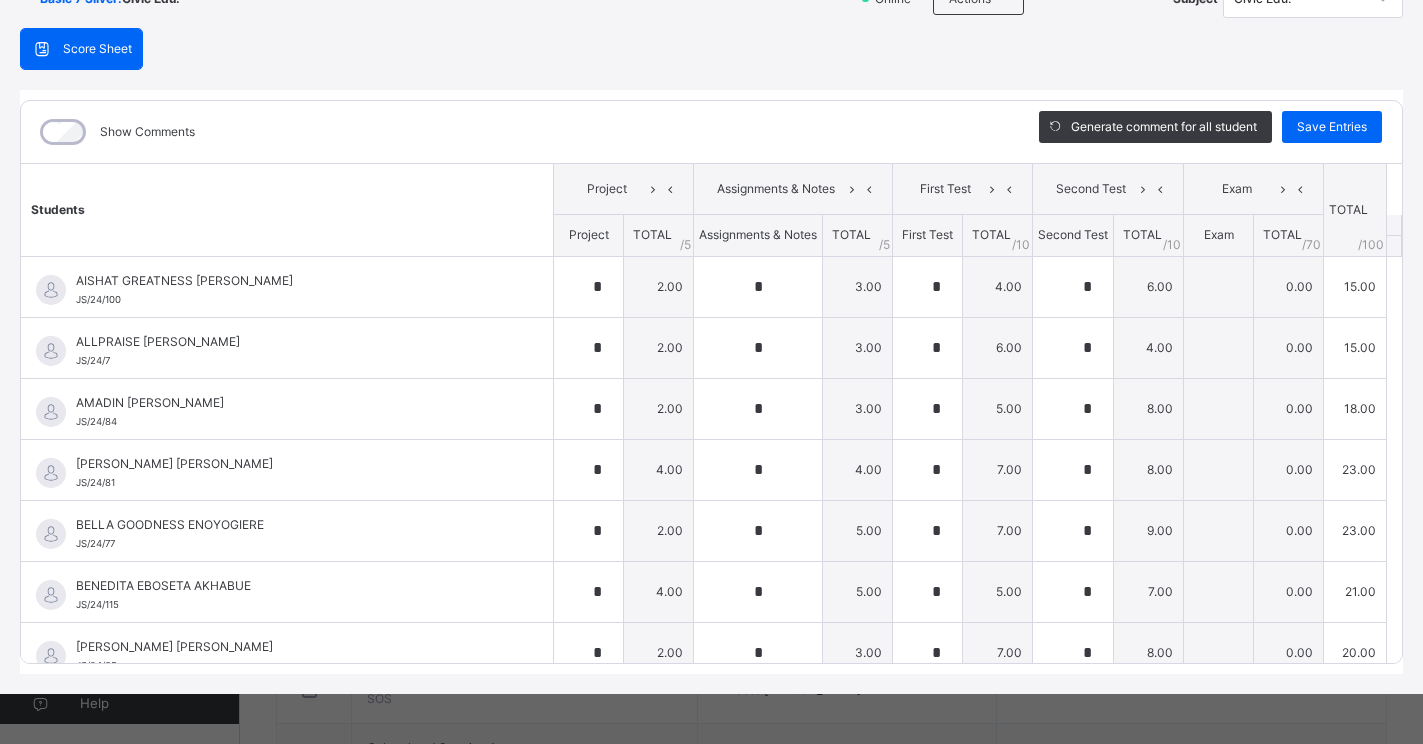 scroll, scrollTop: 40, scrollLeft: 0, axis: vertical 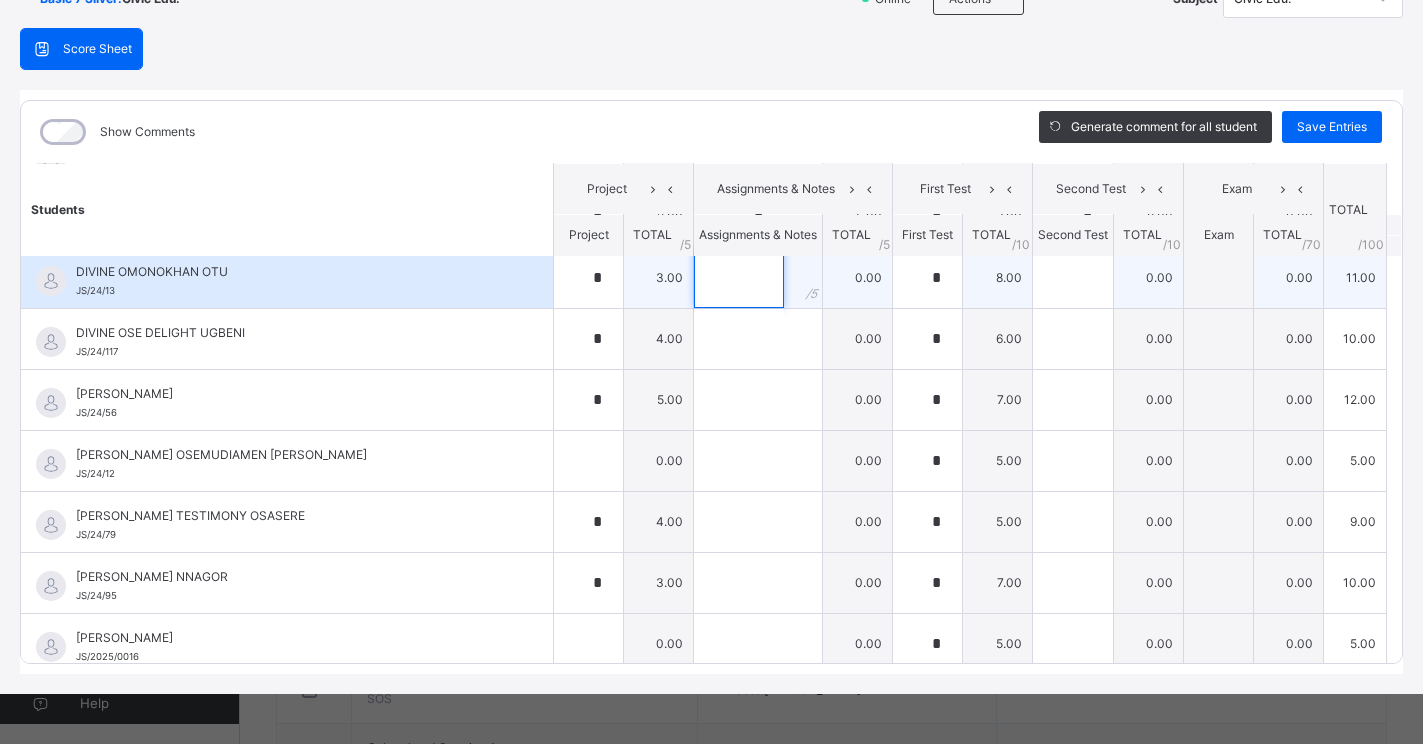 click at bounding box center (739, 278) 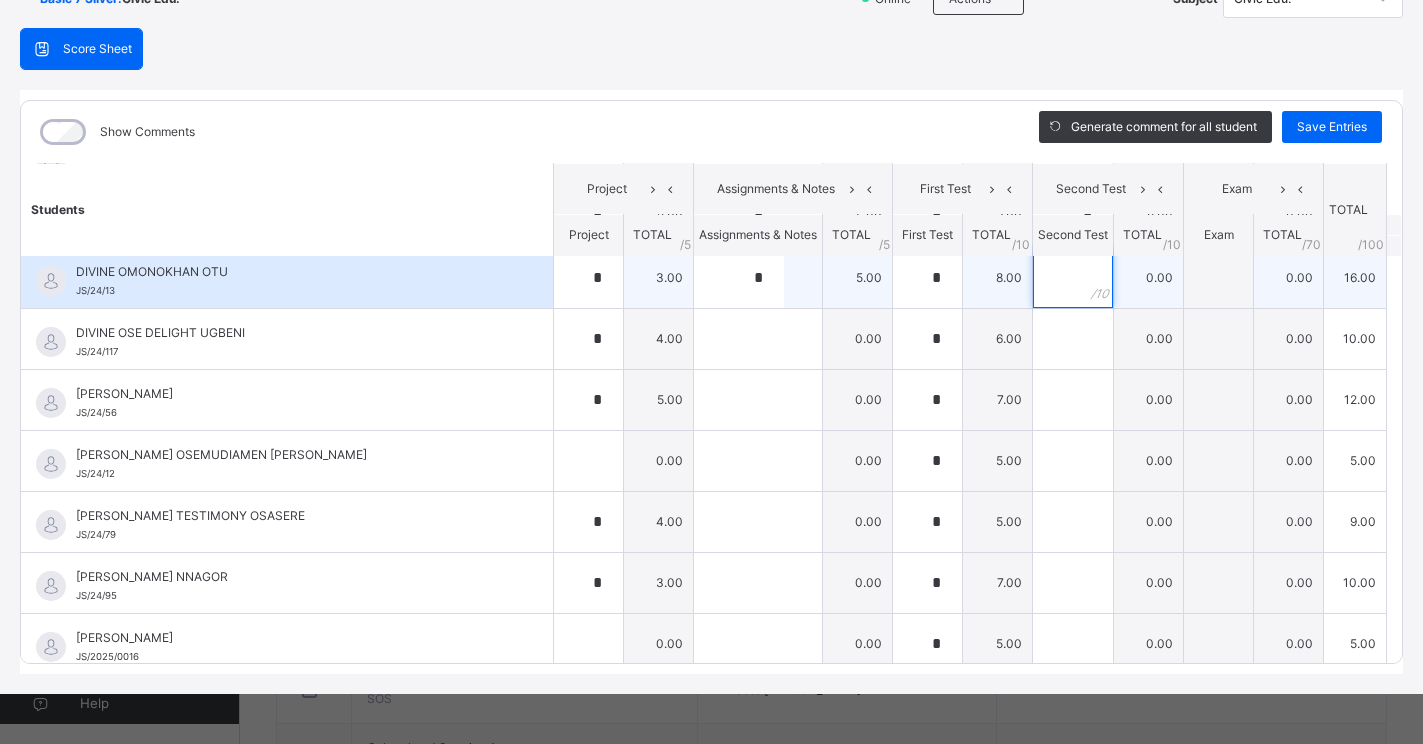 click at bounding box center [1073, 278] 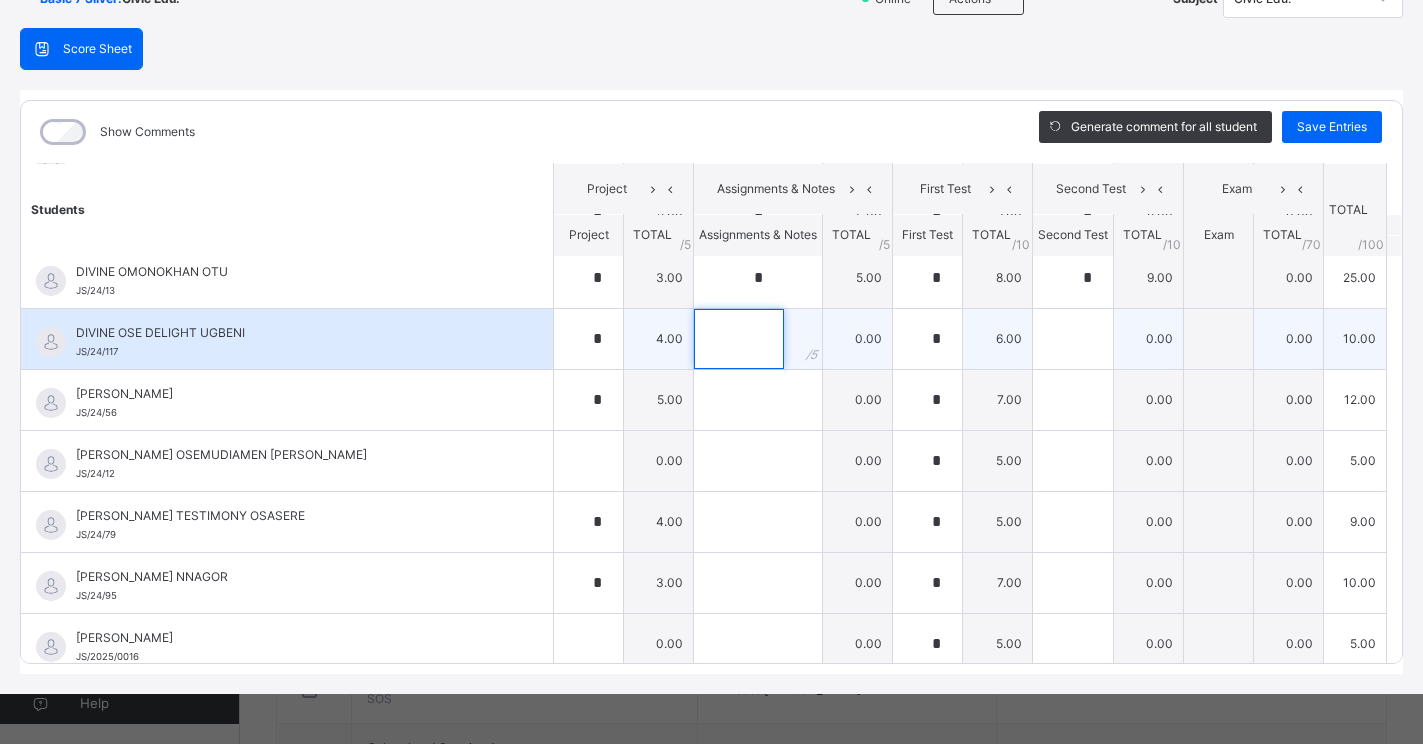 click at bounding box center [739, 339] 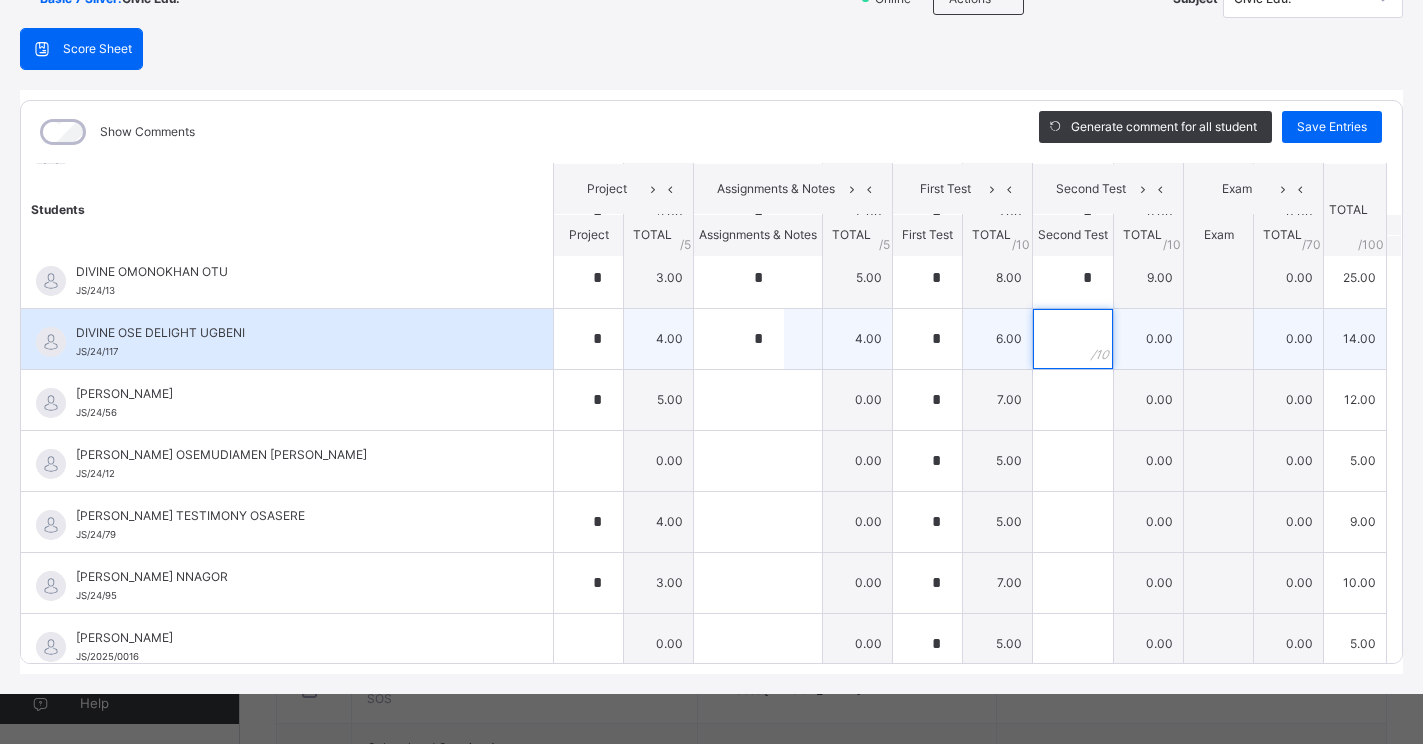 click at bounding box center [1073, 339] 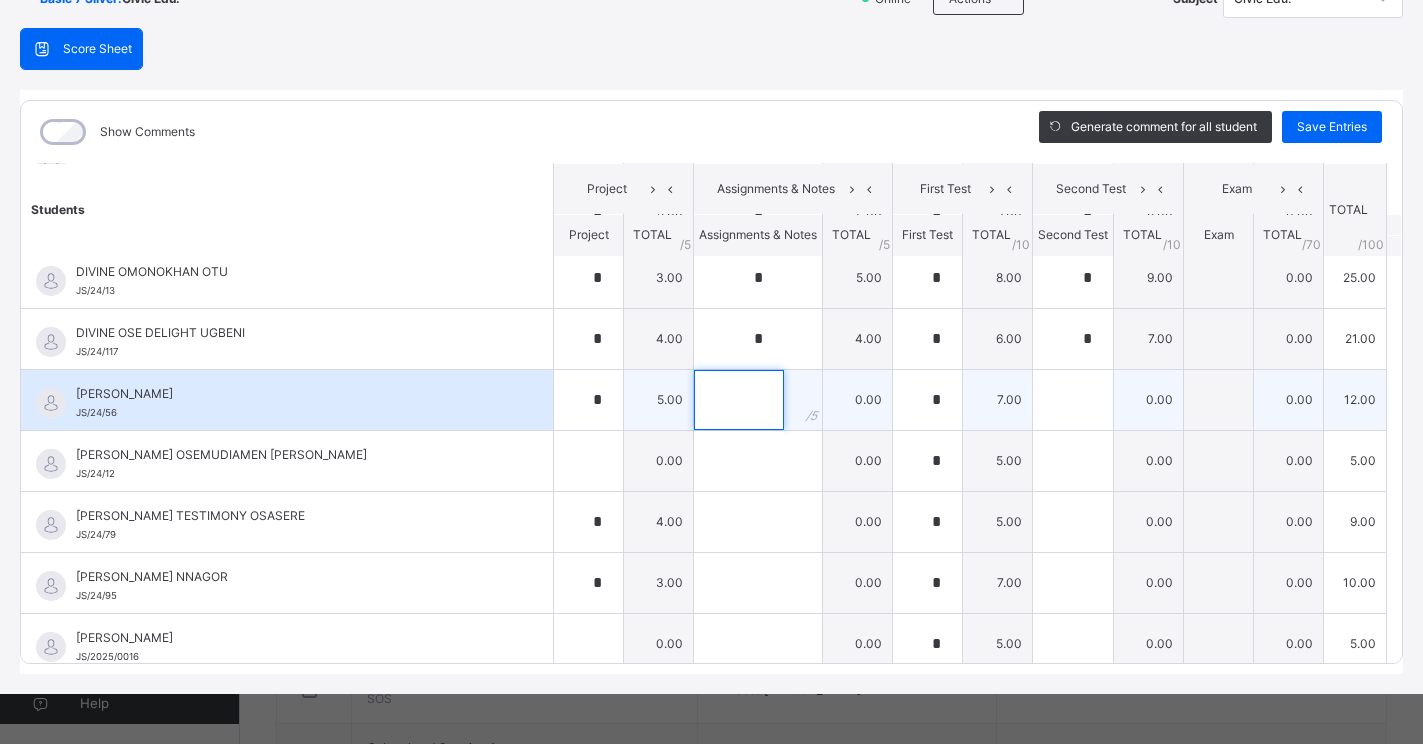 click at bounding box center (739, 400) 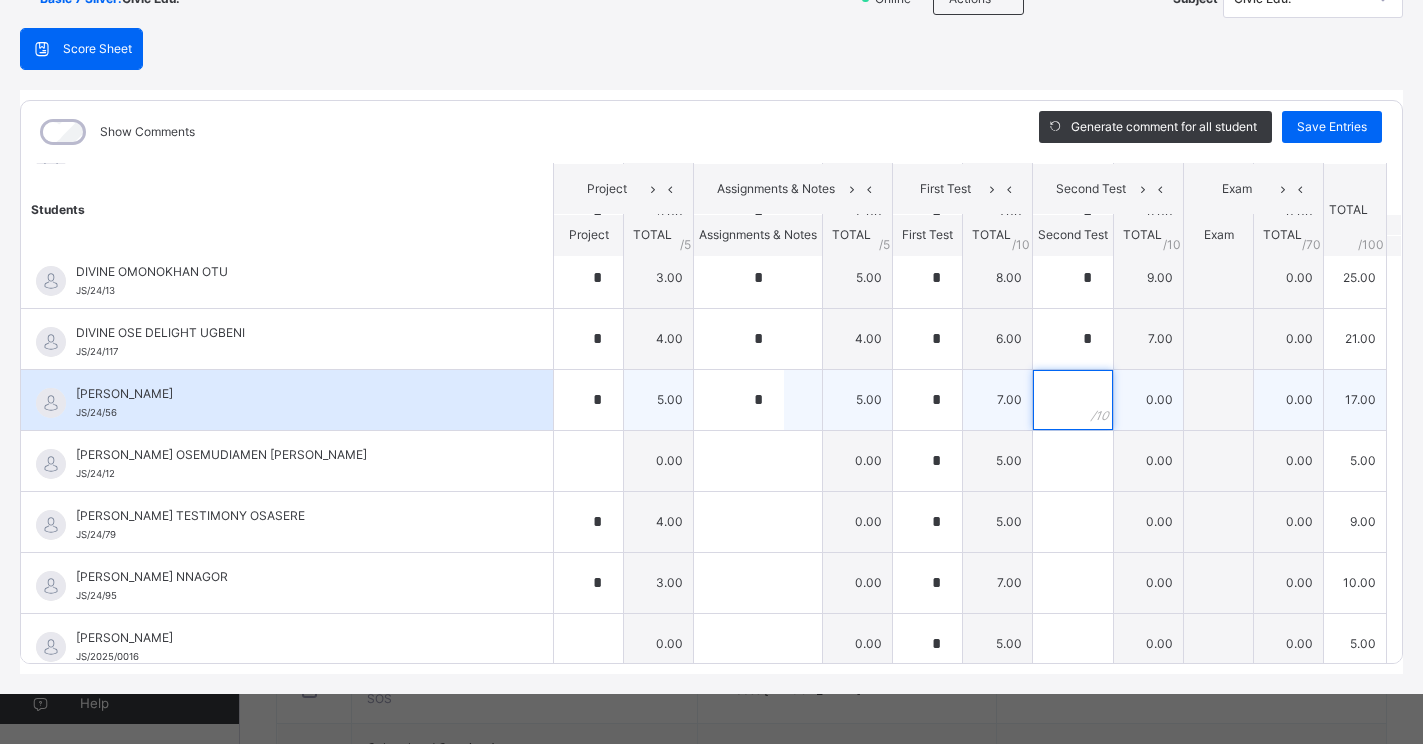 click at bounding box center [1073, 400] 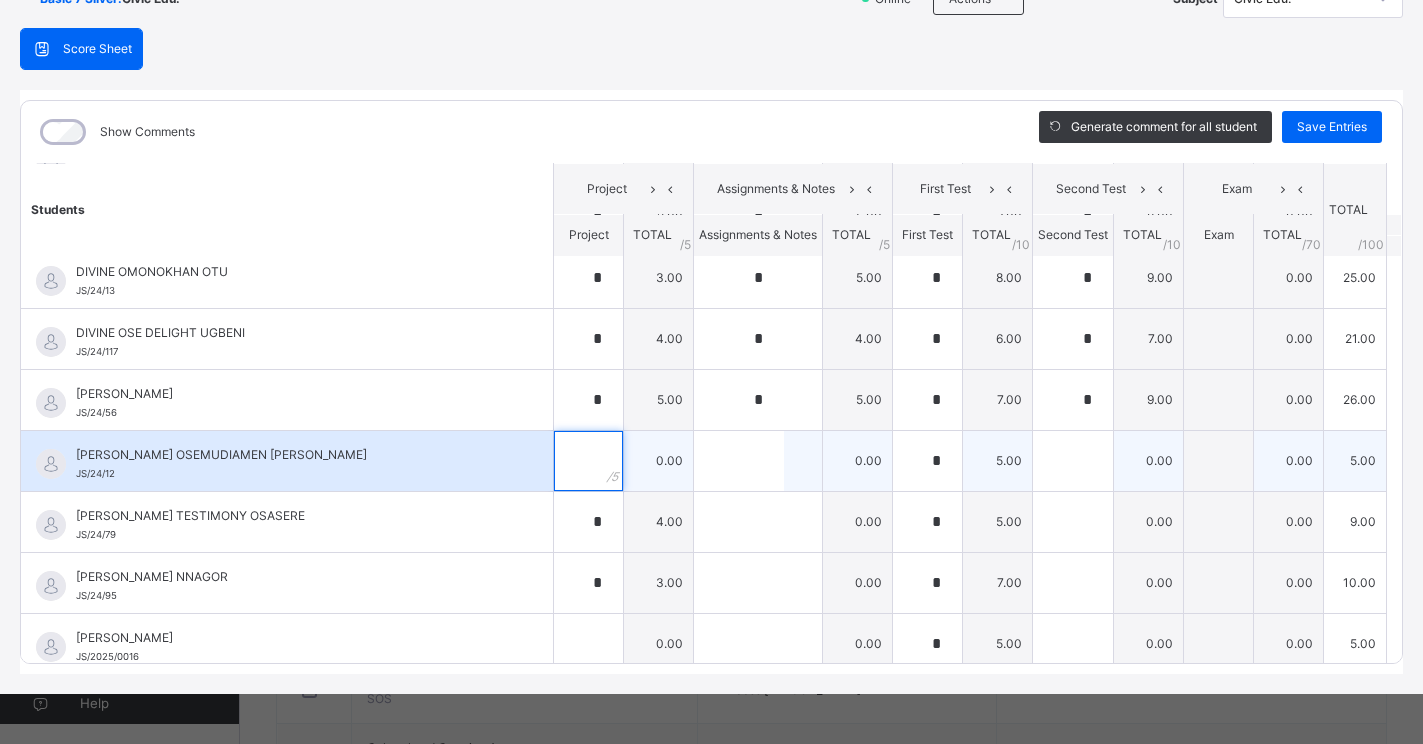 click at bounding box center (588, 461) 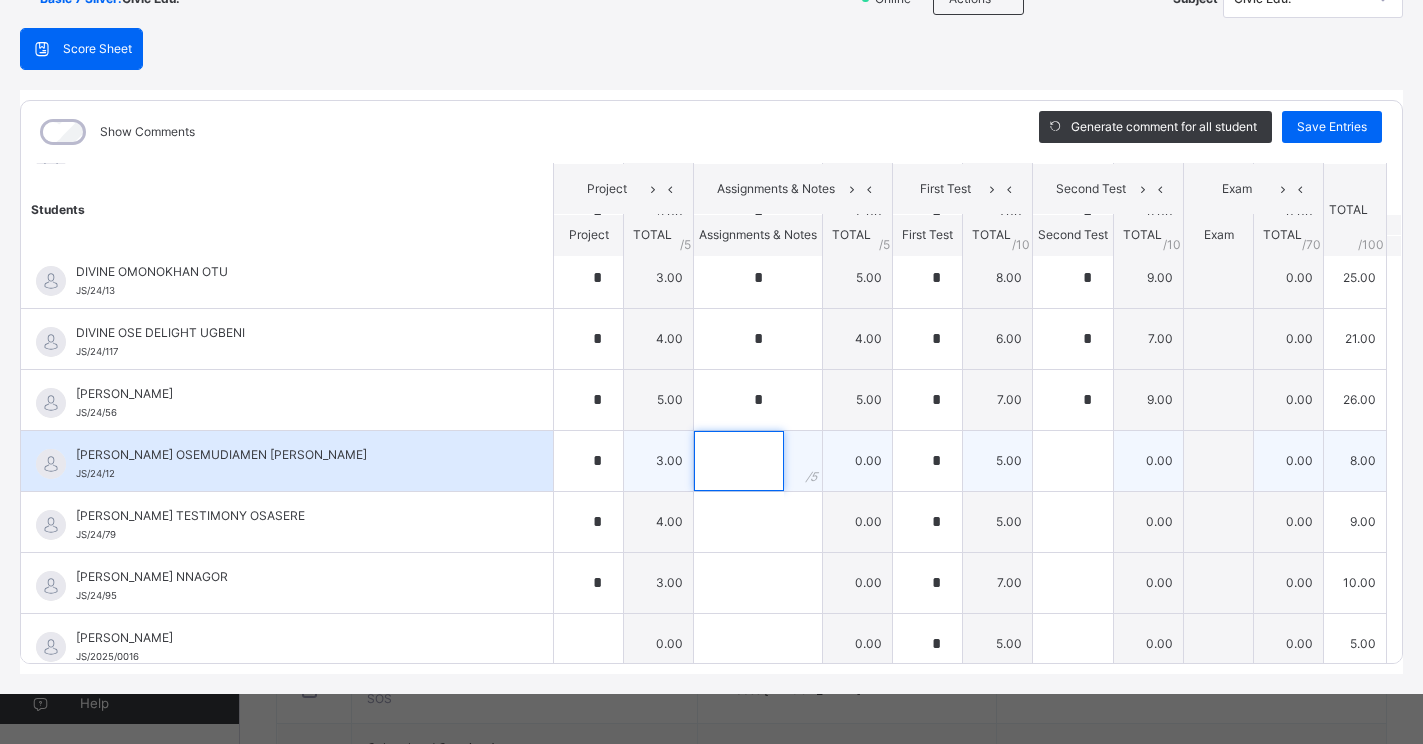 click at bounding box center [739, 461] 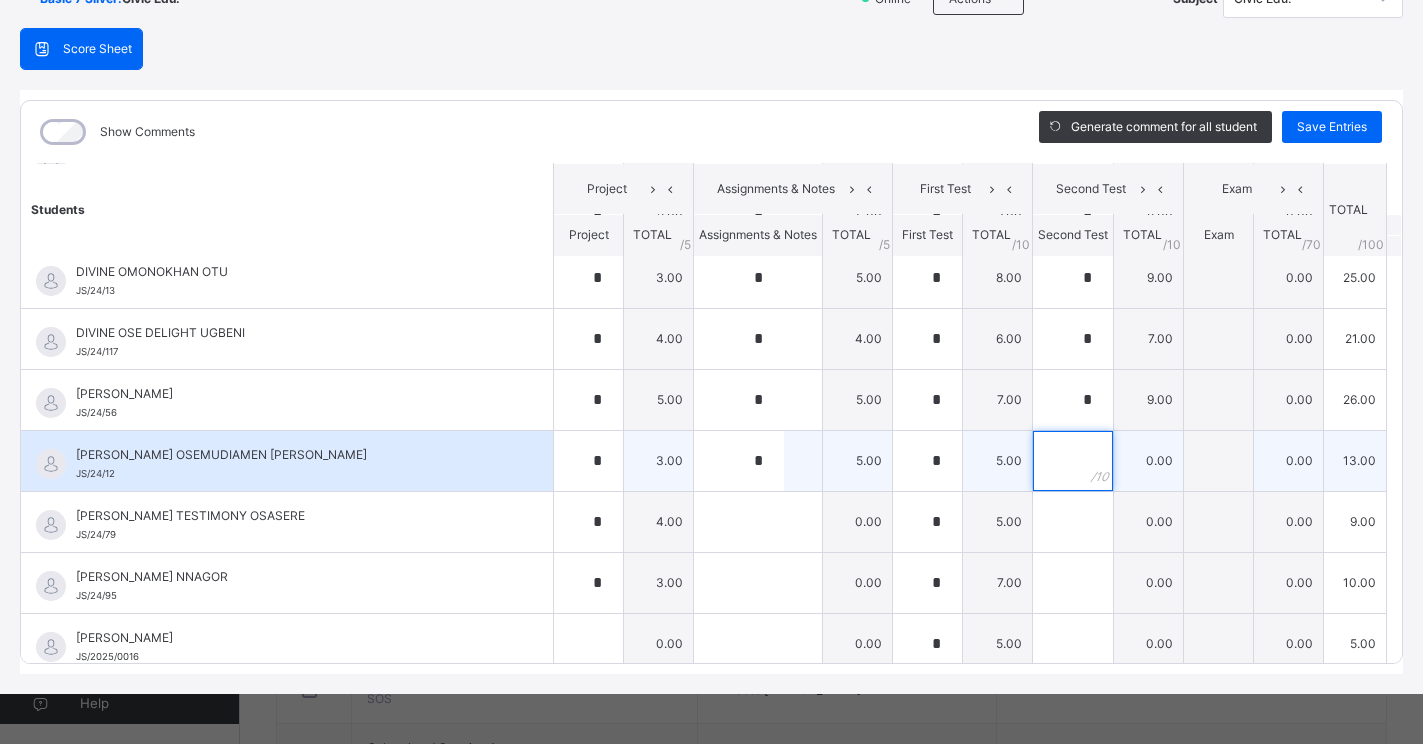 click at bounding box center [1073, 461] 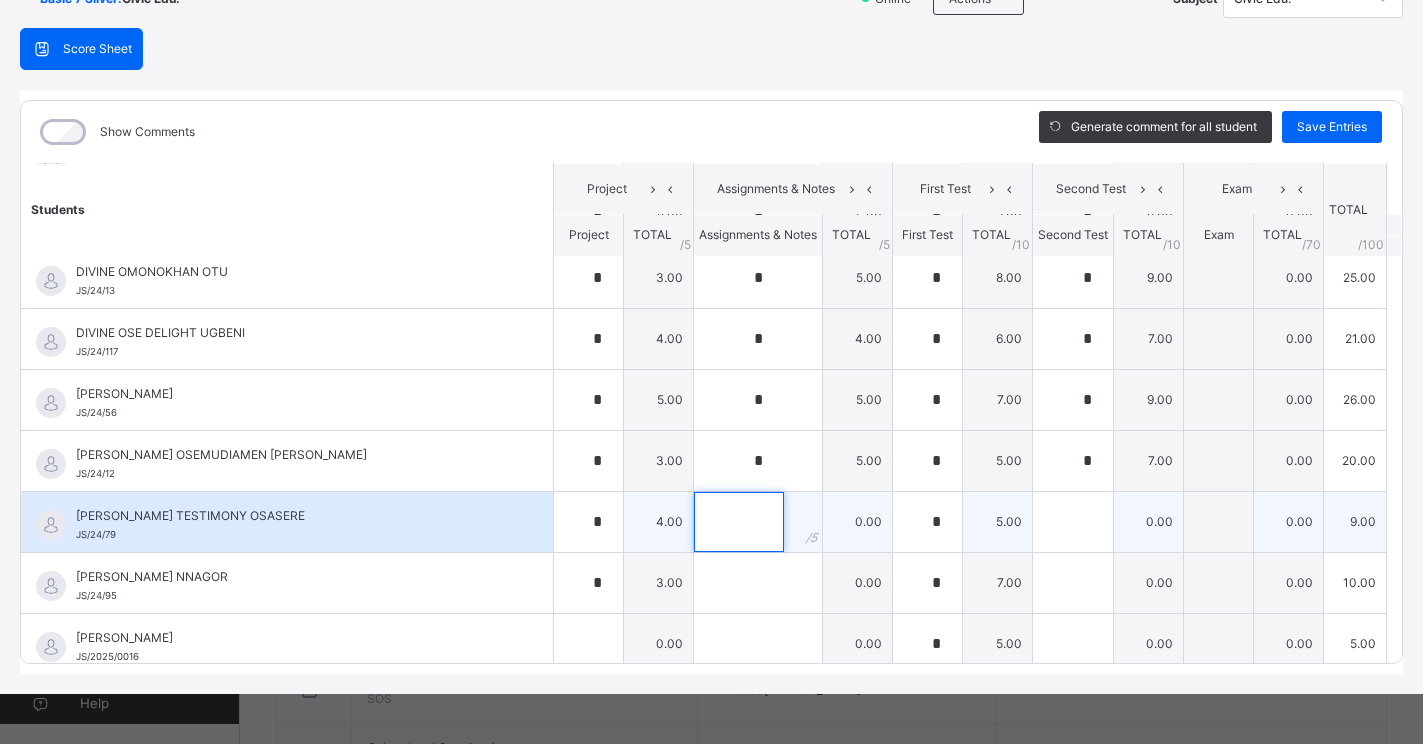 click at bounding box center (739, 522) 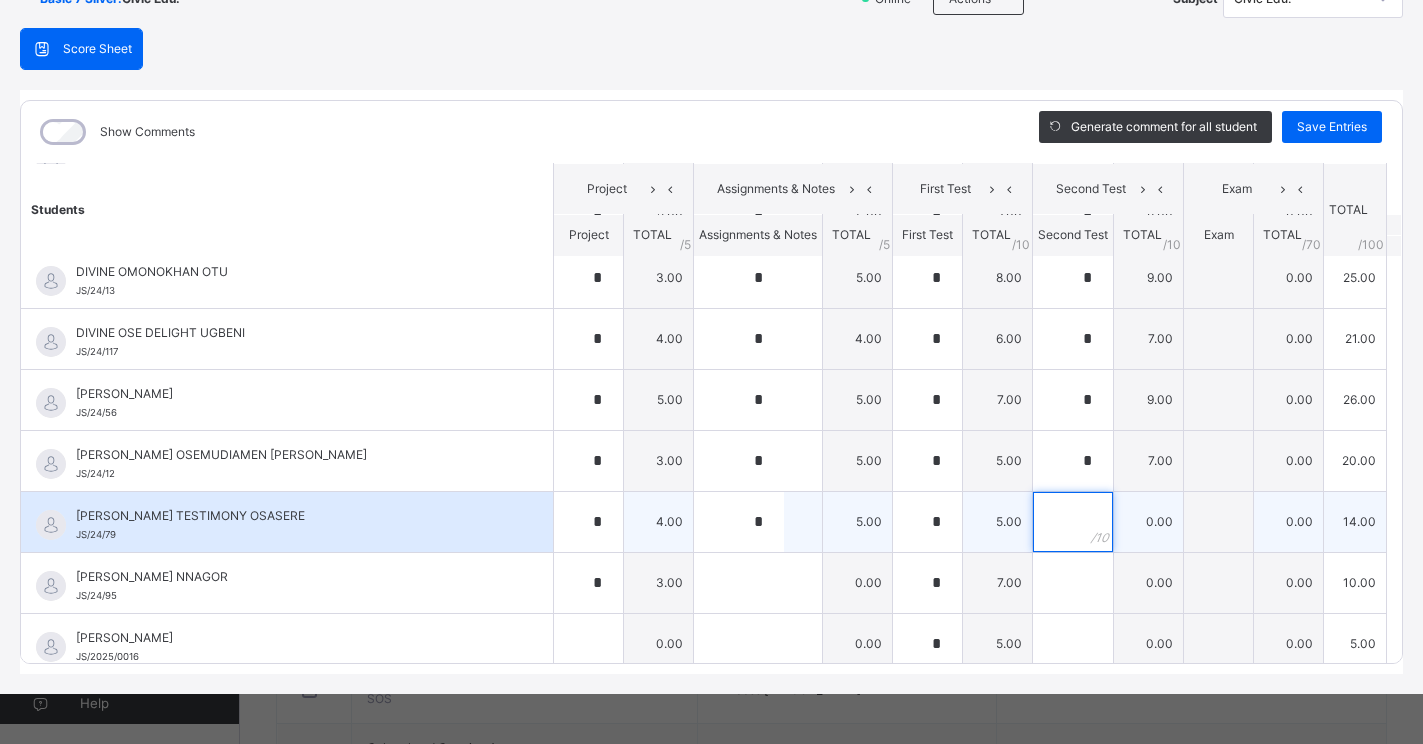 click at bounding box center [1073, 522] 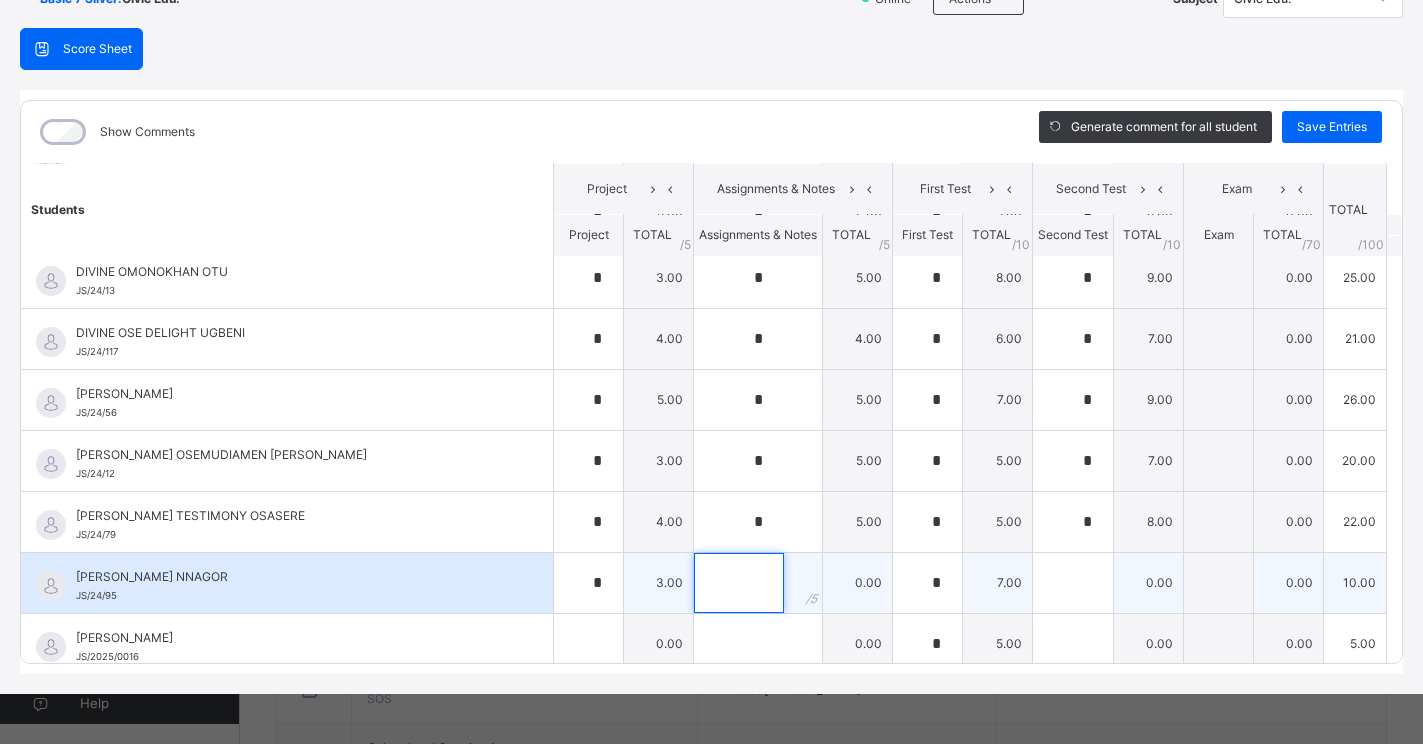 click at bounding box center (739, 583) 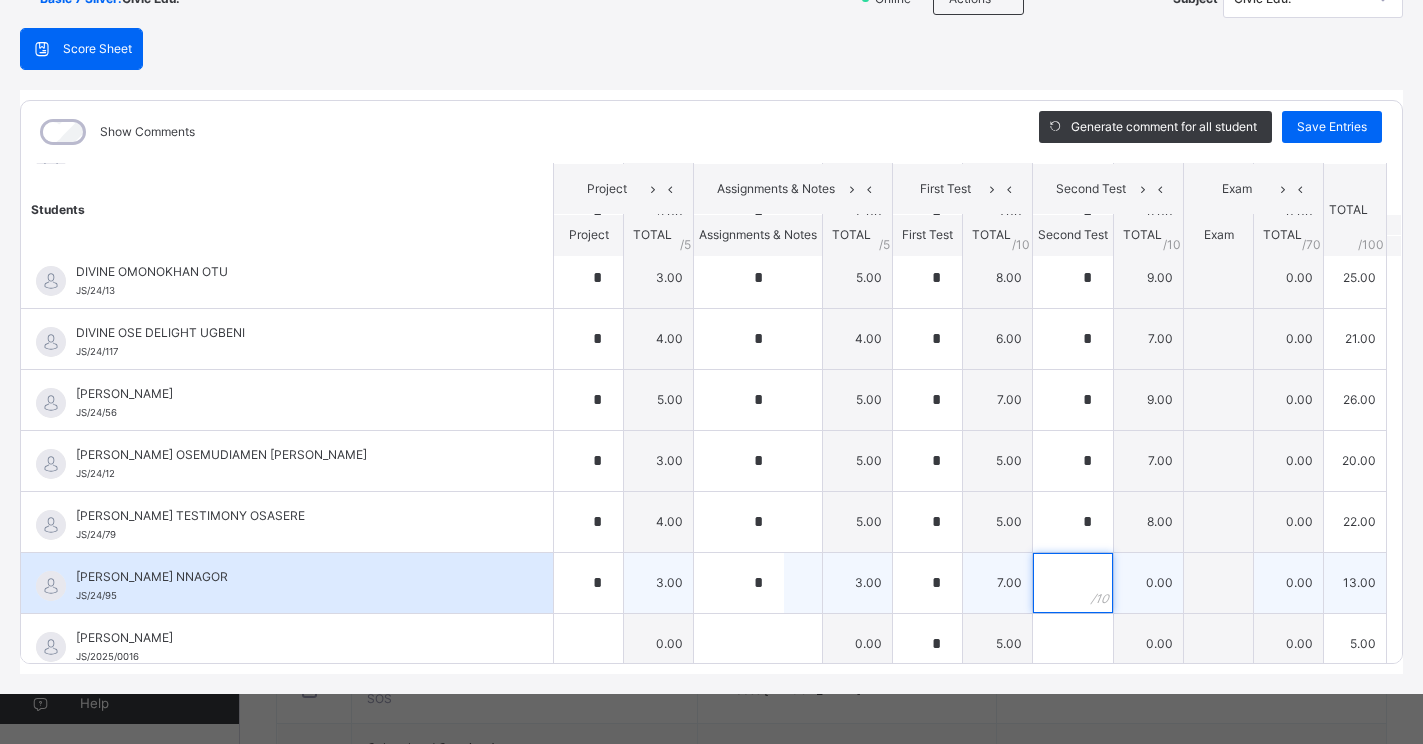 click at bounding box center [1073, 583] 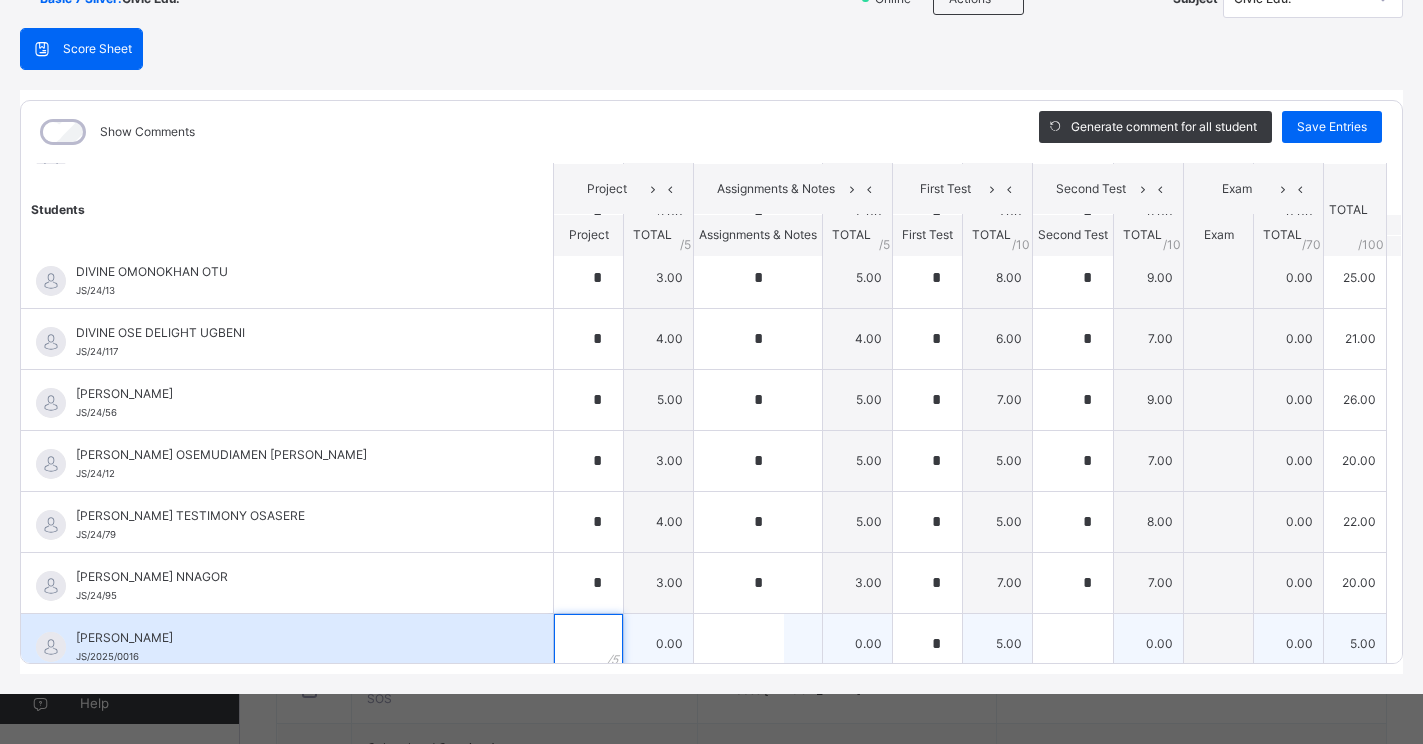 click at bounding box center [588, 644] 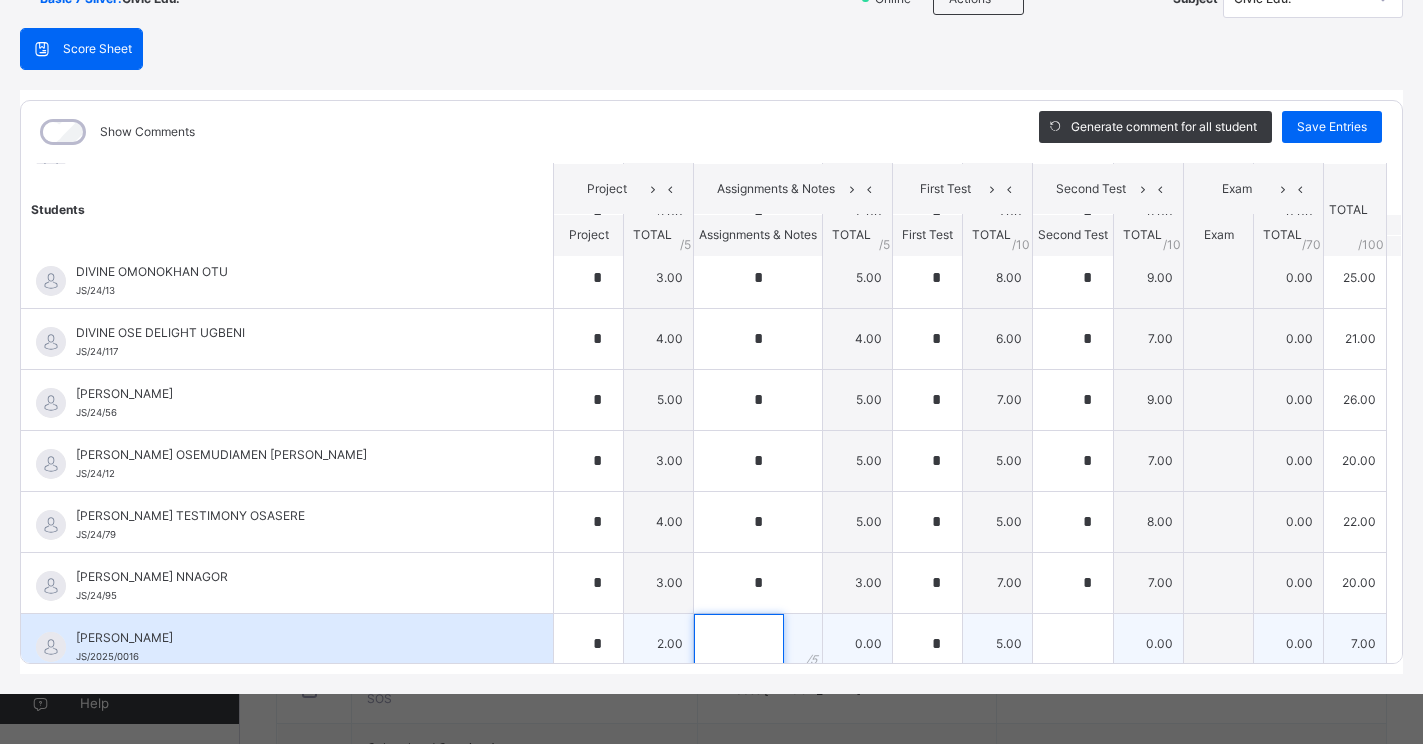 click at bounding box center (739, 644) 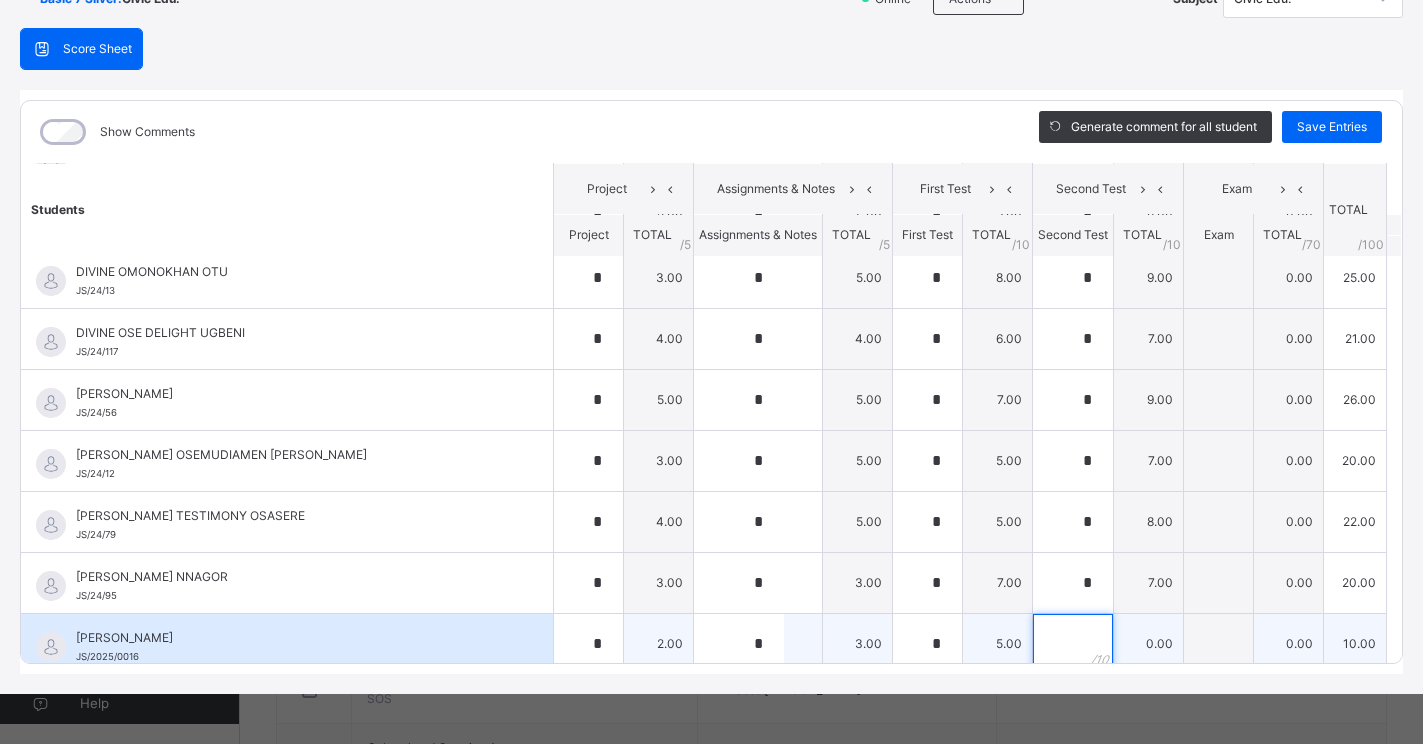 click at bounding box center (1073, 644) 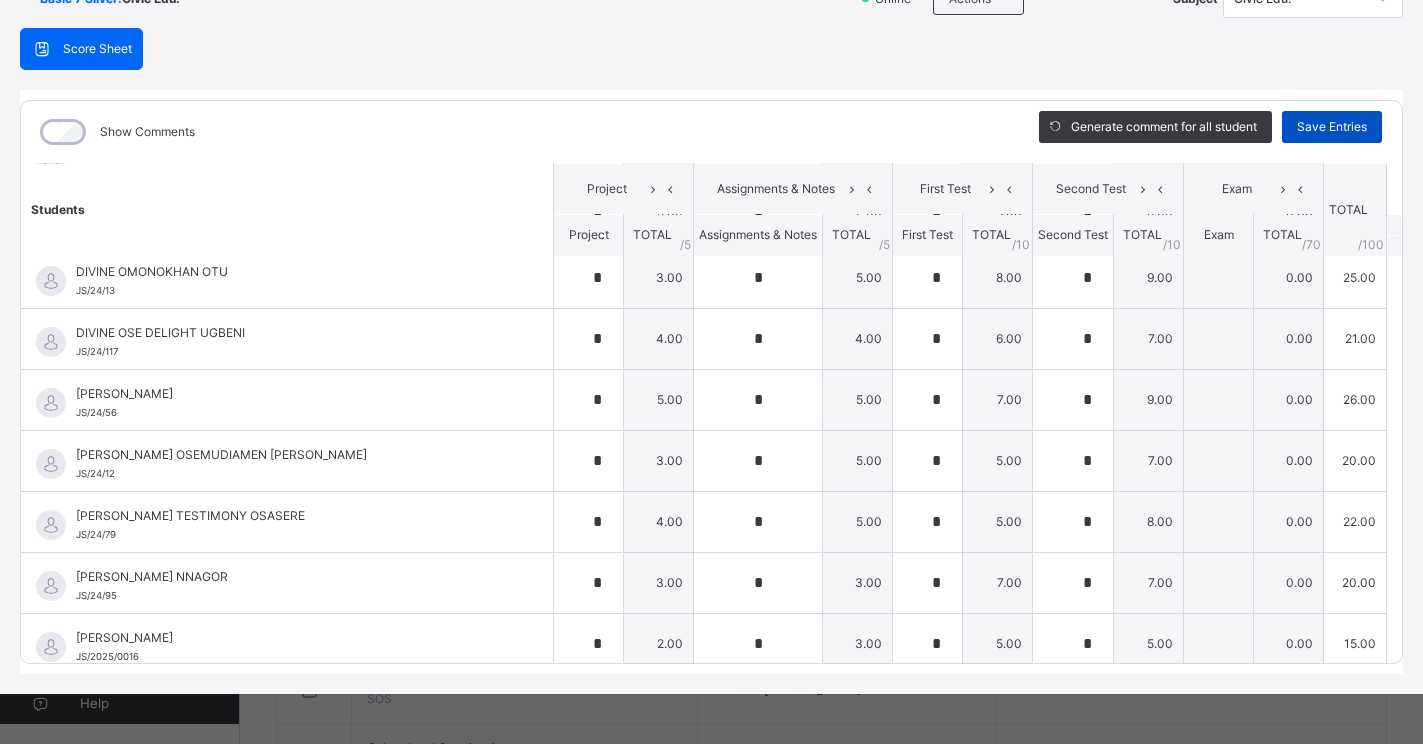 click on "Save Entries" at bounding box center [1332, 127] 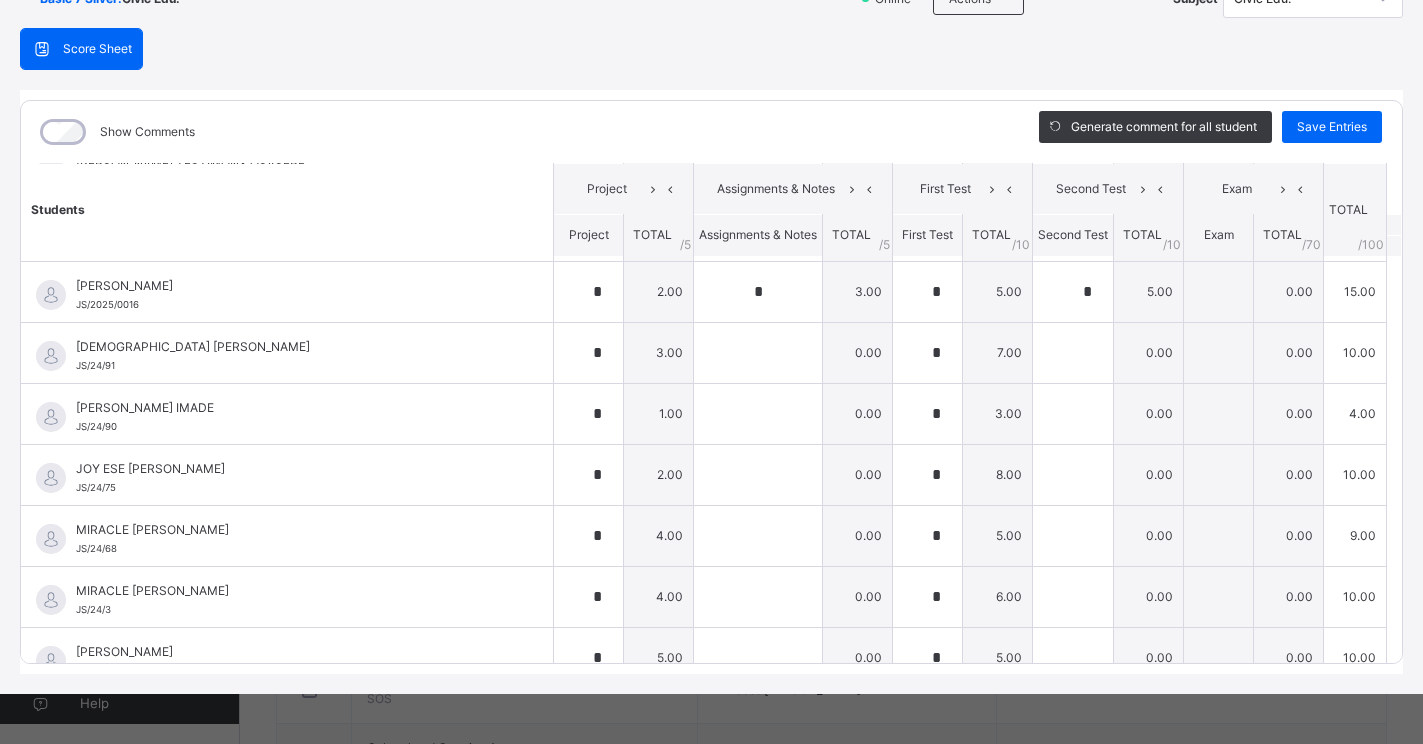 scroll, scrollTop: 1040, scrollLeft: 0, axis: vertical 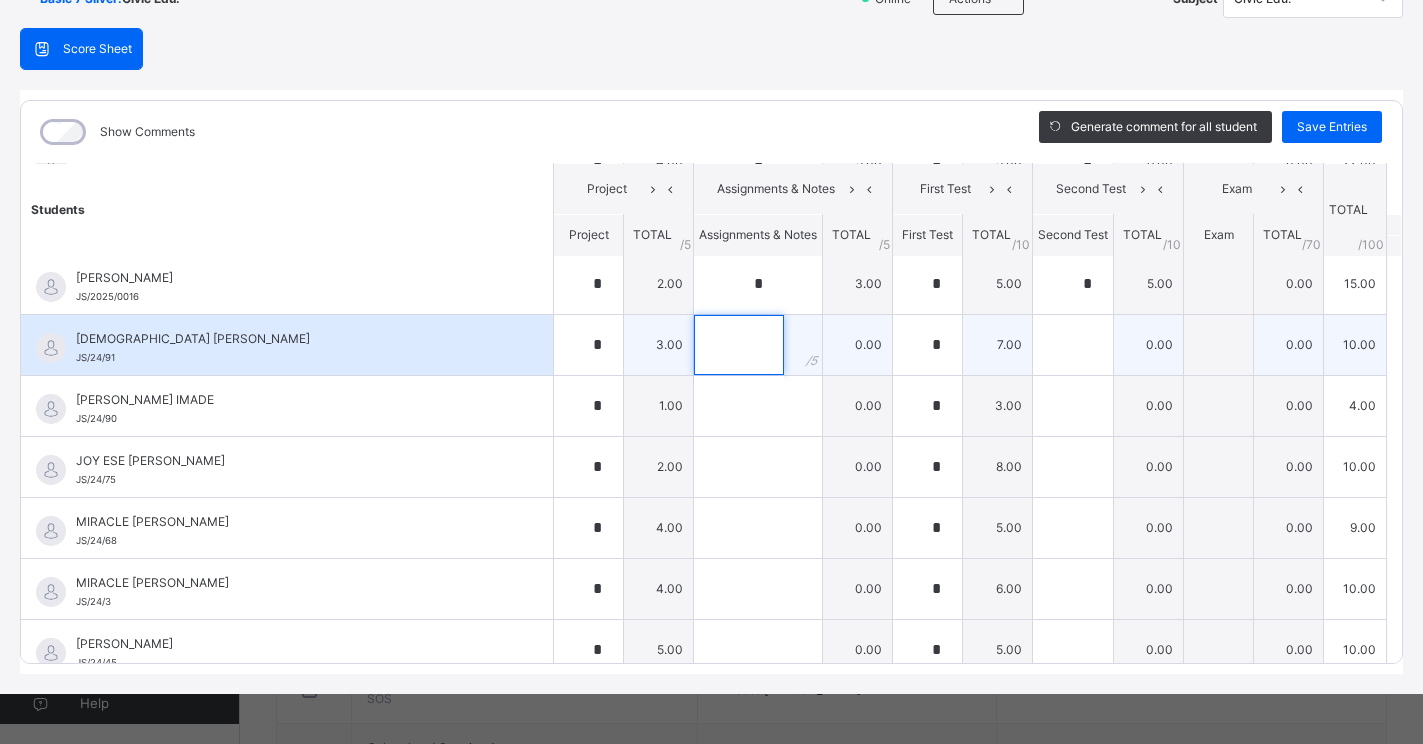 click at bounding box center [739, 345] 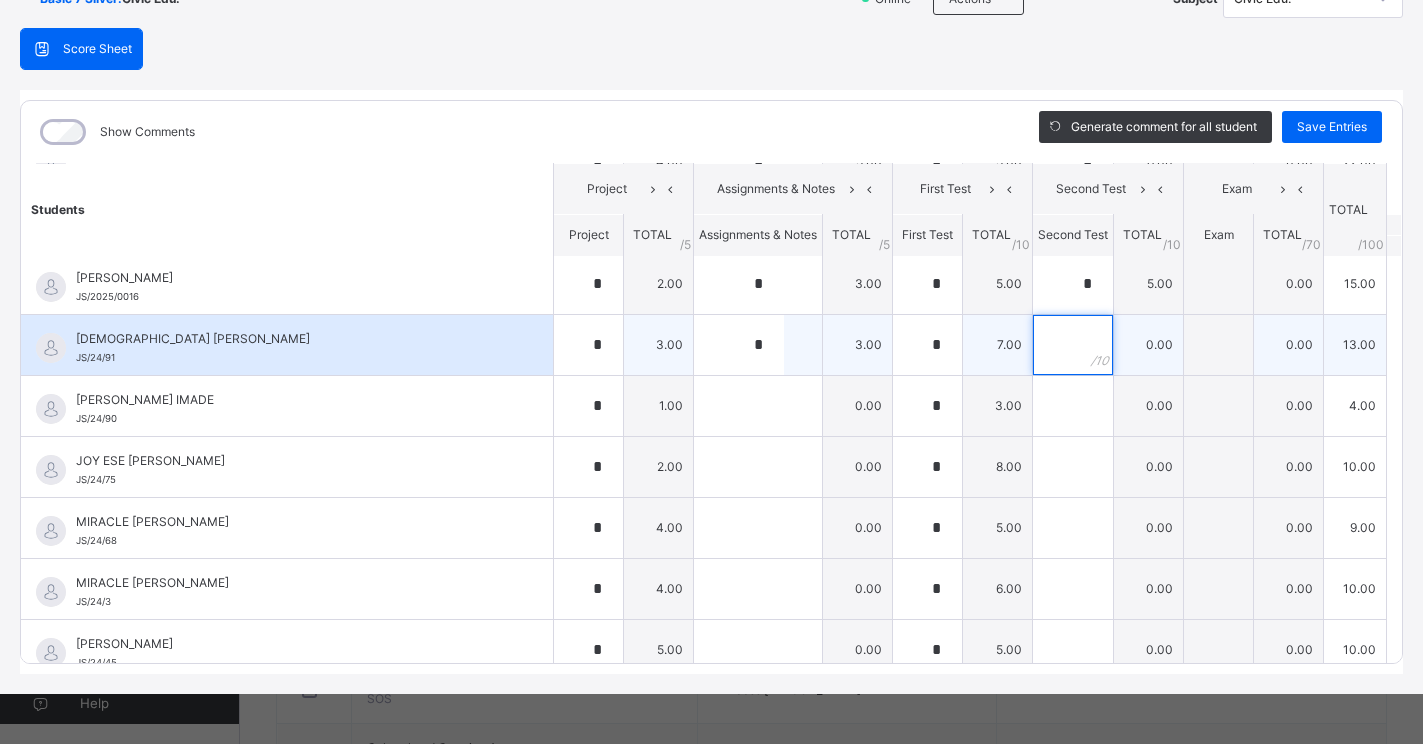 click at bounding box center (1073, 345) 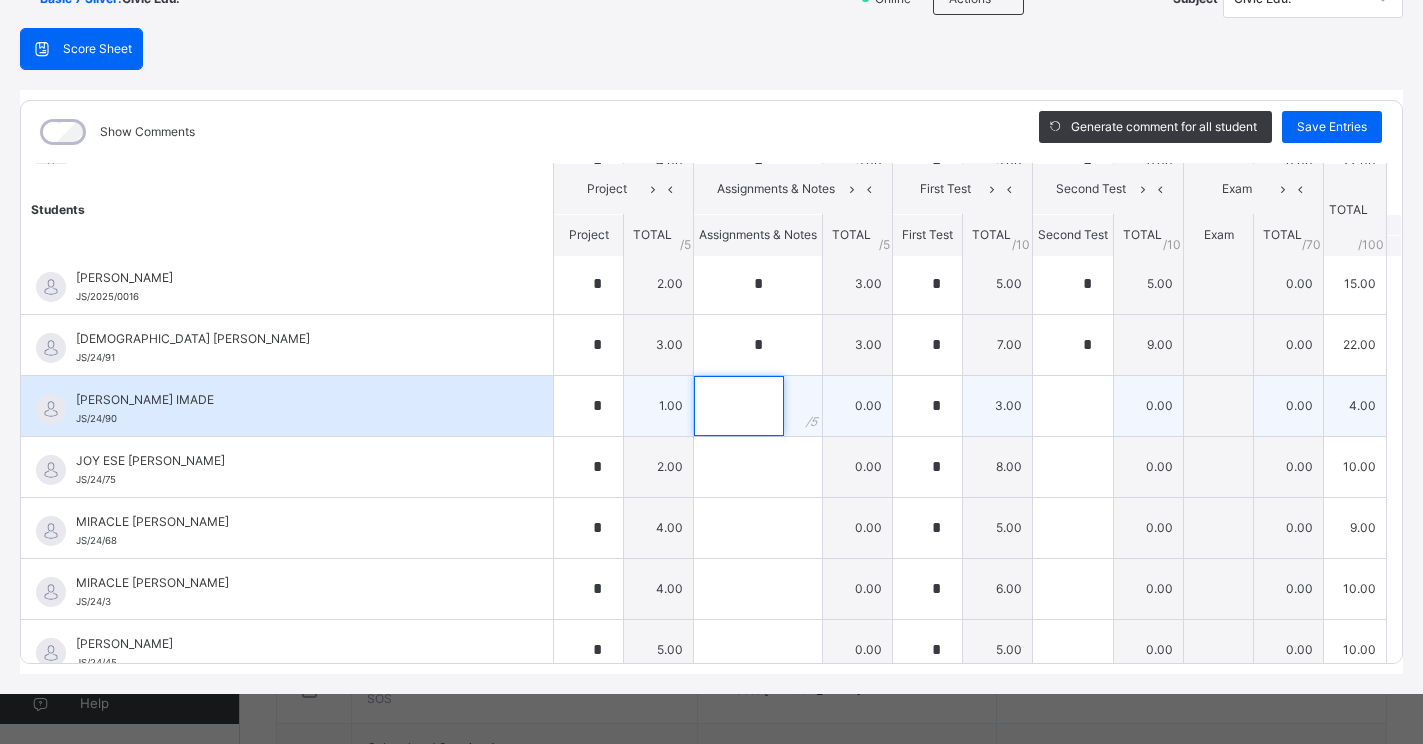 click at bounding box center [739, 406] 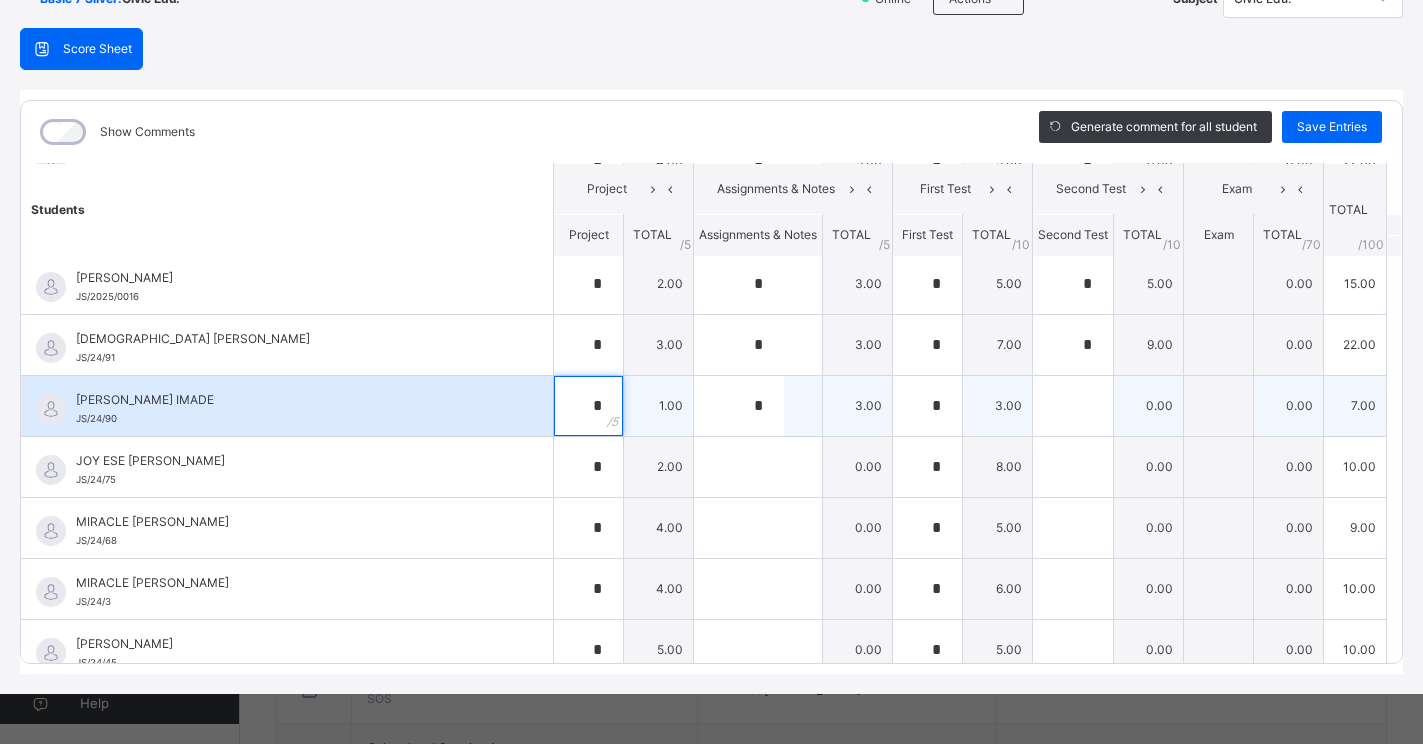 click on "*" at bounding box center (588, 406) 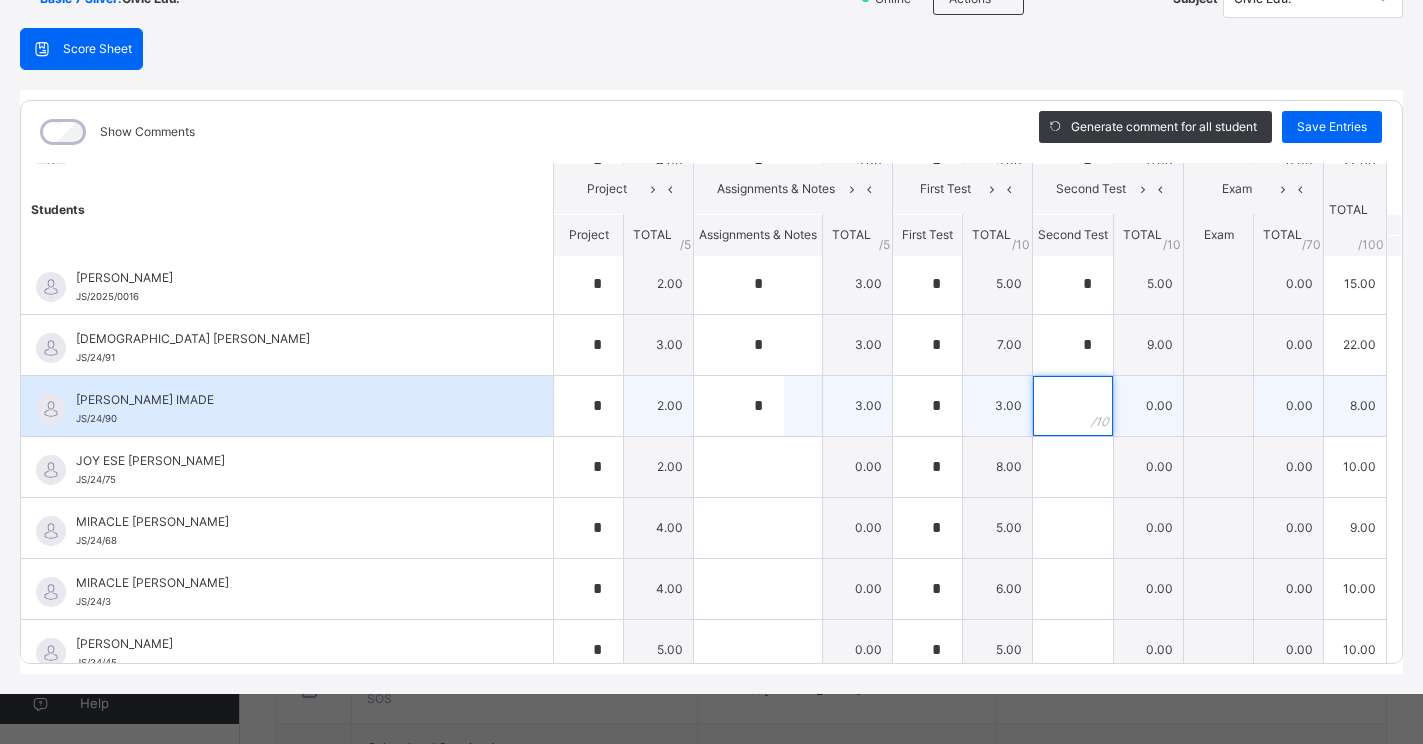click at bounding box center [1073, 406] 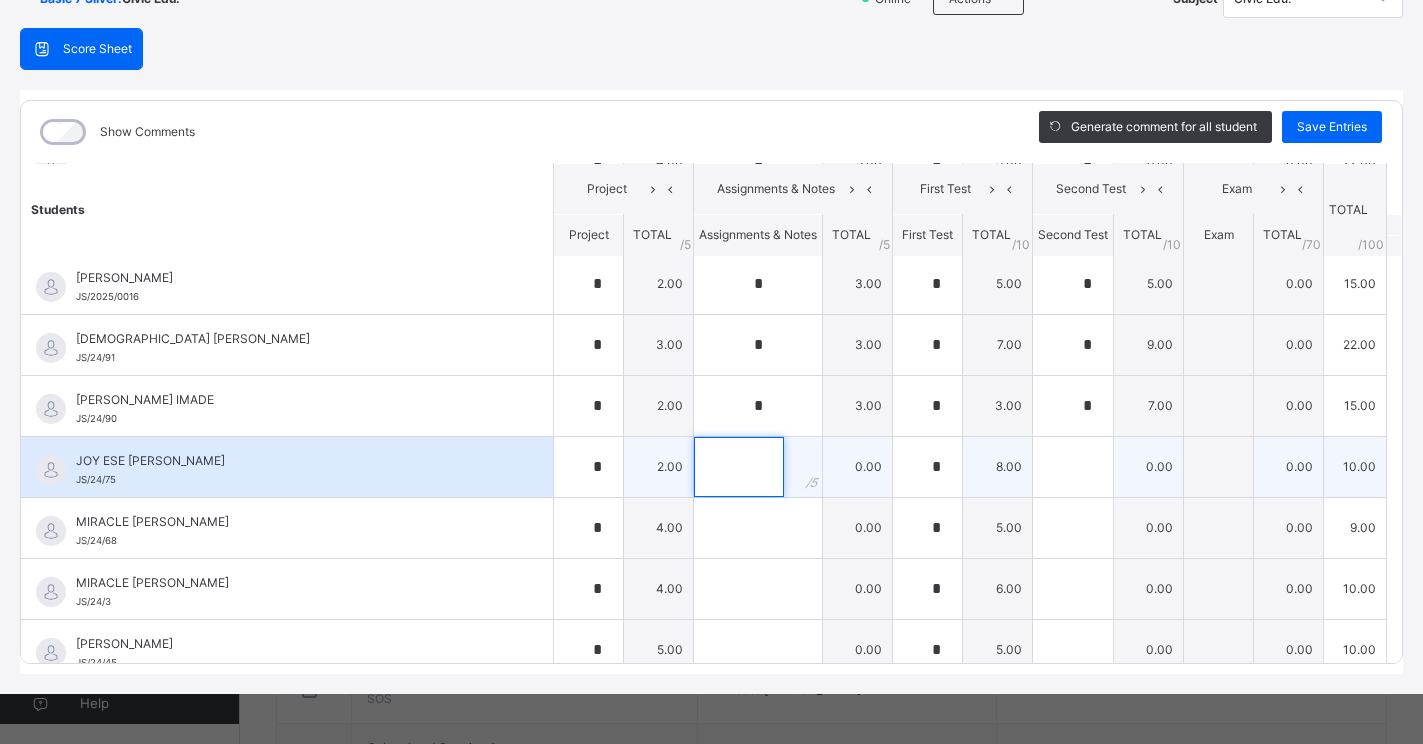 click at bounding box center [739, 467] 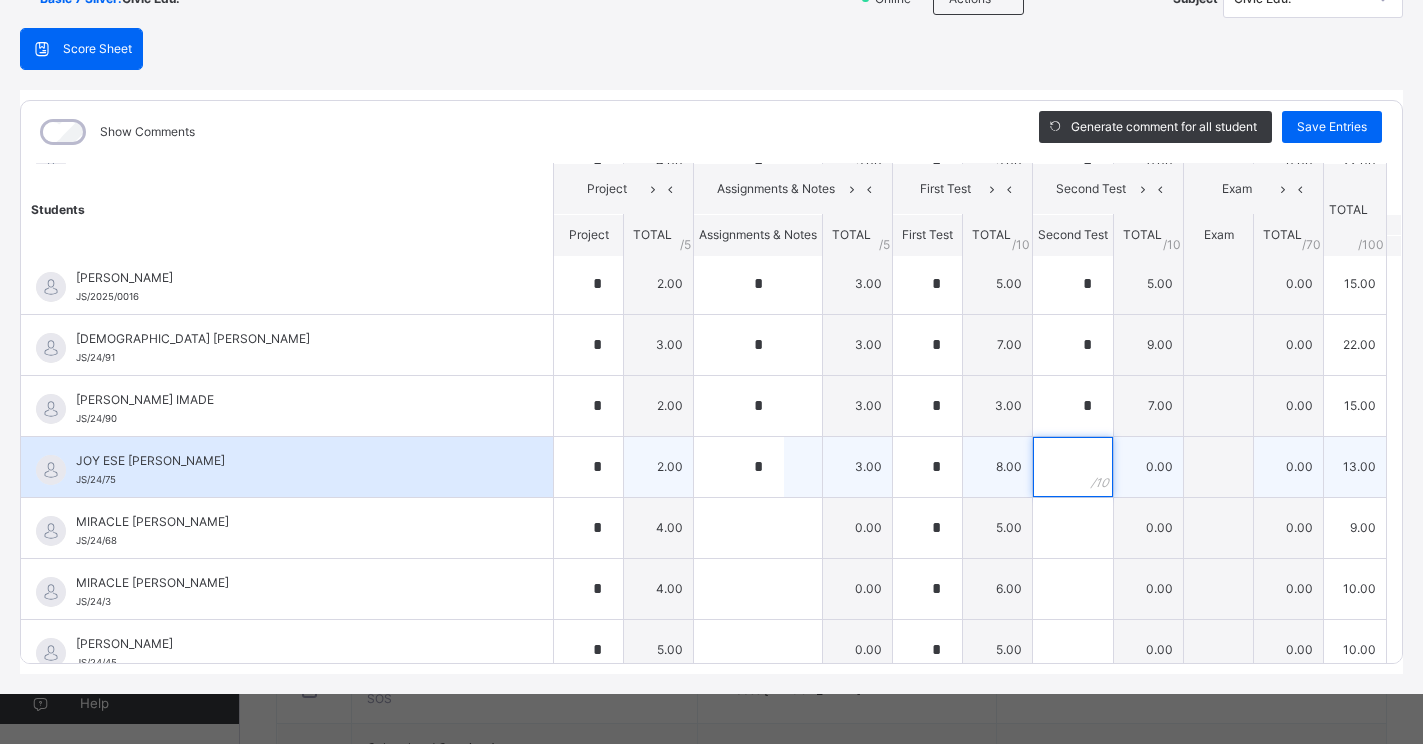 click at bounding box center [1073, 467] 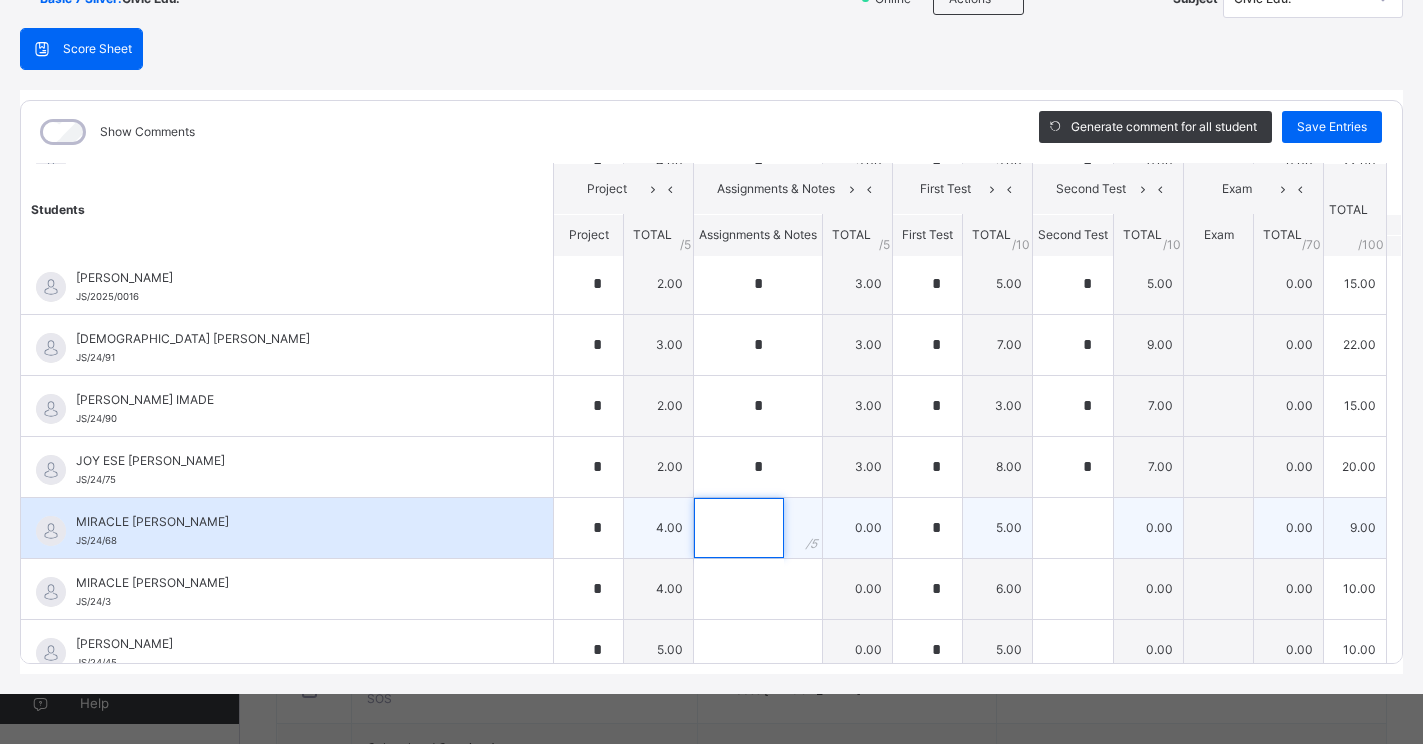 click at bounding box center [739, 528] 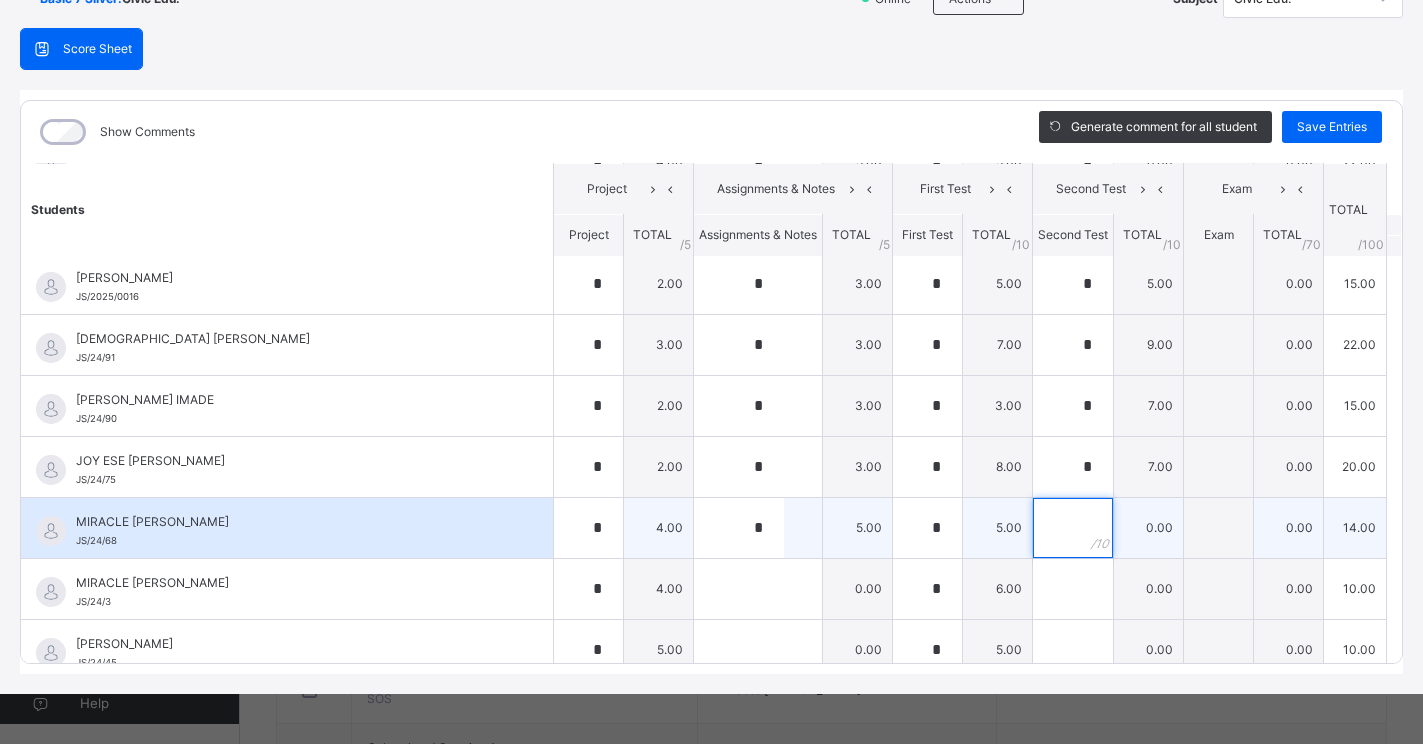 click at bounding box center [1073, 528] 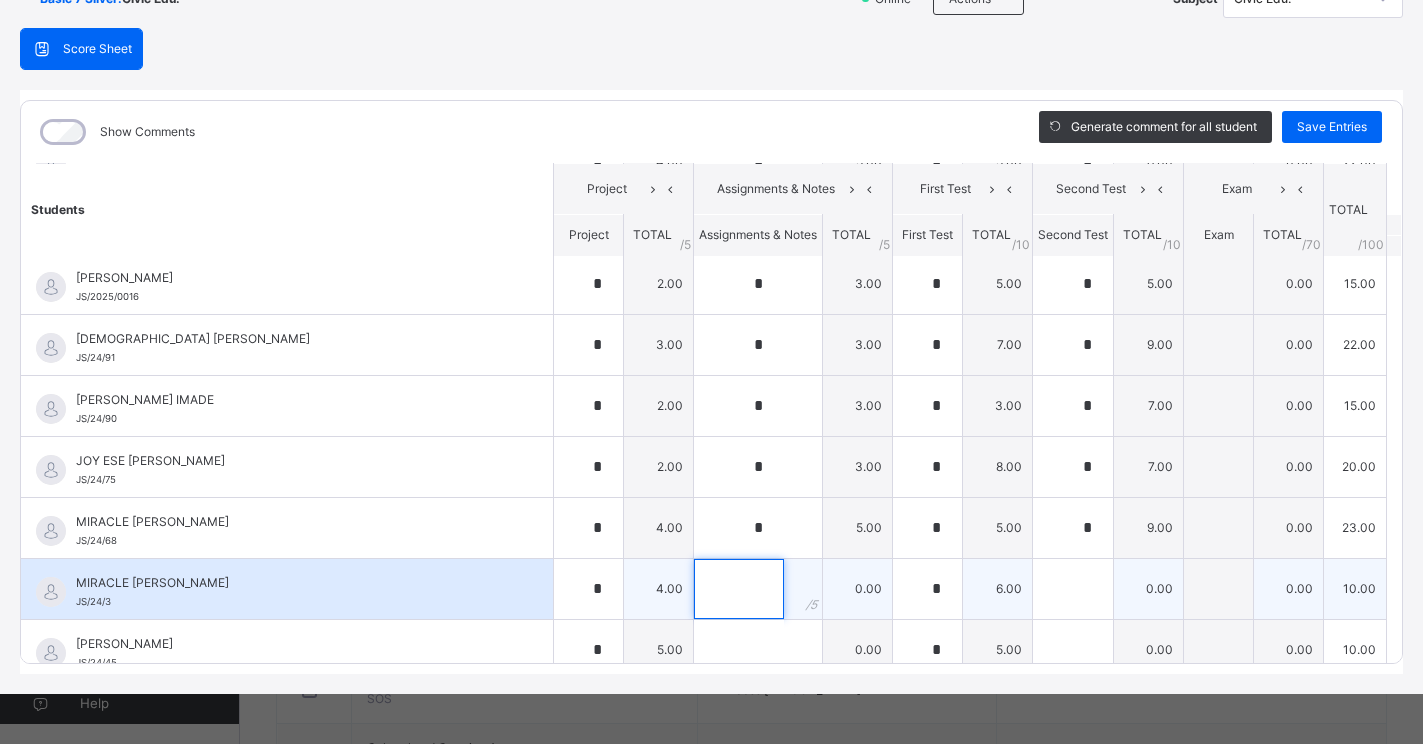 click at bounding box center [739, 589] 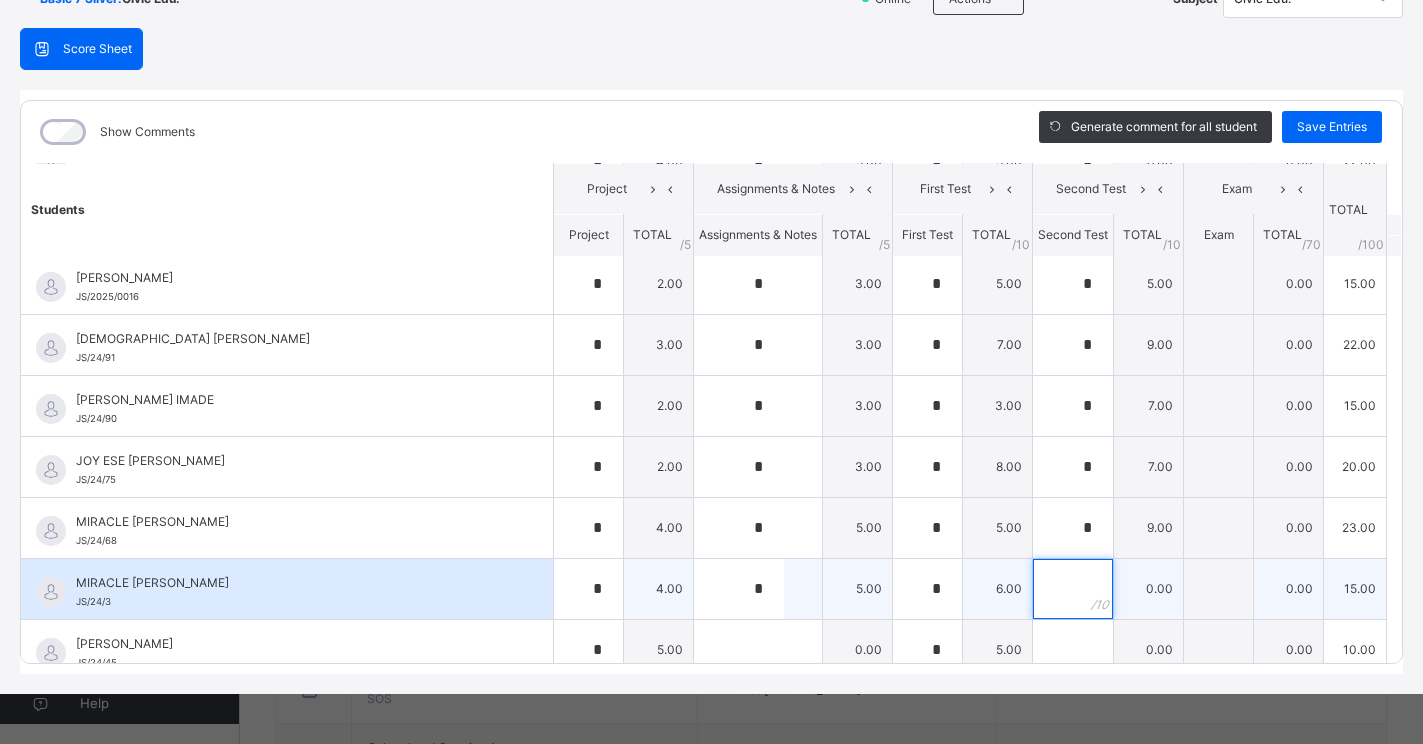 click at bounding box center [1073, 589] 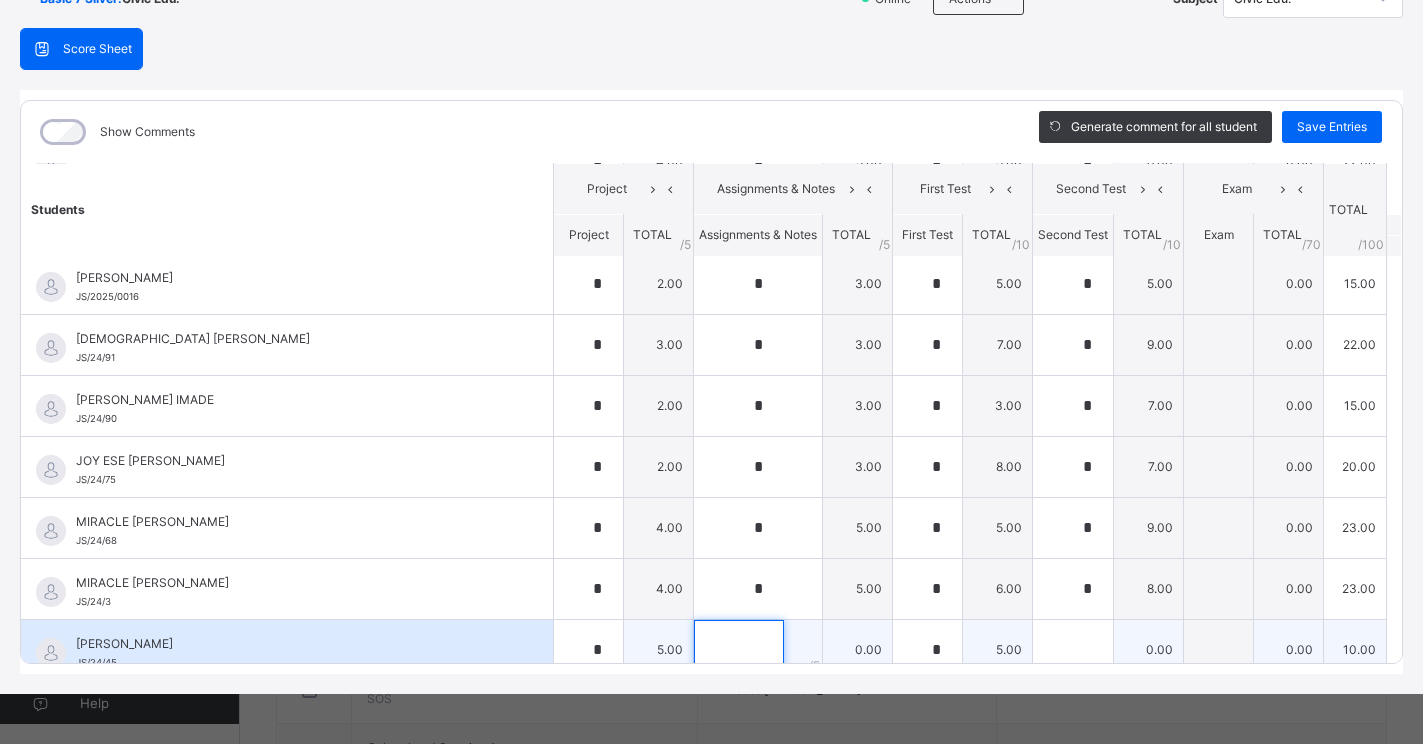 click at bounding box center (739, 650) 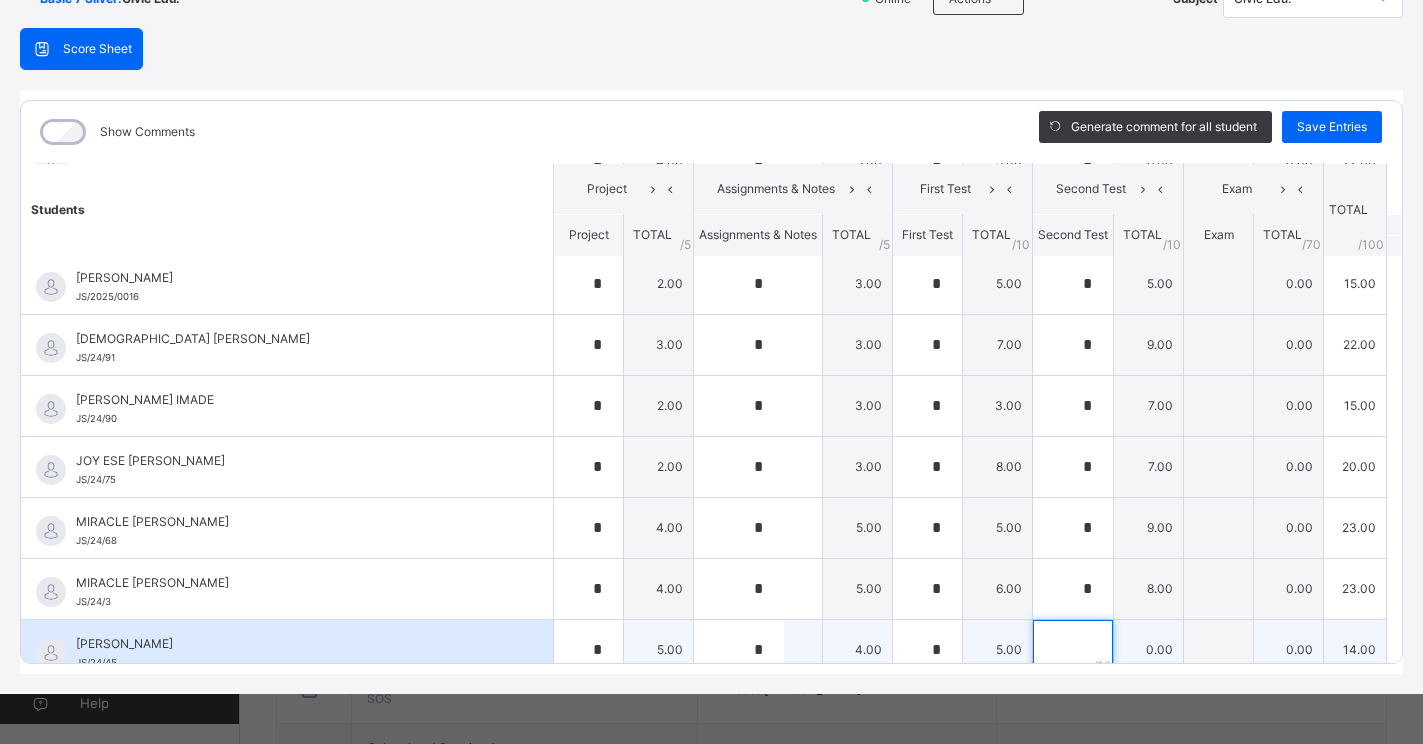click at bounding box center [1073, 650] 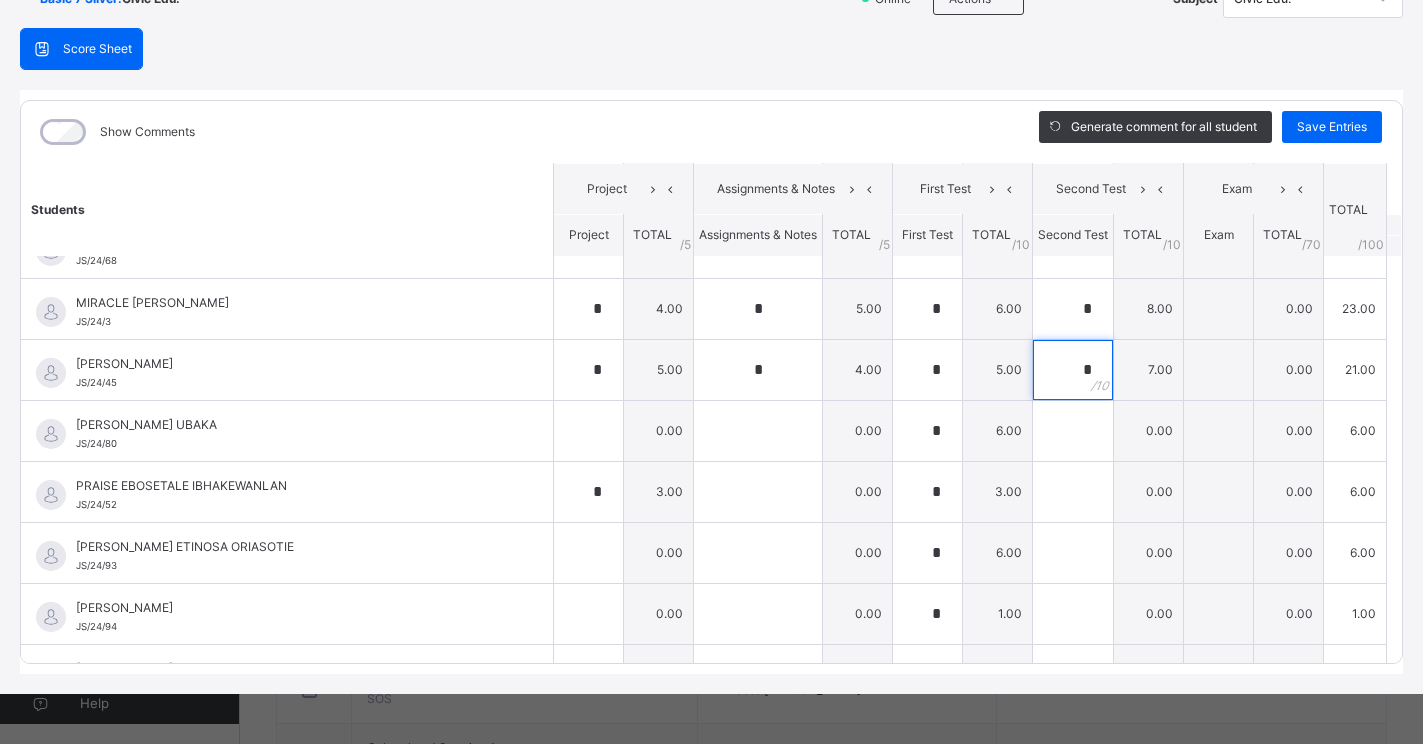 scroll, scrollTop: 1360, scrollLeft: 0, axis: vertical 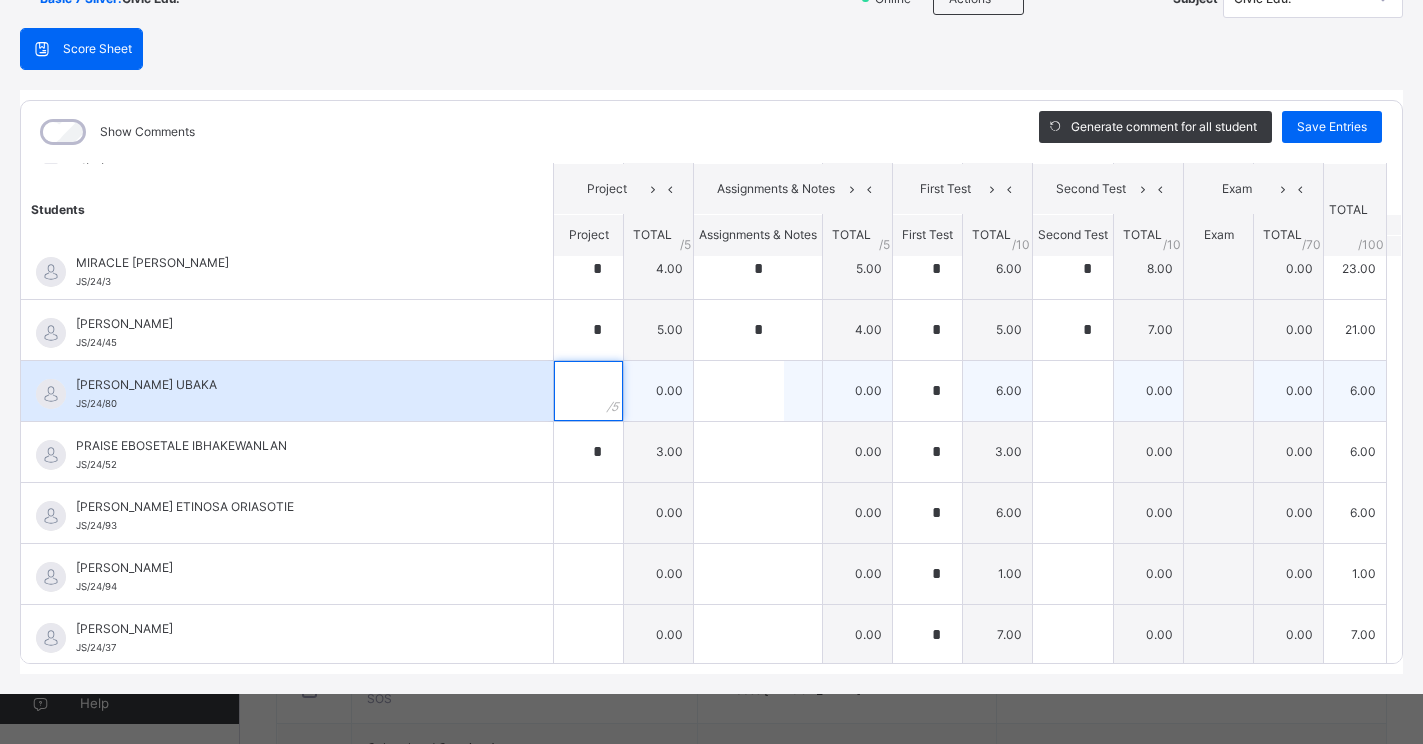 click at bounding box center [588, 391] 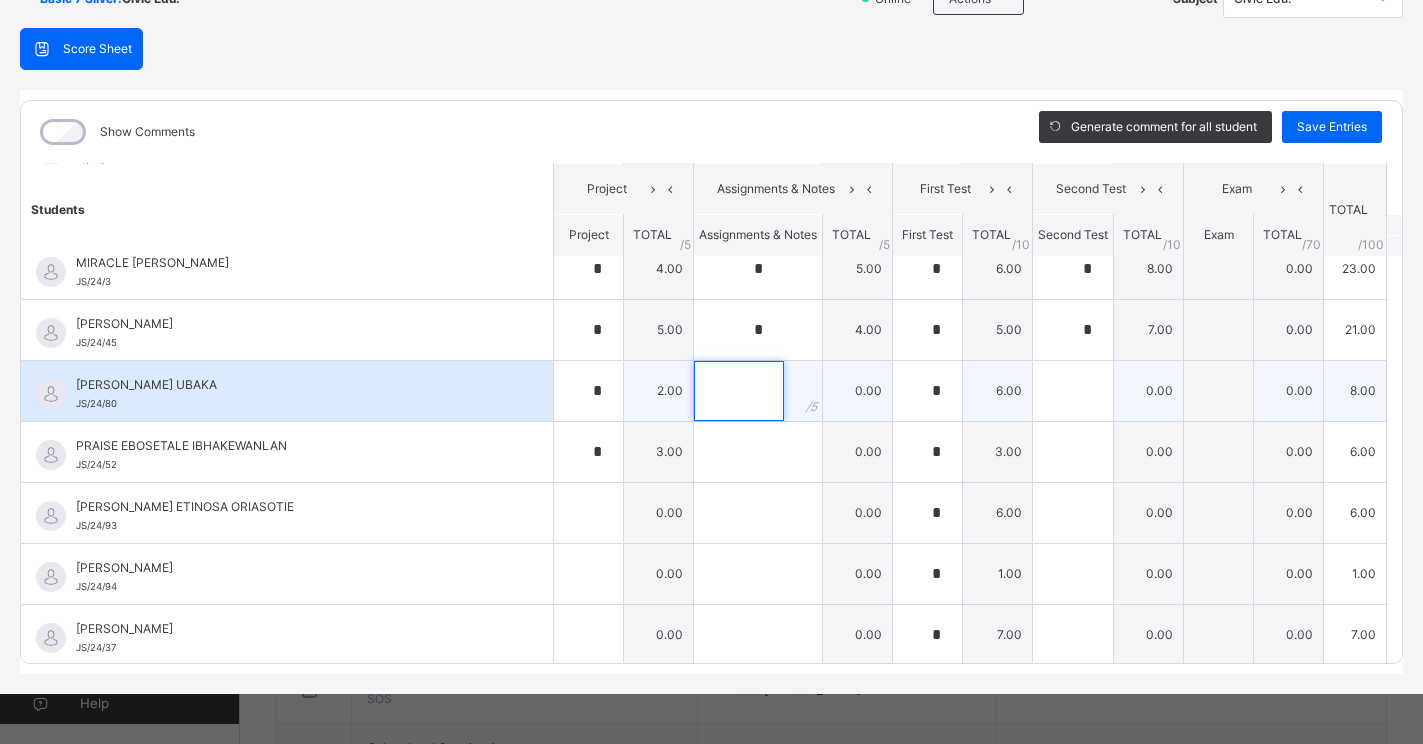 click at bounding box center [739, 391] 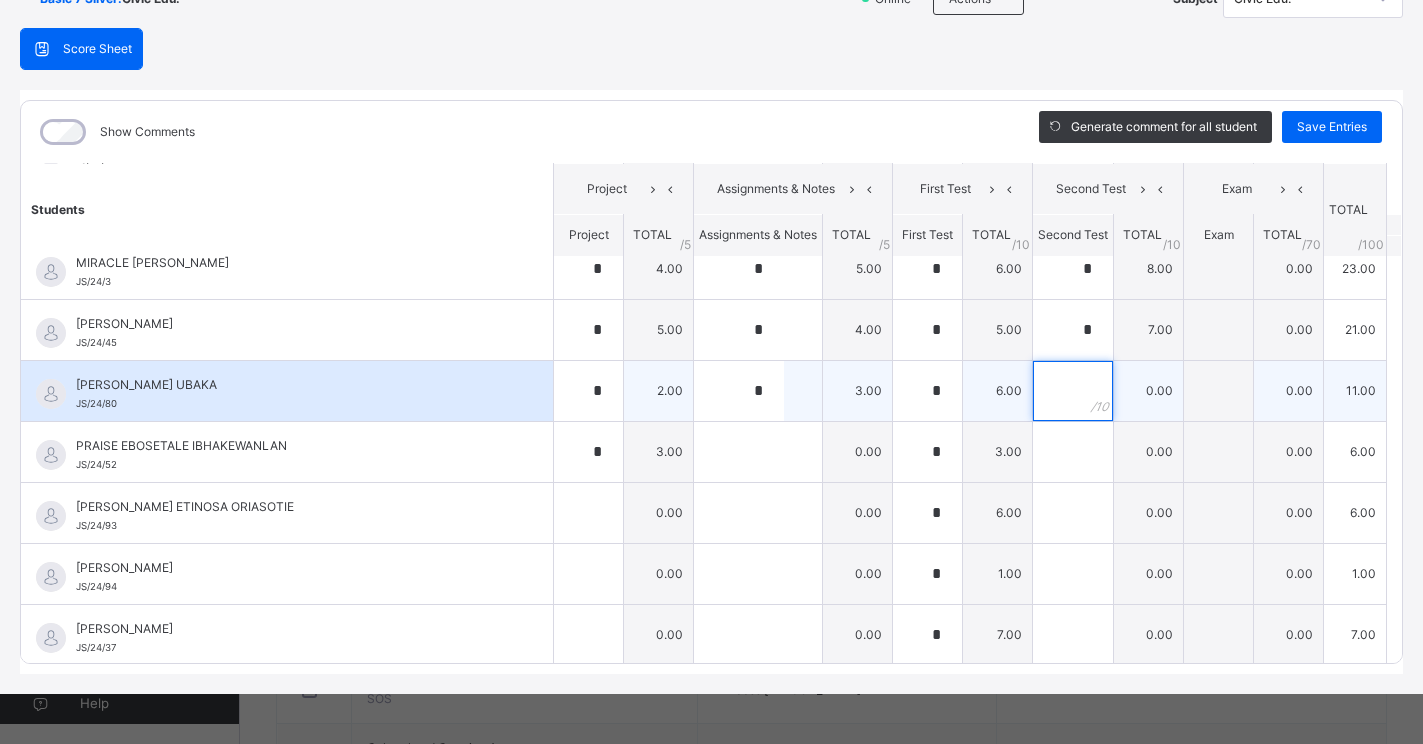 click at bounding box center [1073, 391] 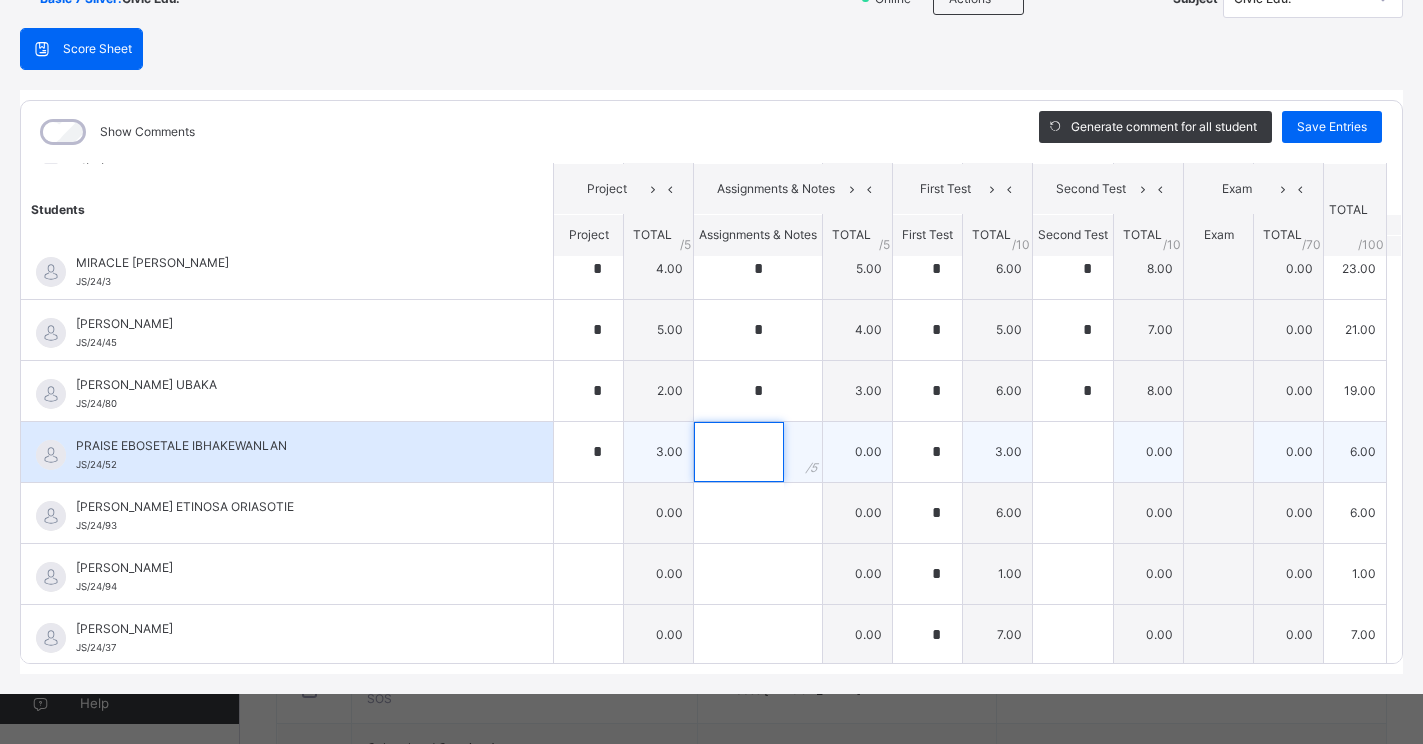 click at bounding box center [739, 452] 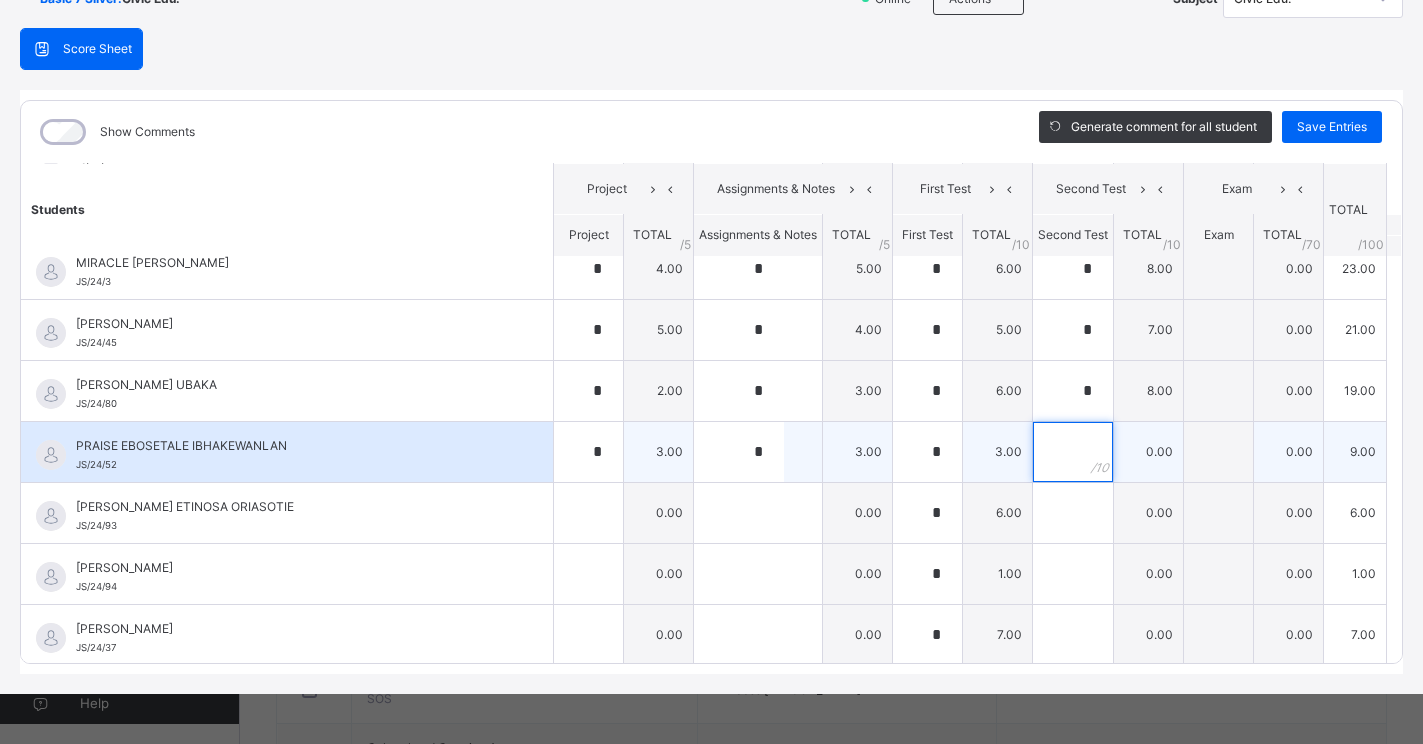 click at bounding box center (1073, 452) 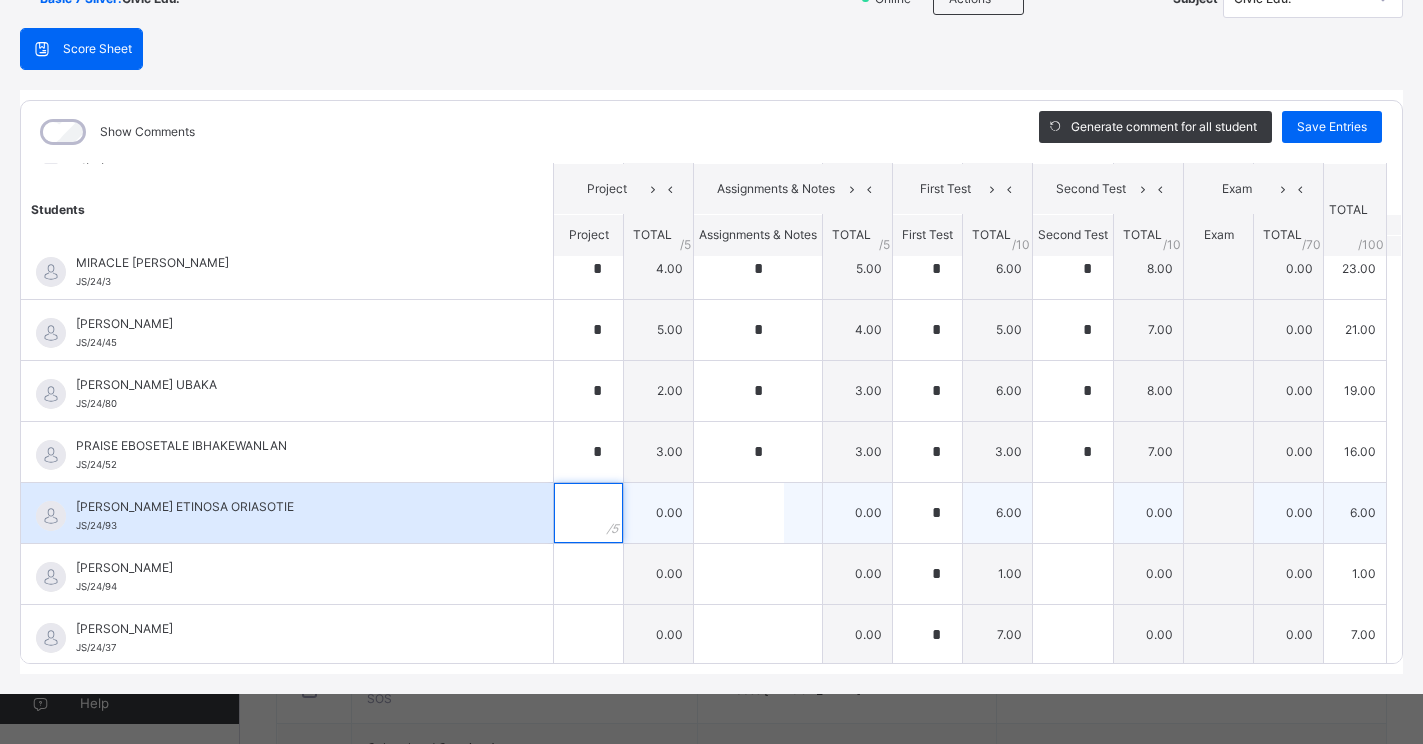 click at bounding box center [588, 513] 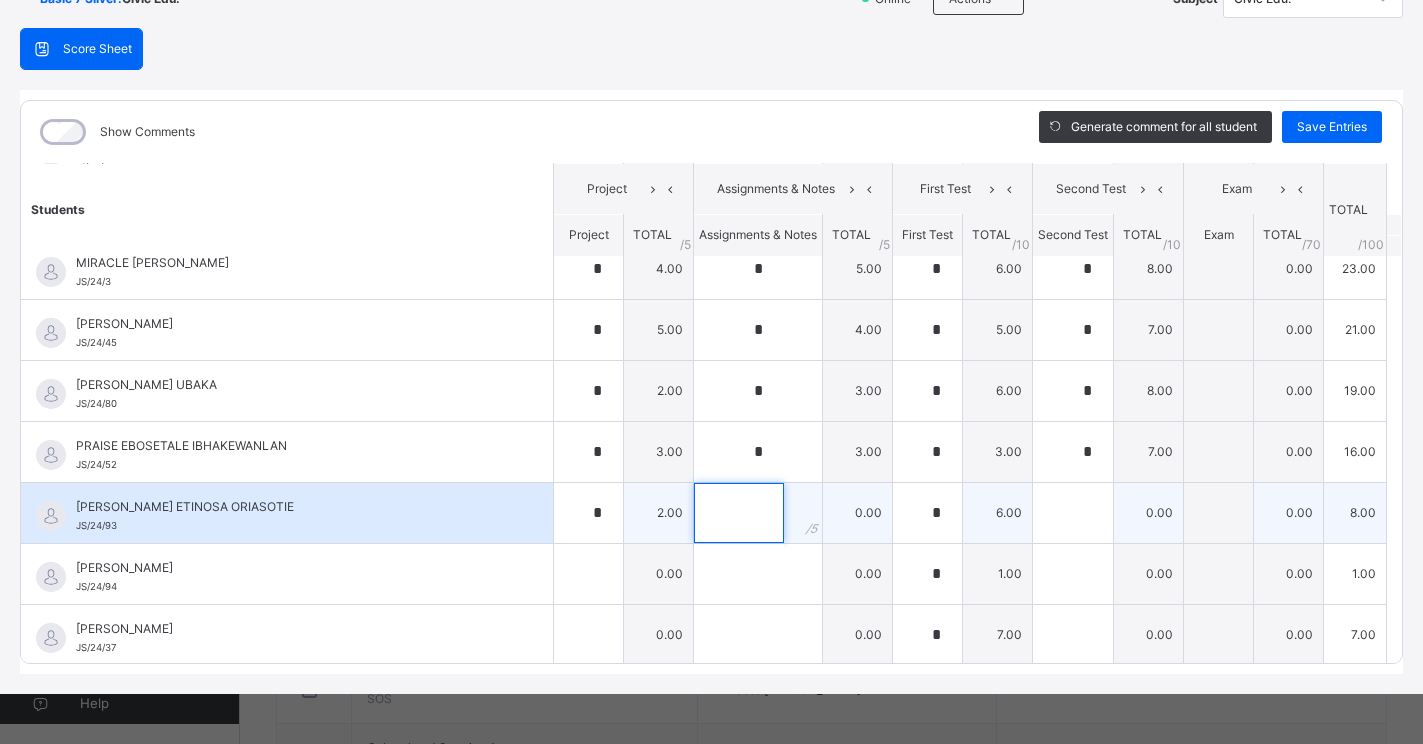 click at bounding box center [739, 513] 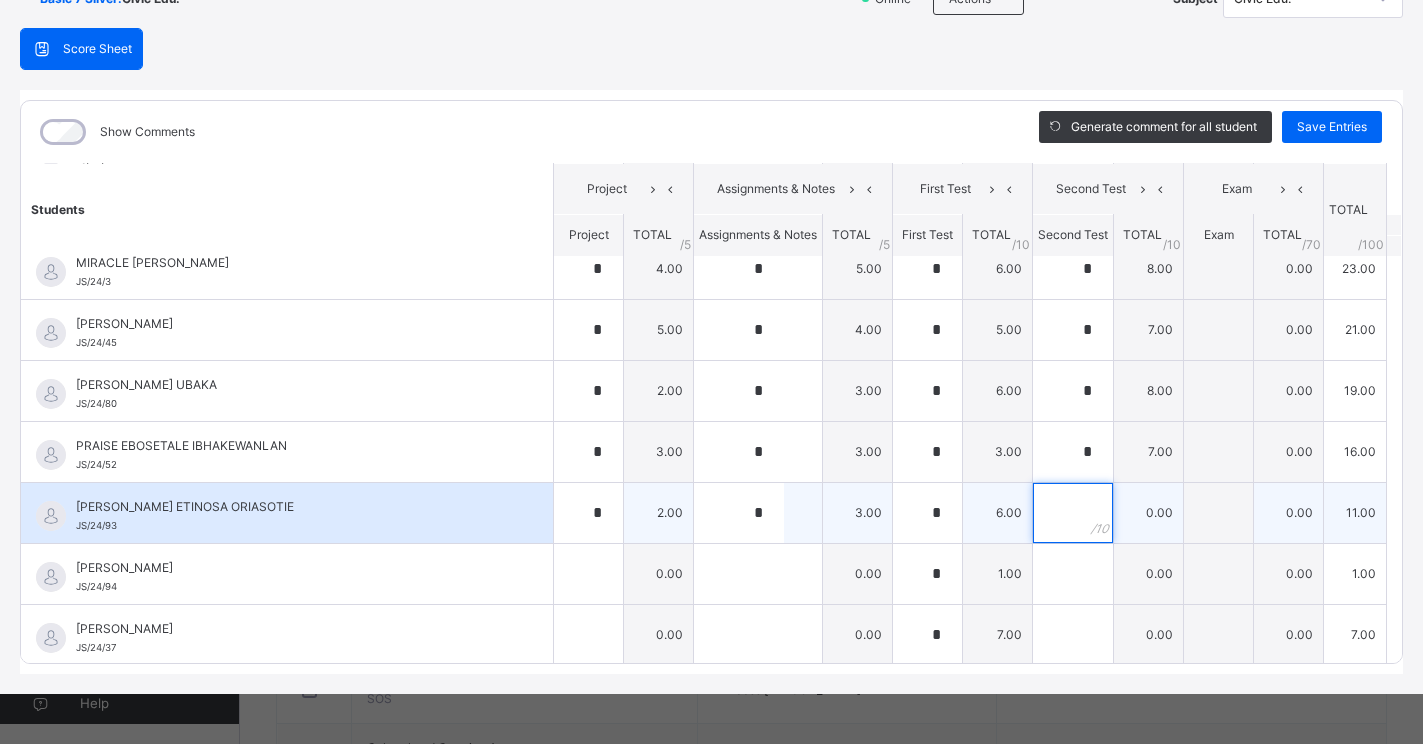 click at bounding box center [1073, 513] 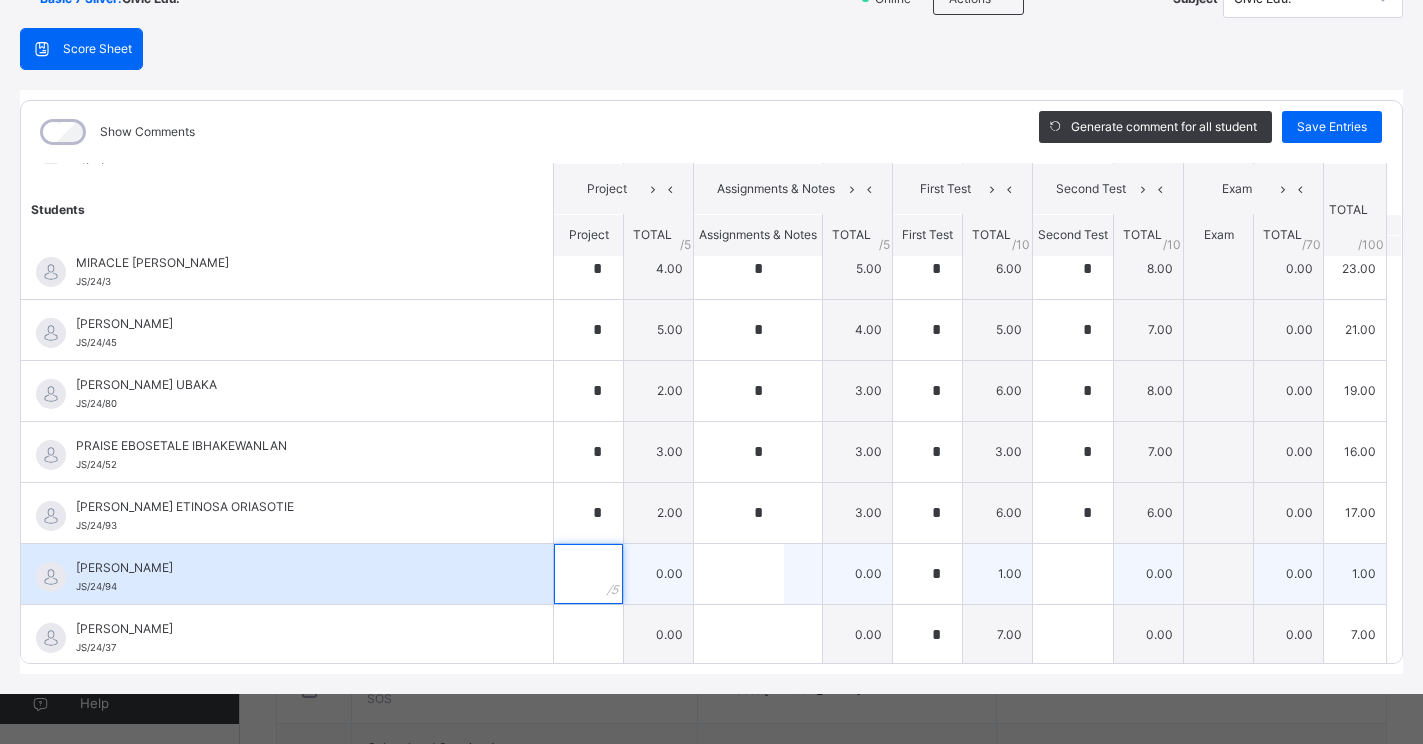 click at bounding box center [588, 574] 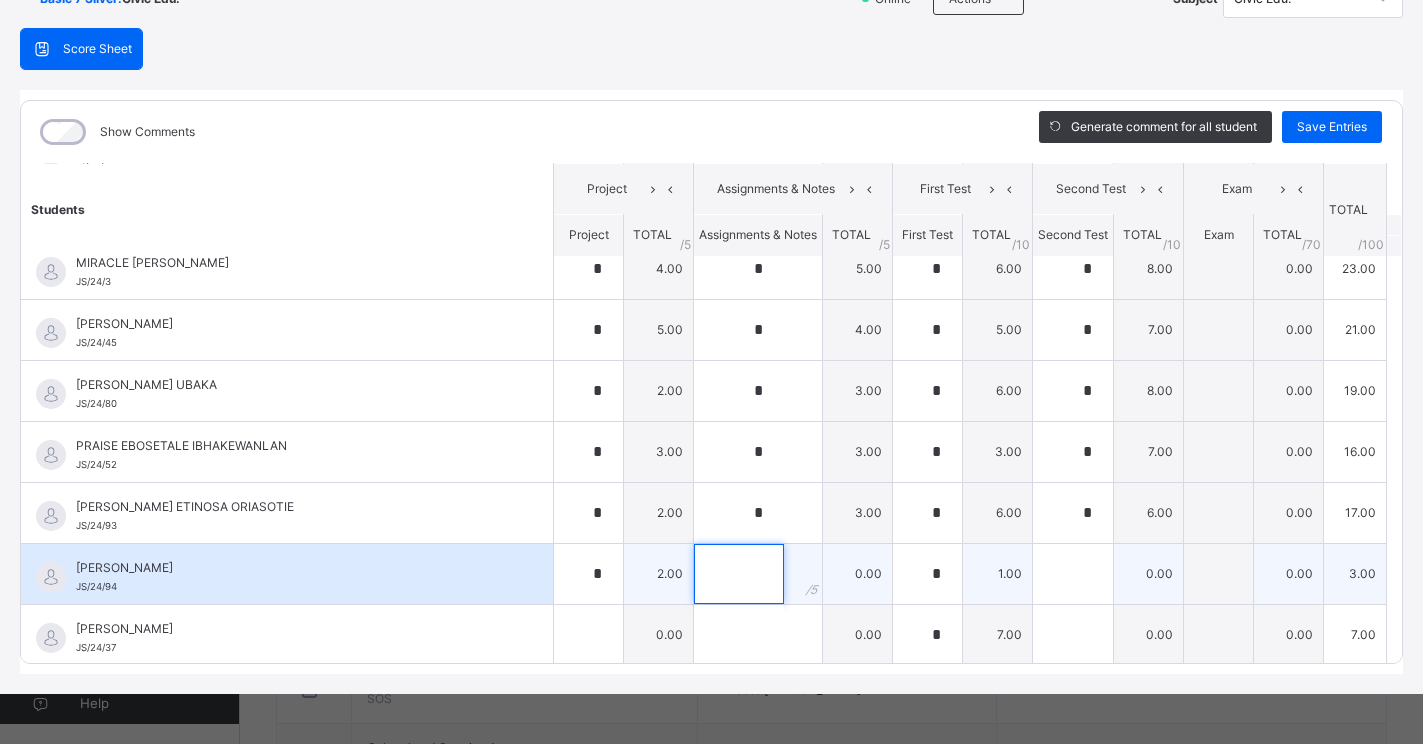 click at bounding box center (739, 574) 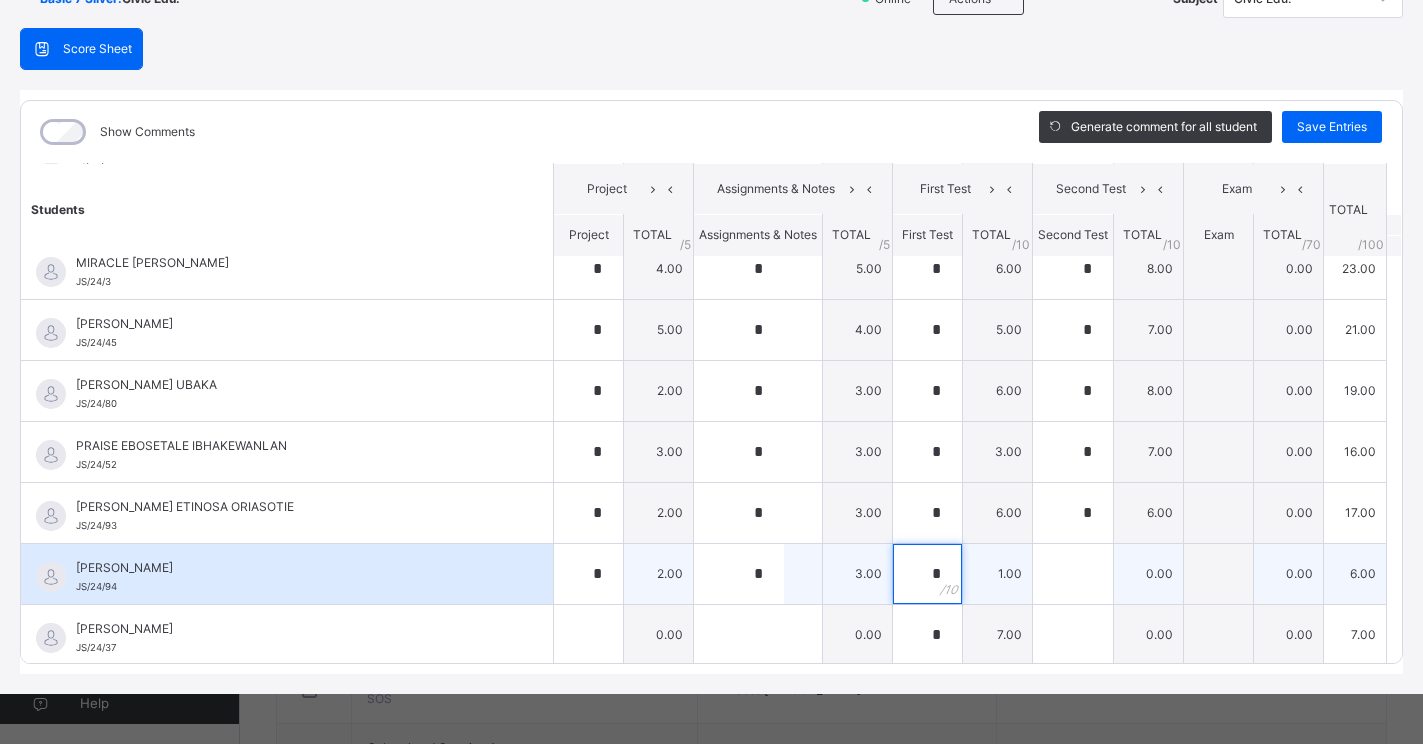 click on "*" at bounding box center (927, 574) 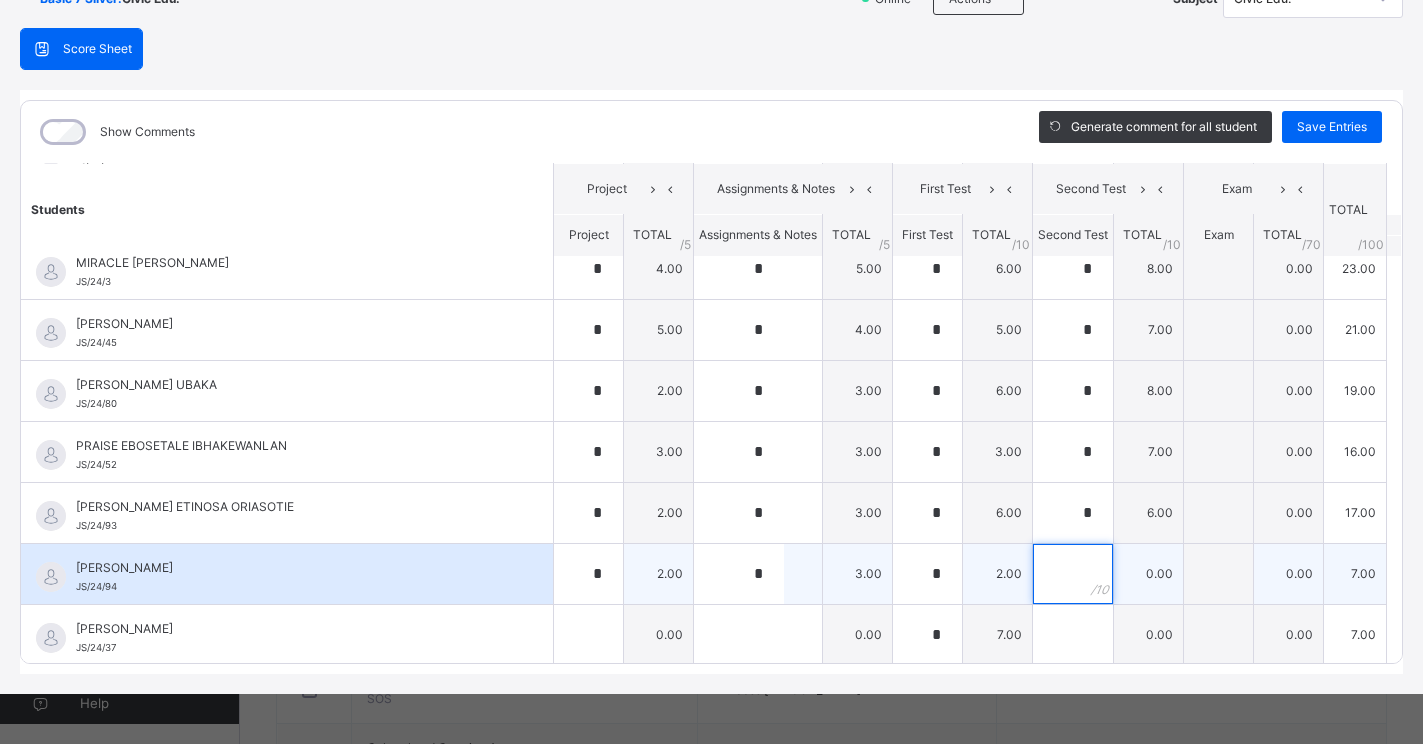 click at bounding box center (1073, 574) 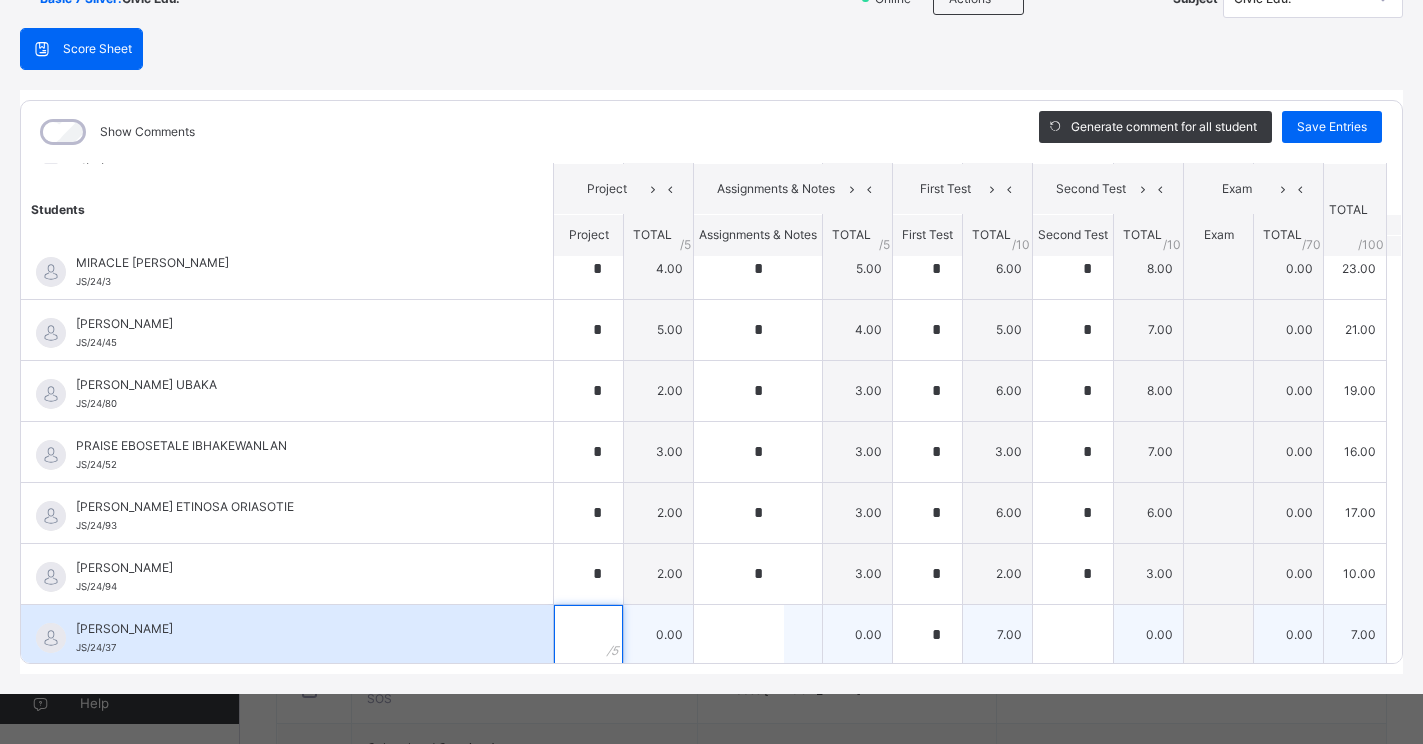 click at bounding box center (588, 635) 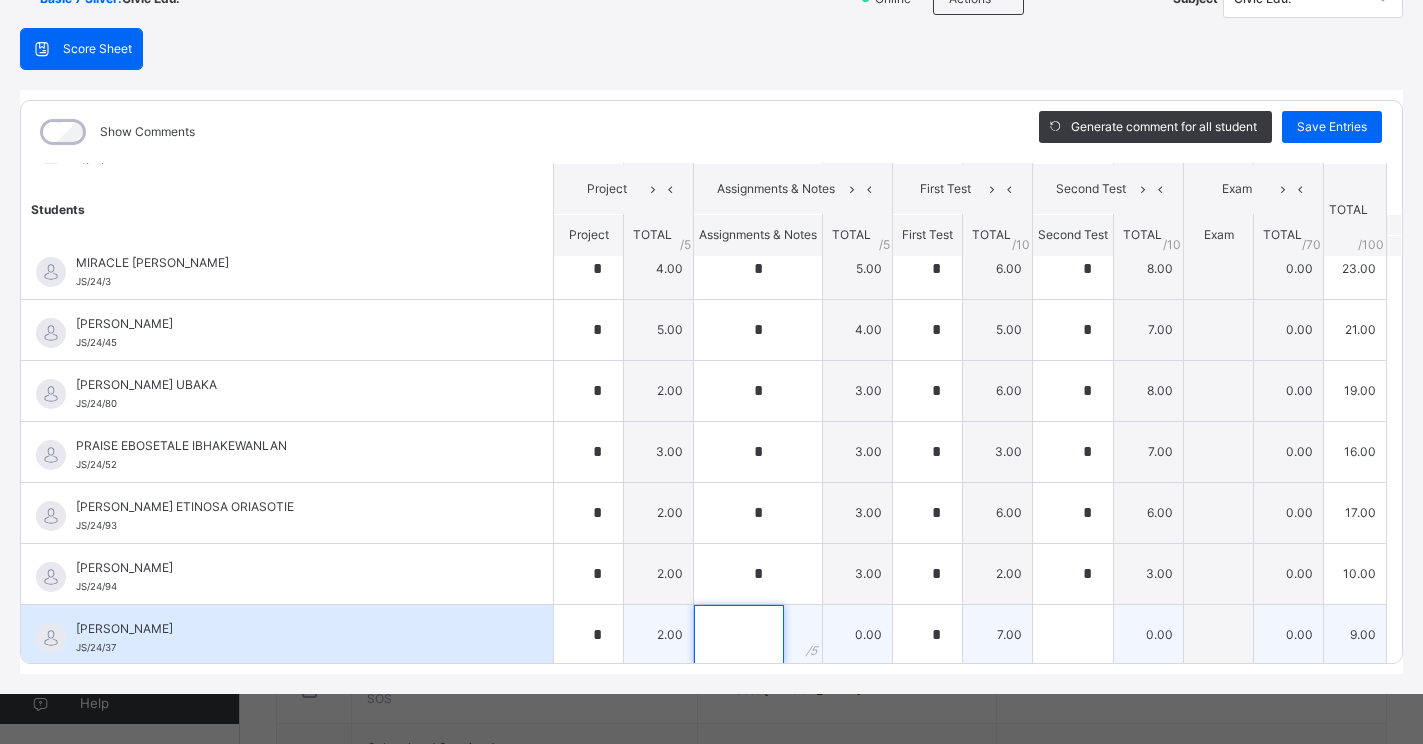 click at bounding box center [739, 635] 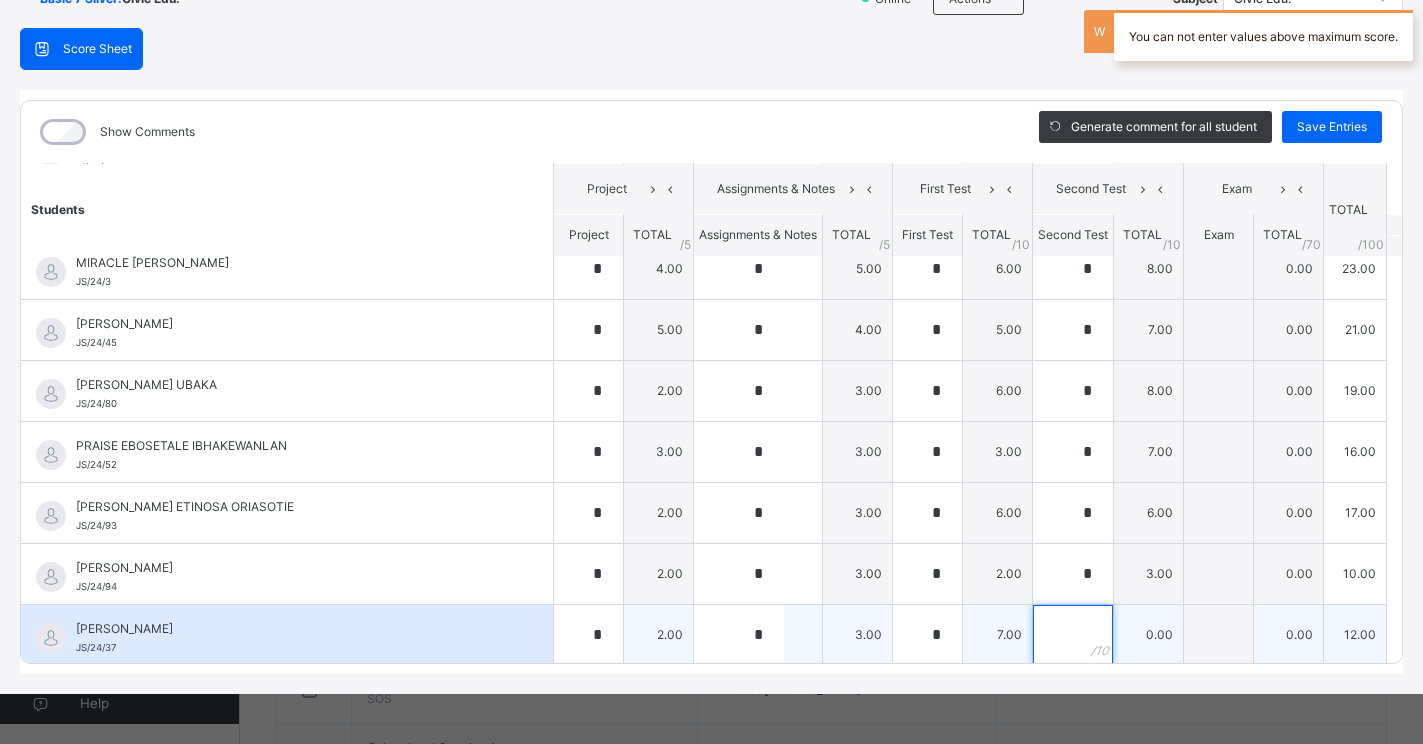 click at bounding box center (1073, 635) 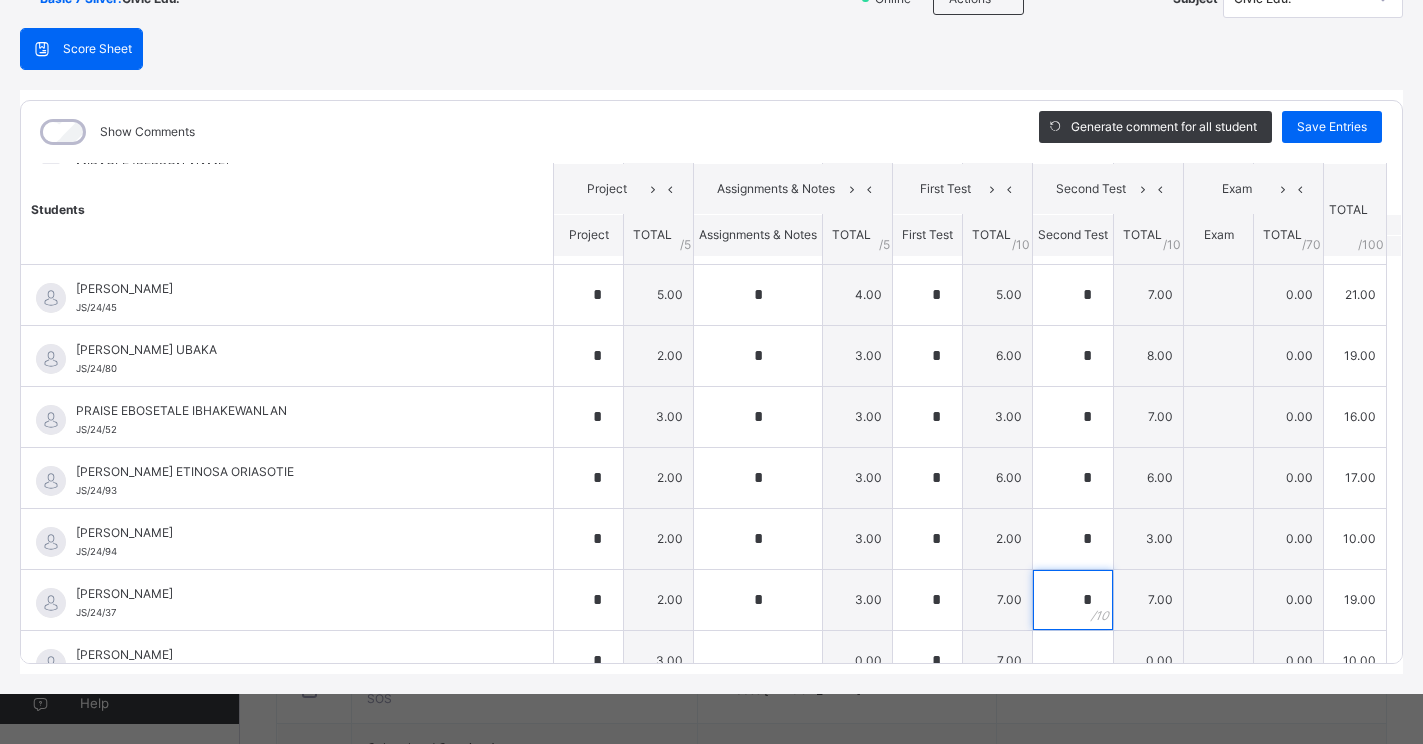 scroll, scrollTop: 1400, scrollLeft: 0, axis: vertical 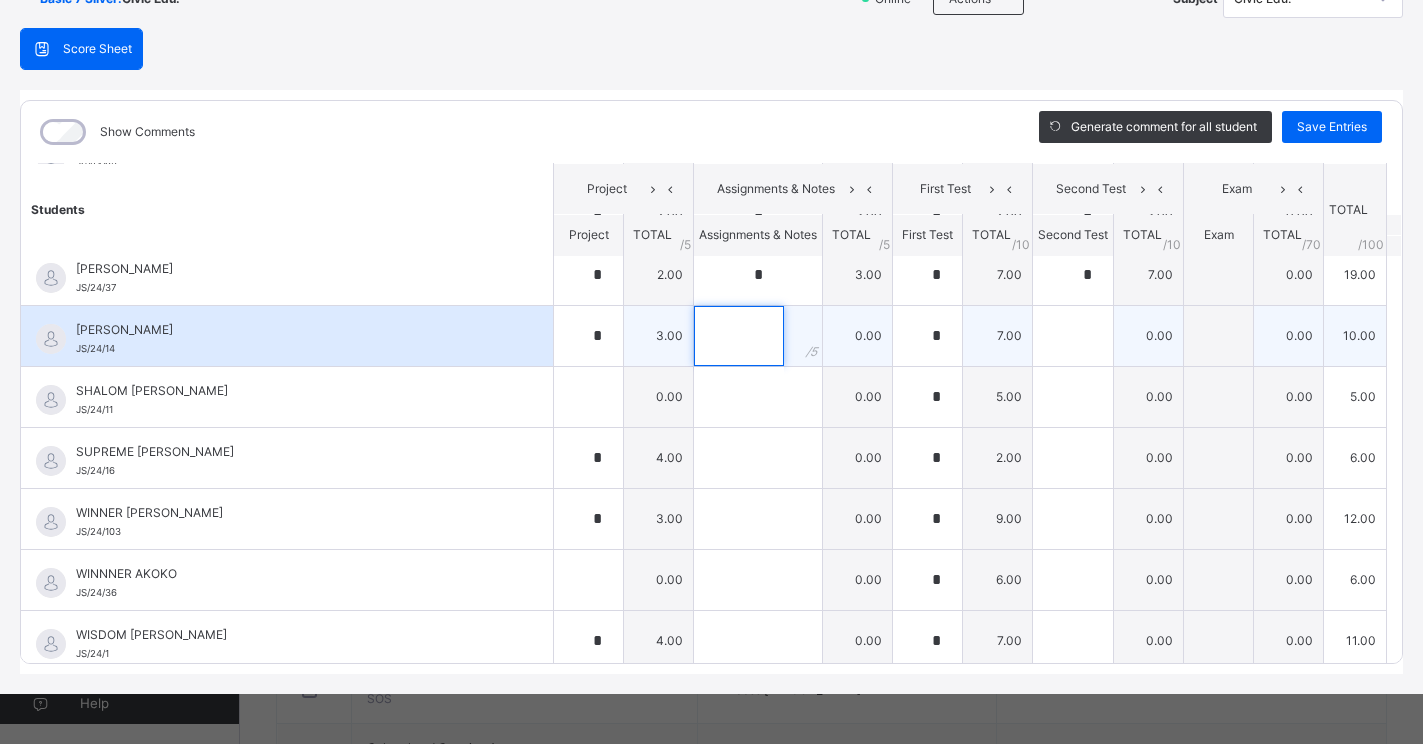 click at bounding box center (739, 336) 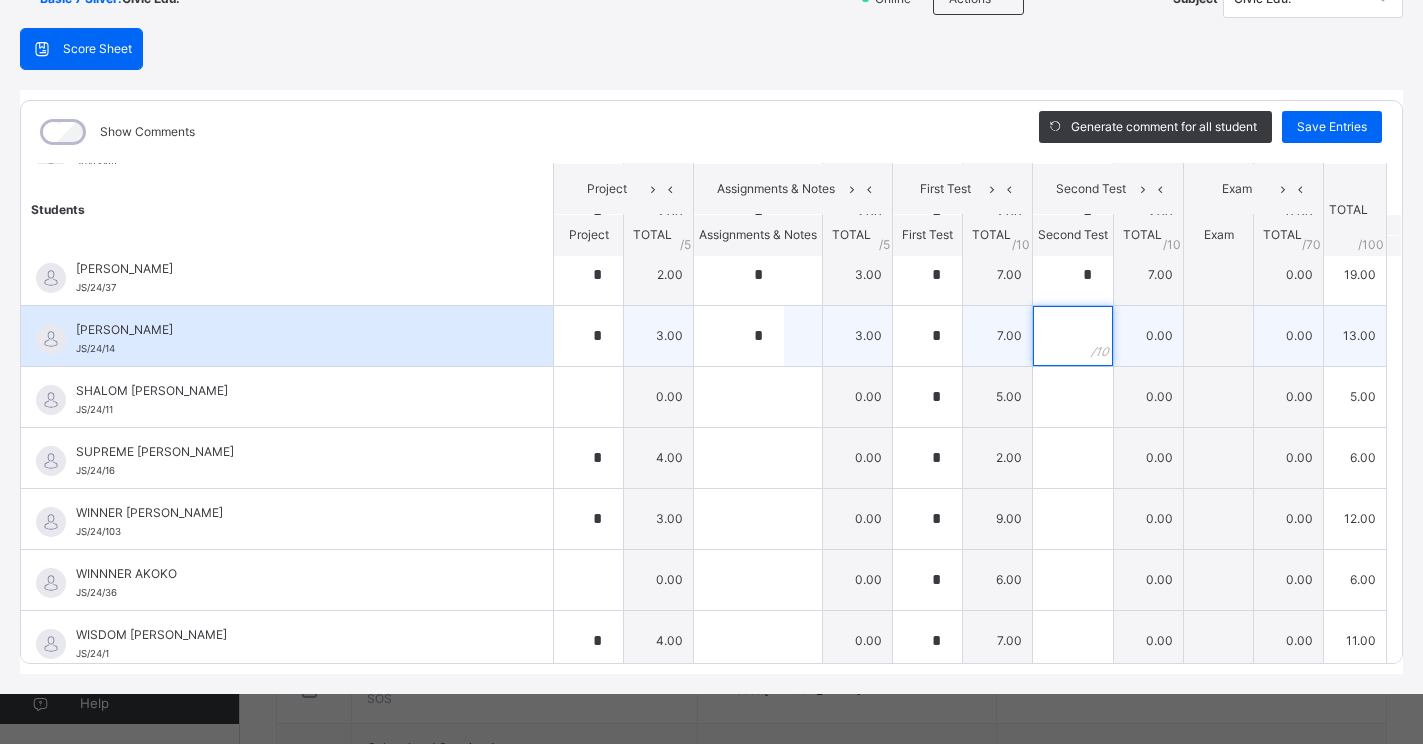 click at bounding box center [1073, 336] 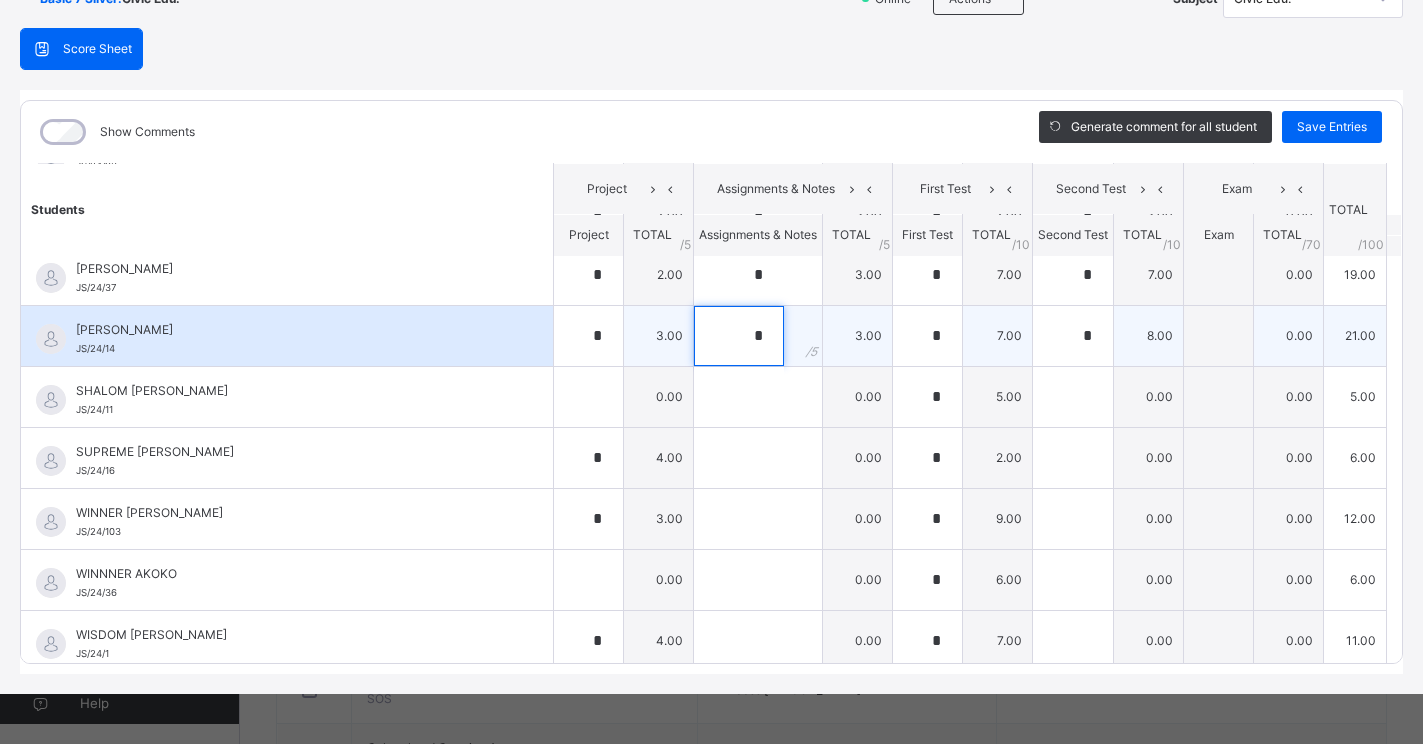 click on "*" at bounding box center [739, 336] 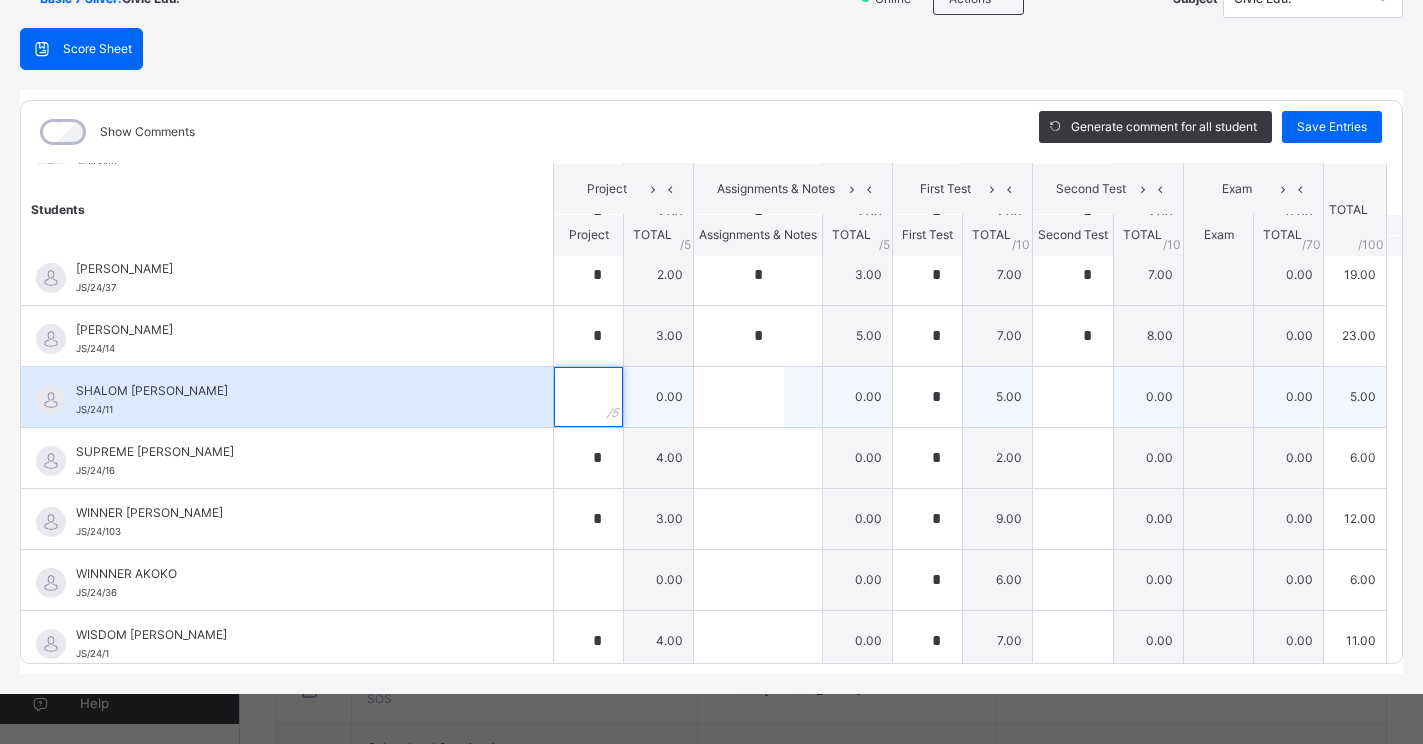 click at bounding box center [588, 397] 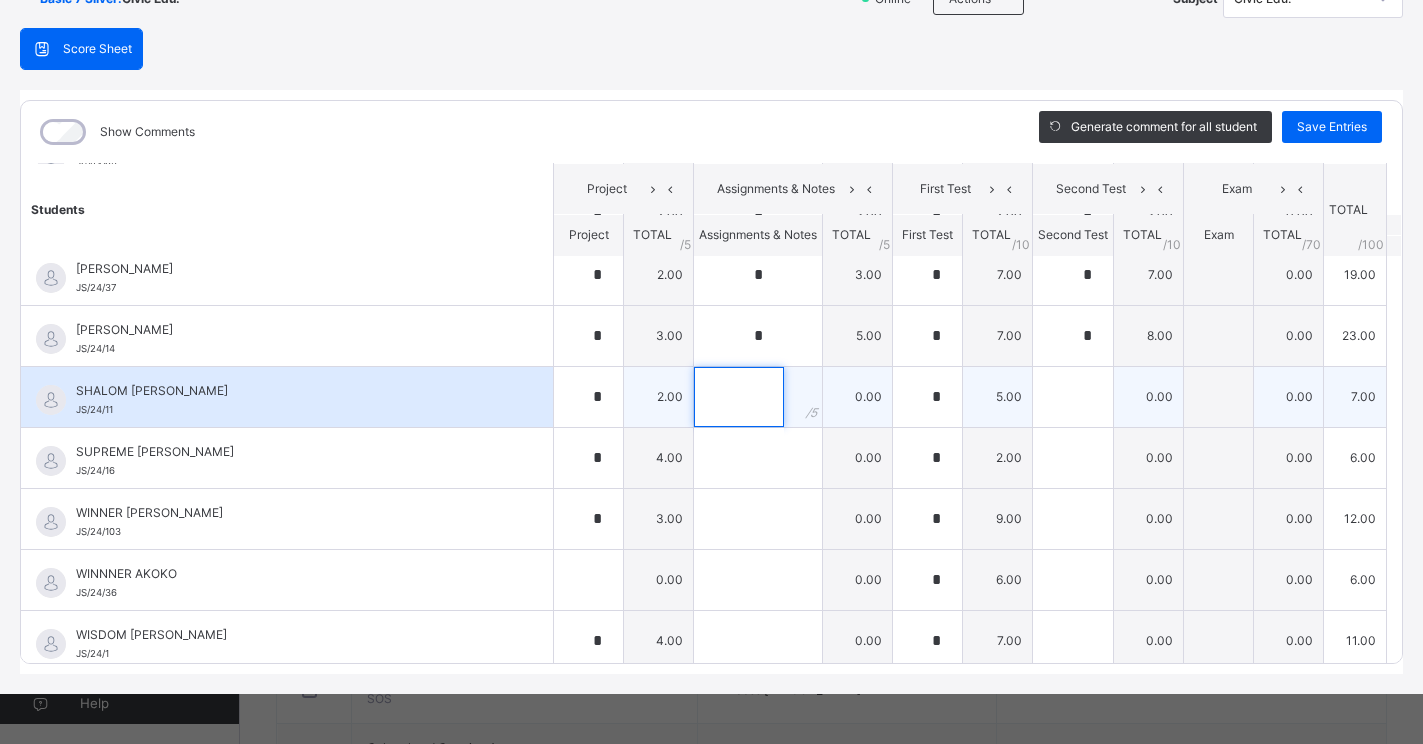 click at bounding box center (739, 397) 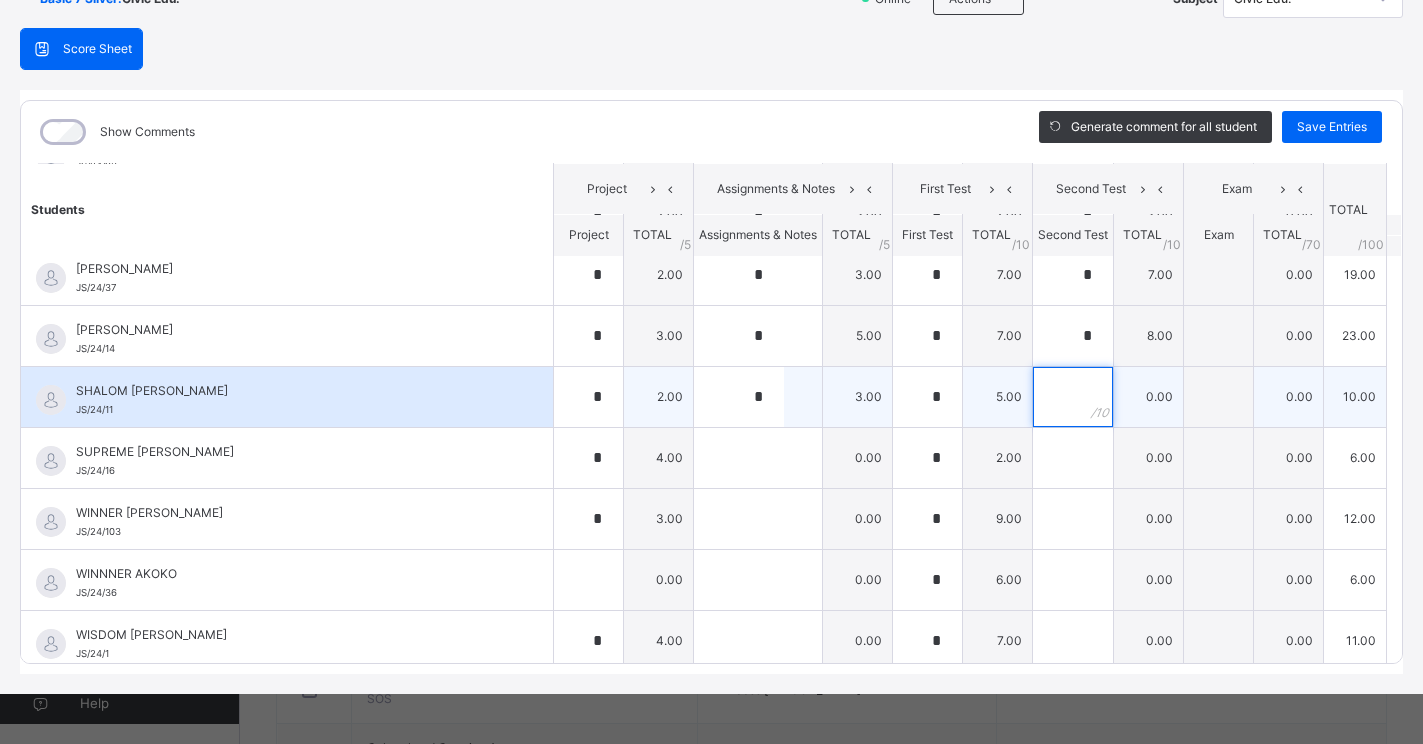click at bounding box center (1073, 397) 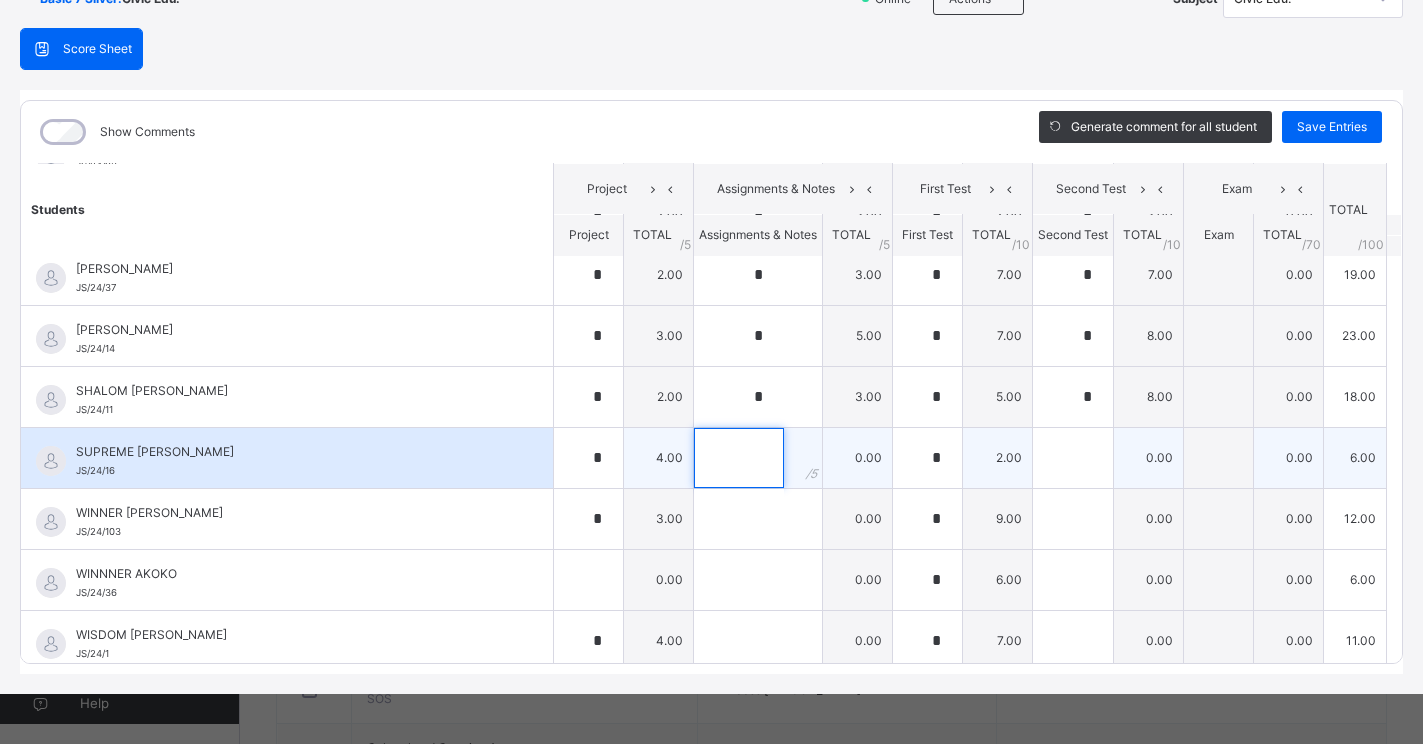 click at bounding box center (739, 458) 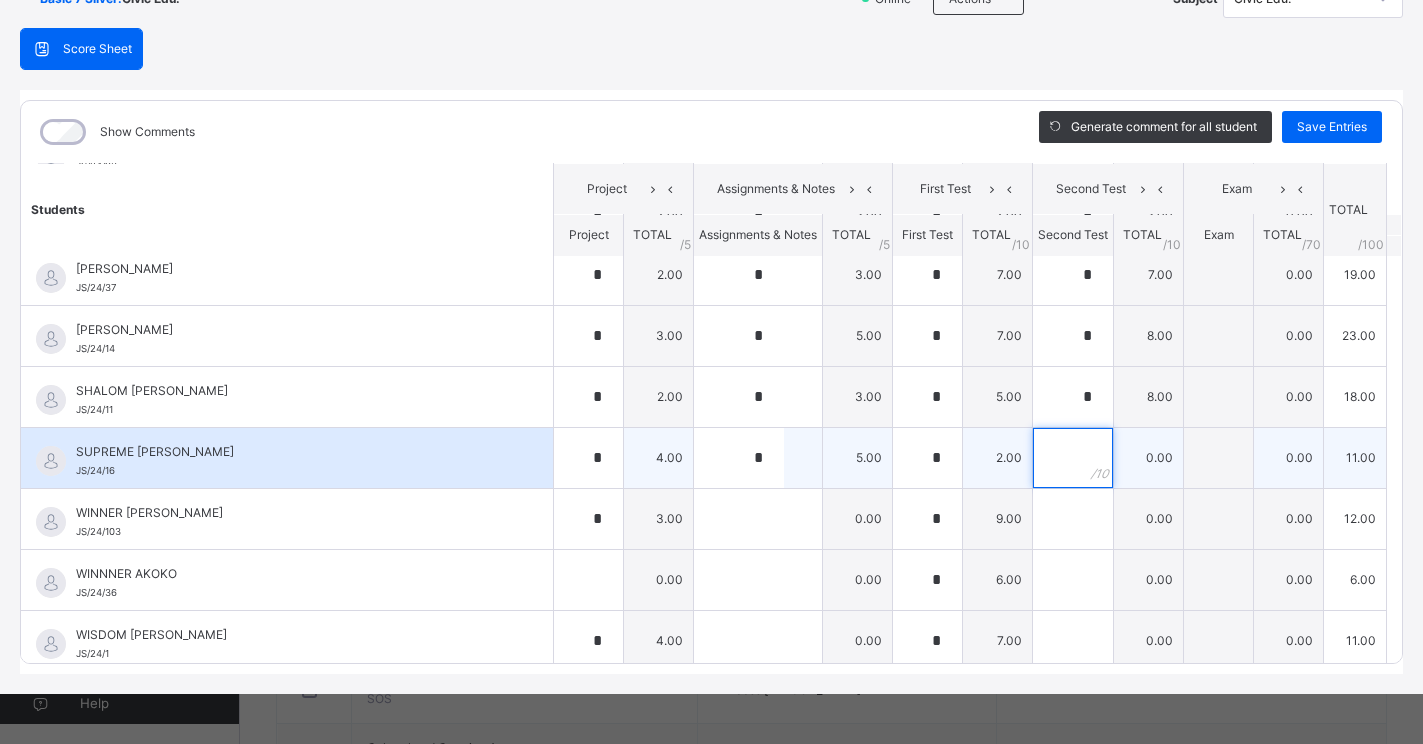 click at bounding box center [1073, 458] 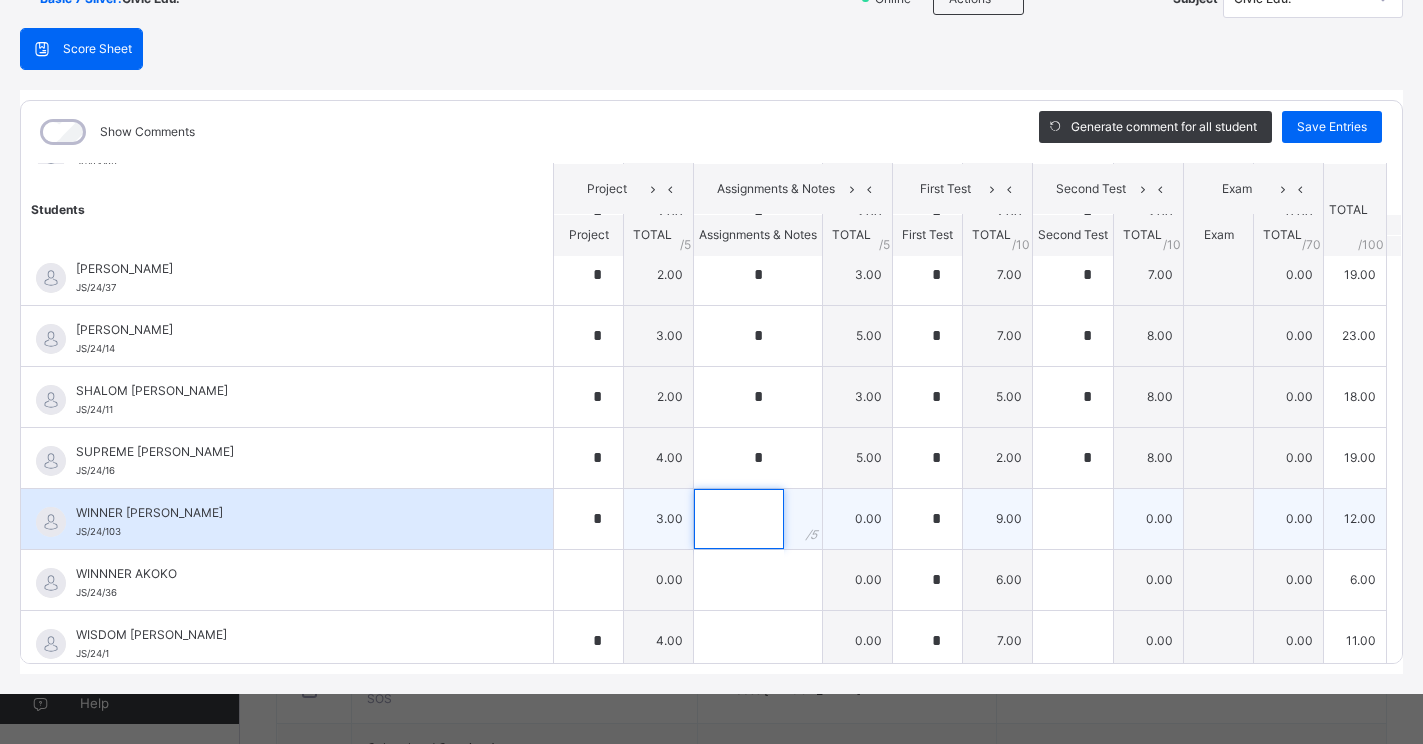 click at bounding box center [739, 519] 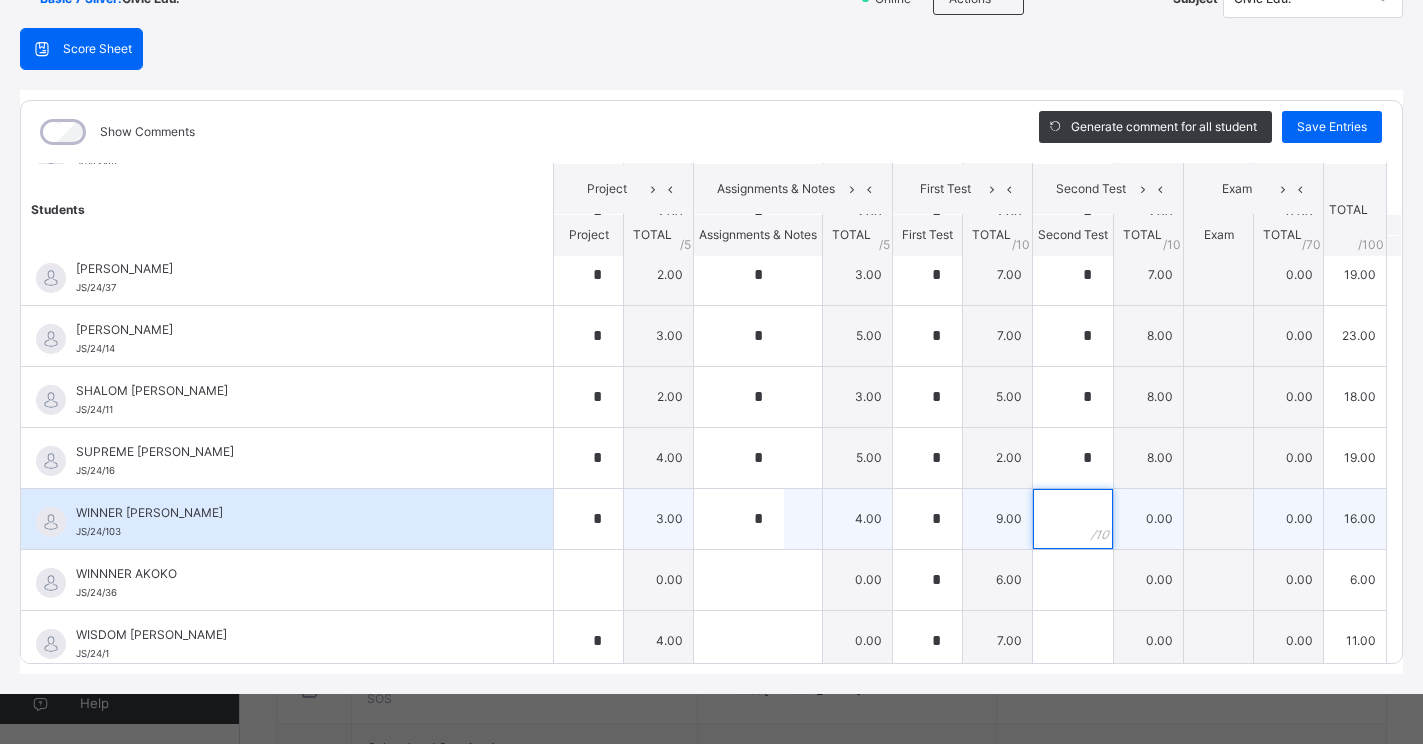click at bounding box center [1073, 519] 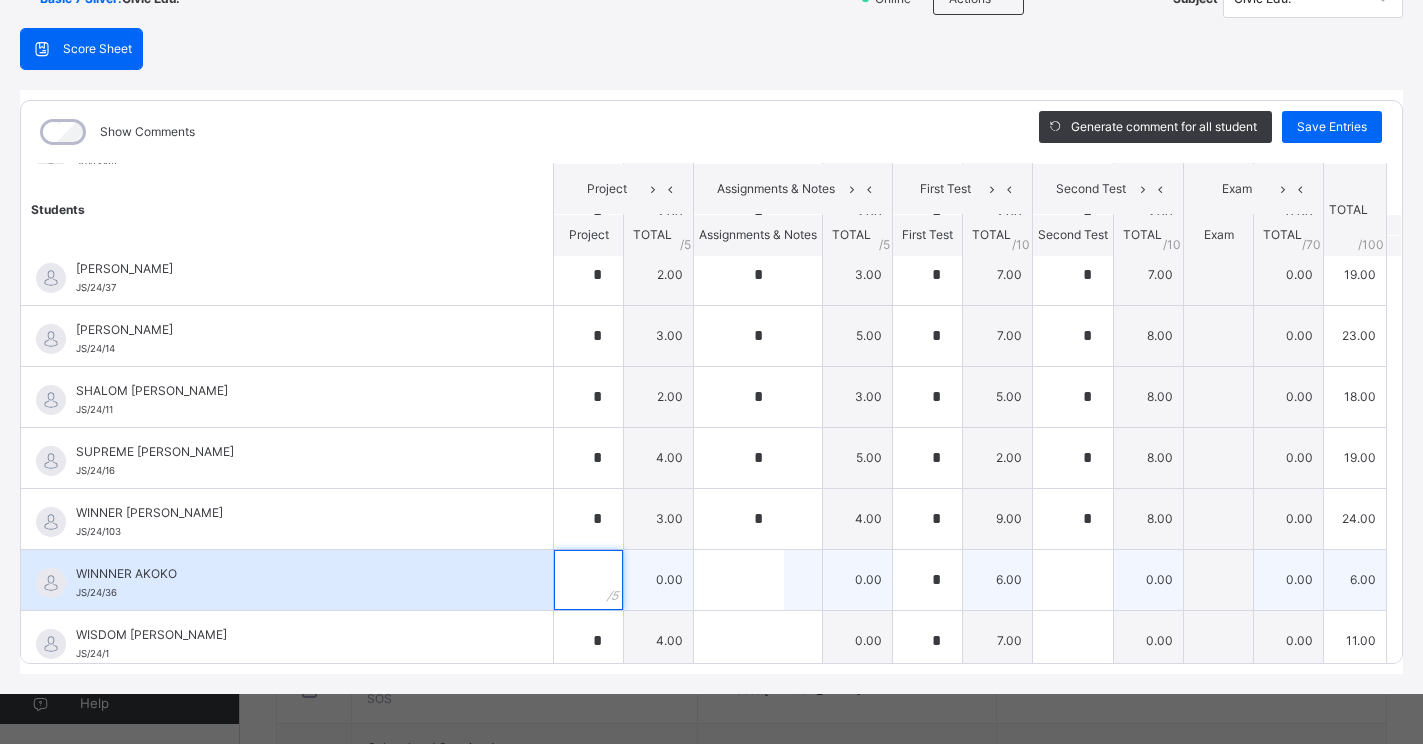 click at bounding box center (588, 580) 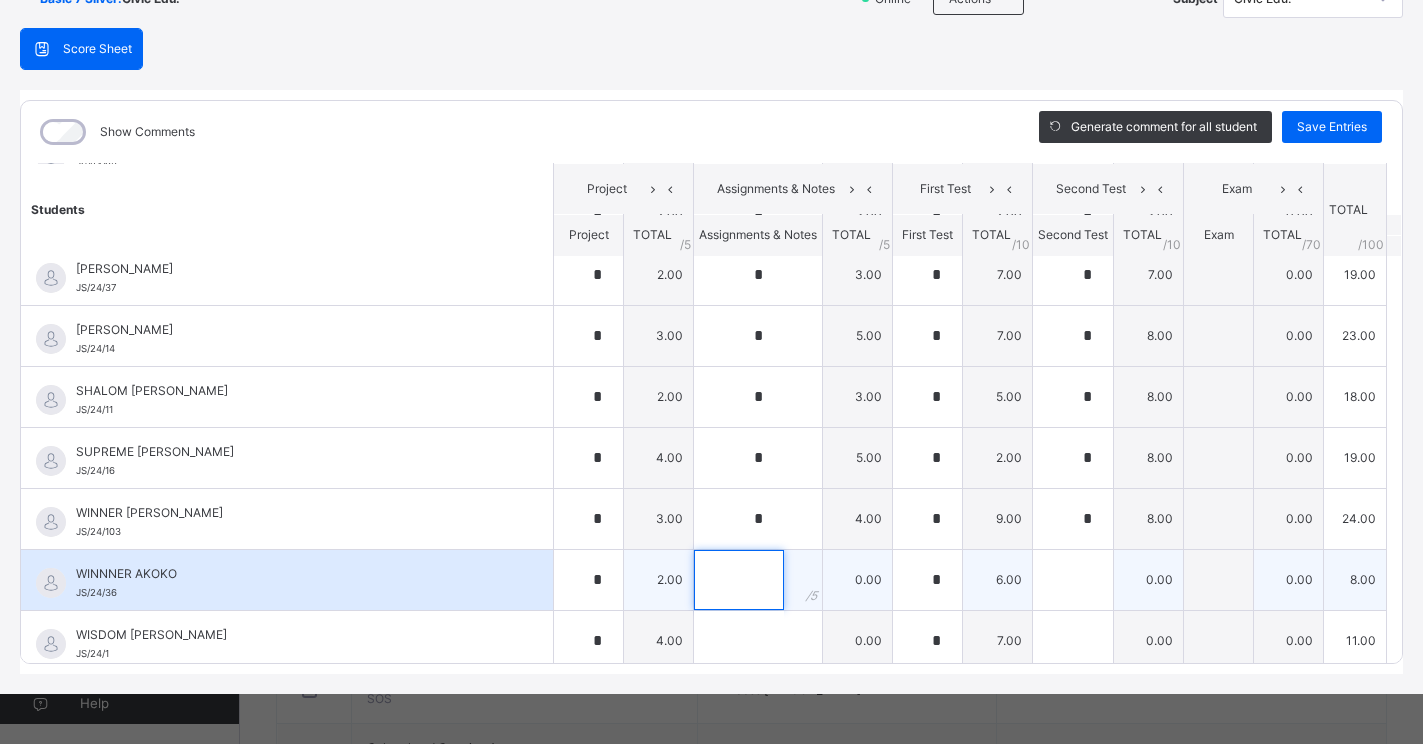 click at bounding box center [739, 580] 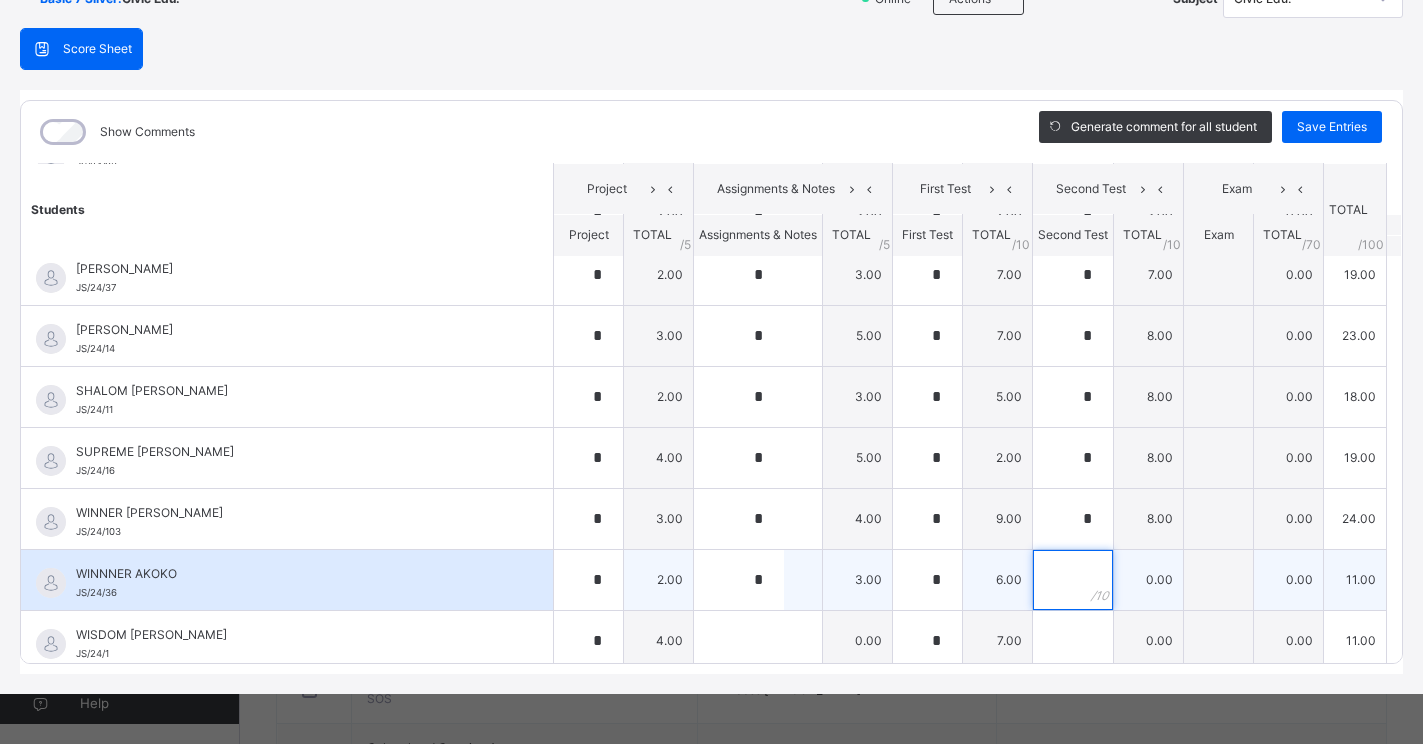 click at bounding box center [1073, 580] 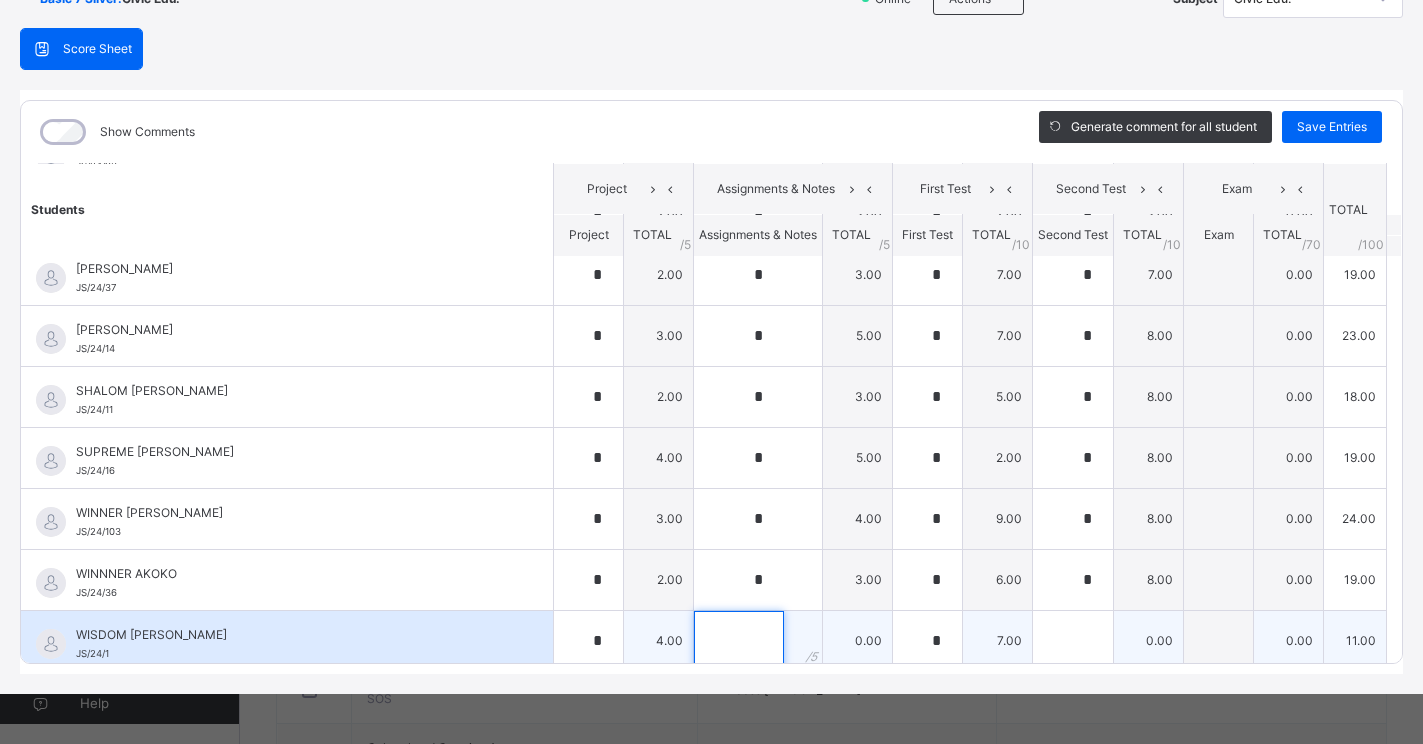 click at bounding box center [739, 641] 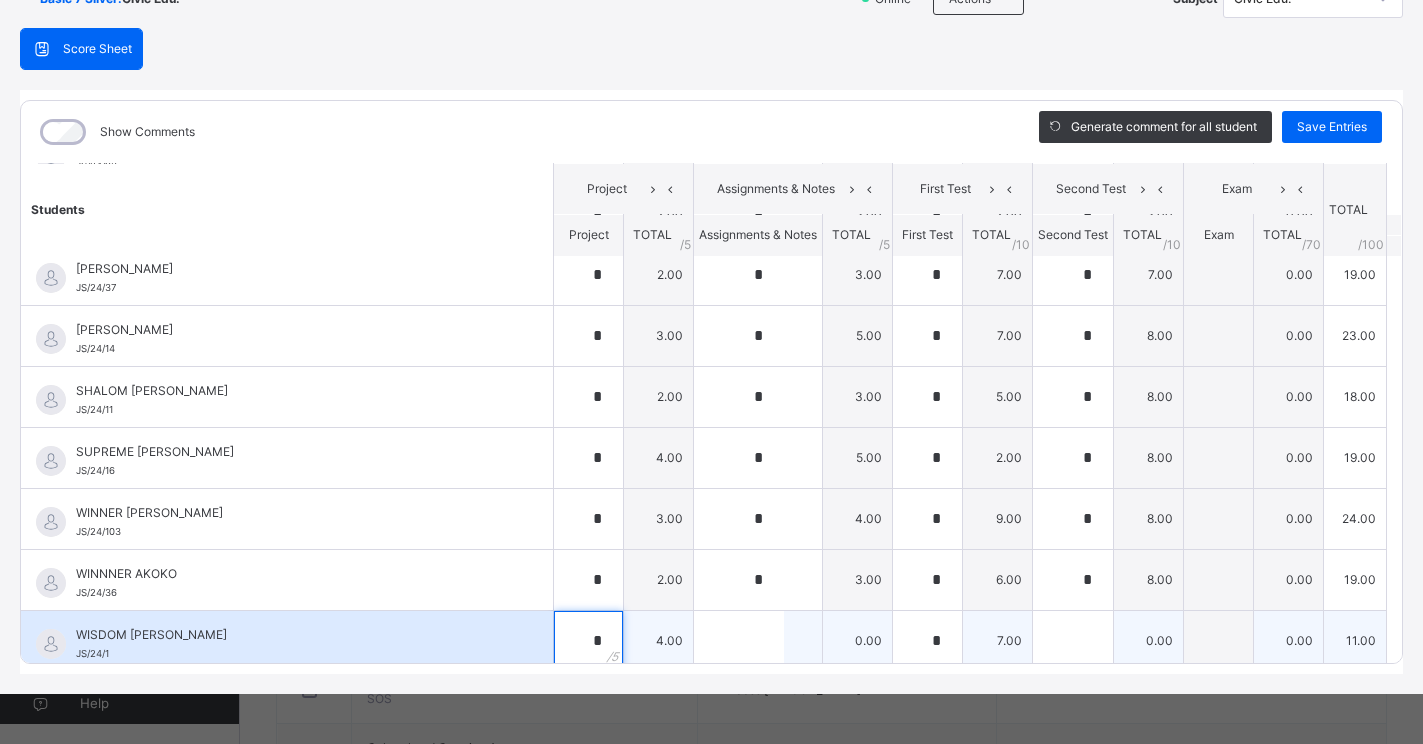 click on "*" at bounding box center (588, 641) 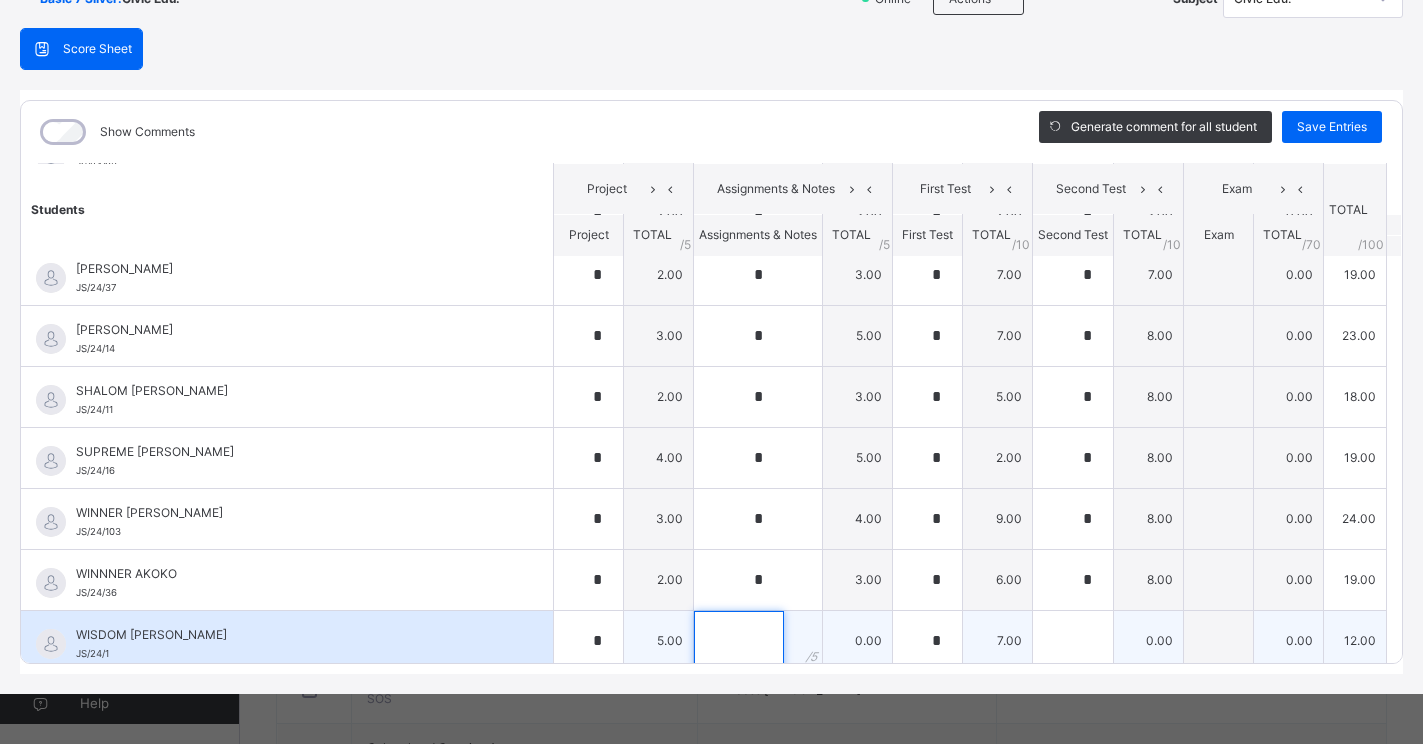 click at bounding box center [739, 641] 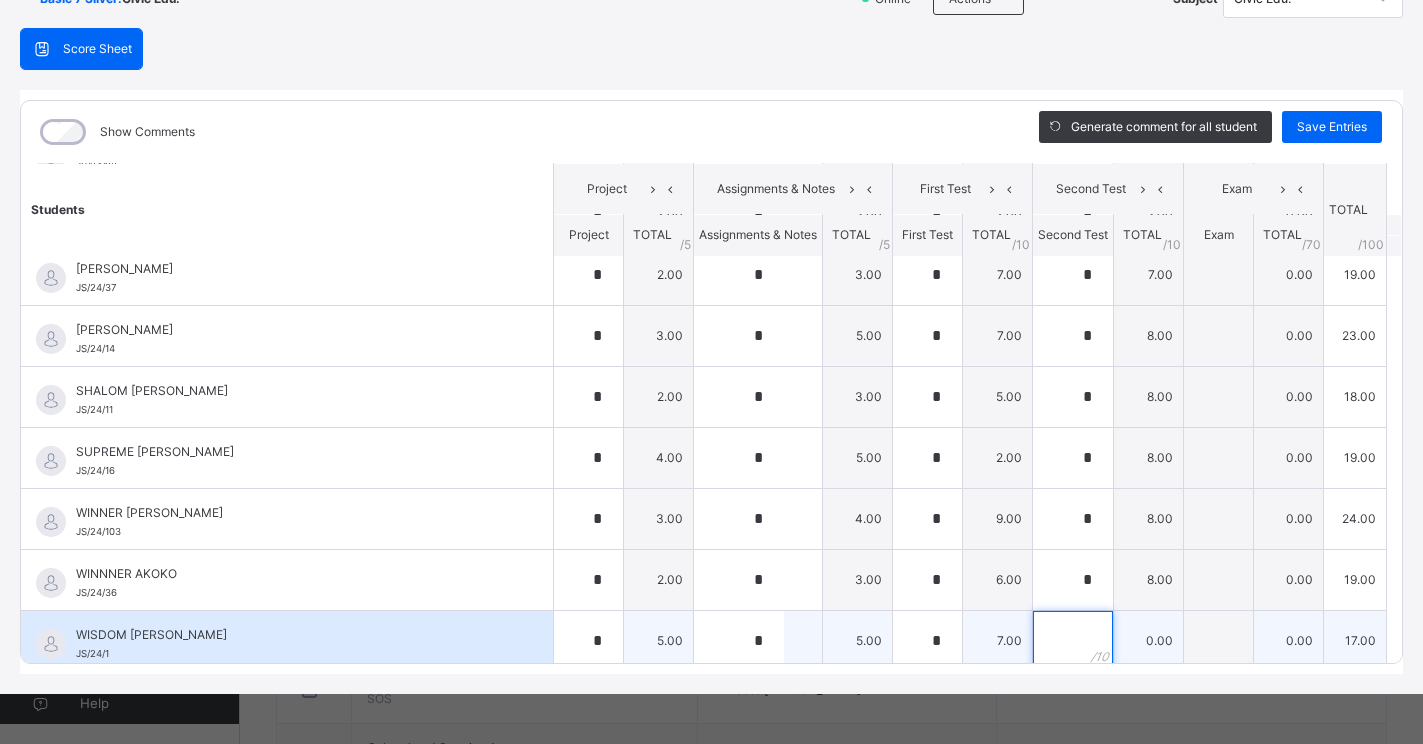 click at bounding box center [1073, 641] 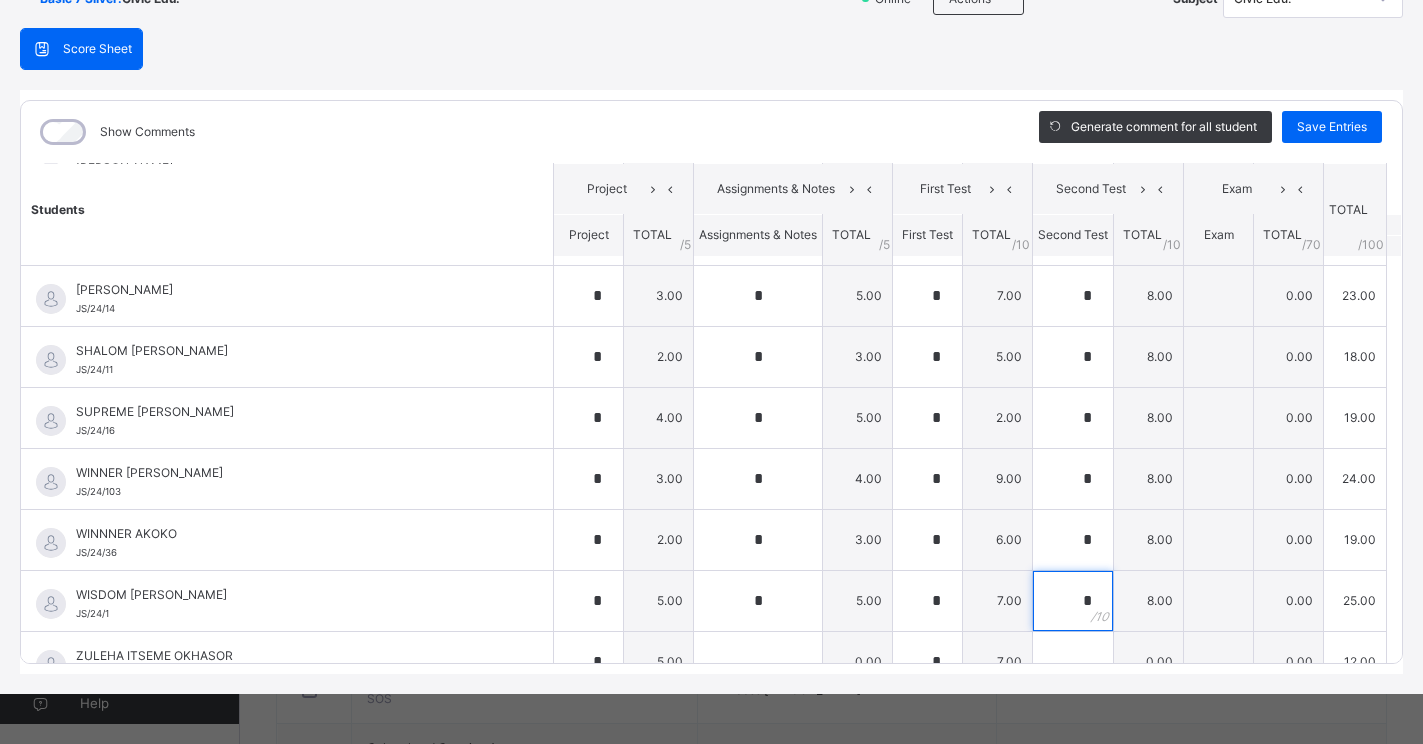 scroll, scrollTop: 1790, scrollLeft: 0, axis: vertical 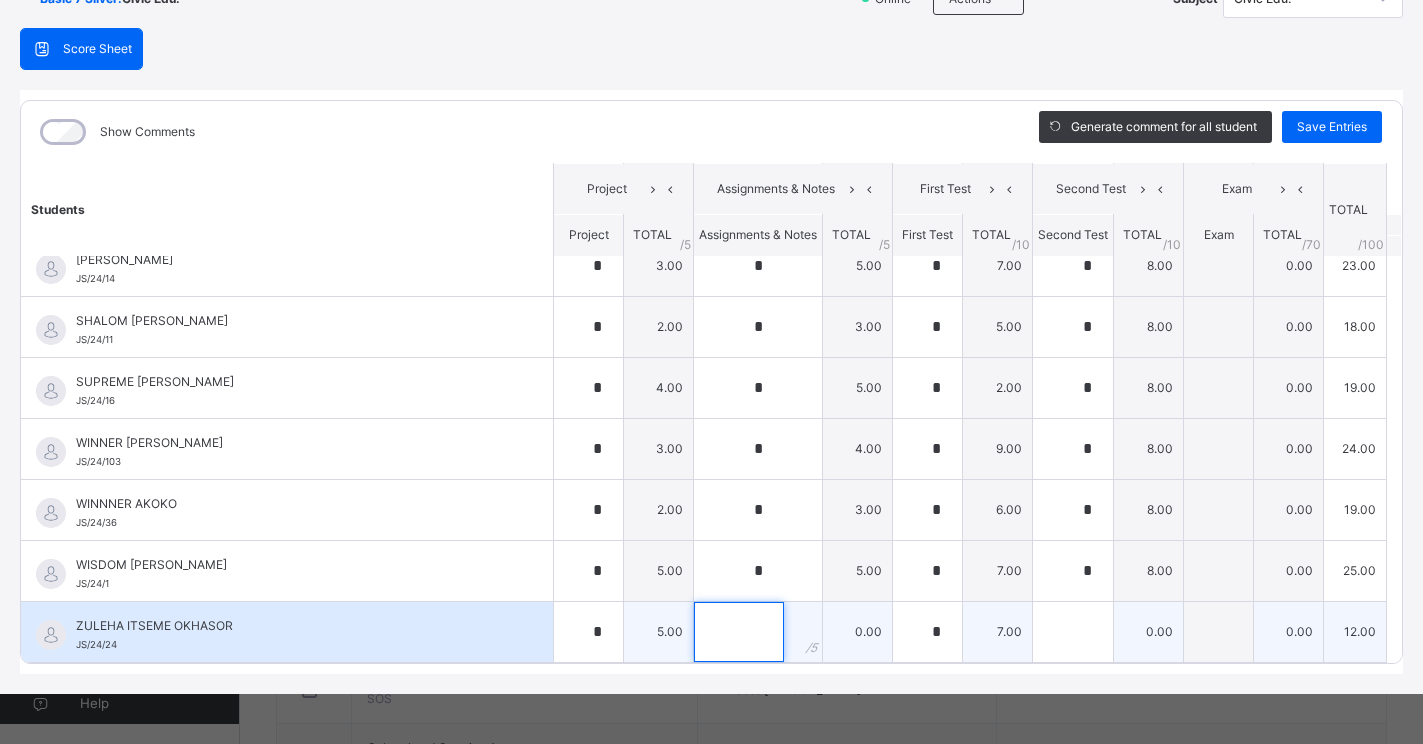 click at bounding box center (739, 632) 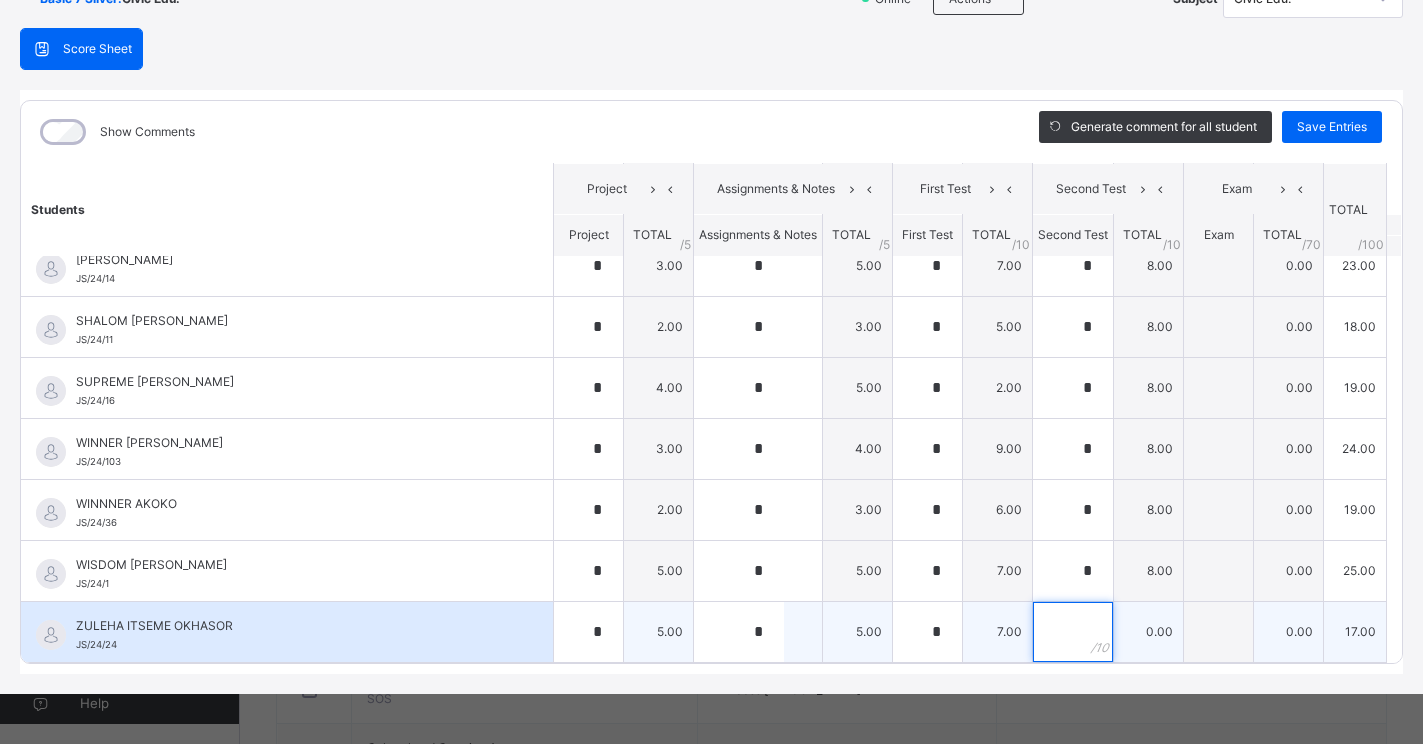 click at bounding box center [1073, 632] 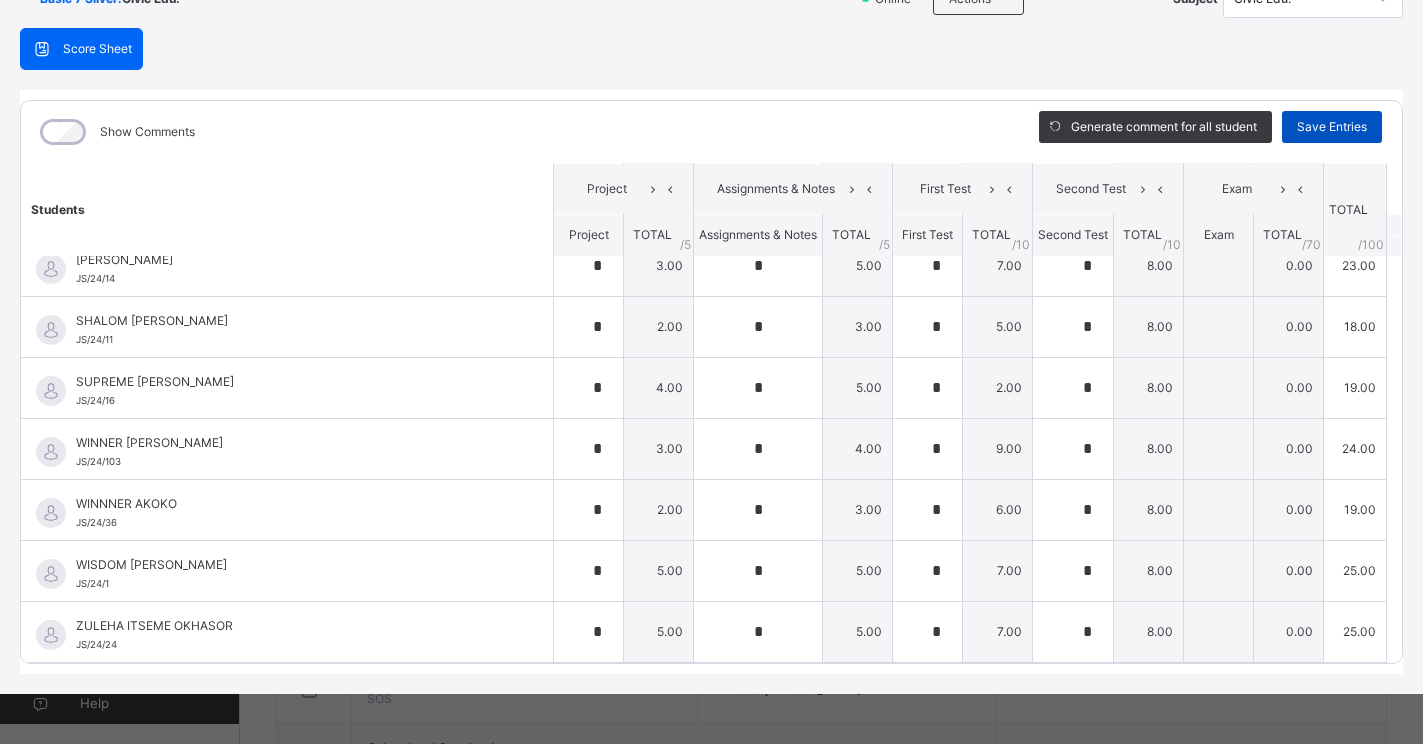 click on "Save Entries" at bounding box center (1332, 127) 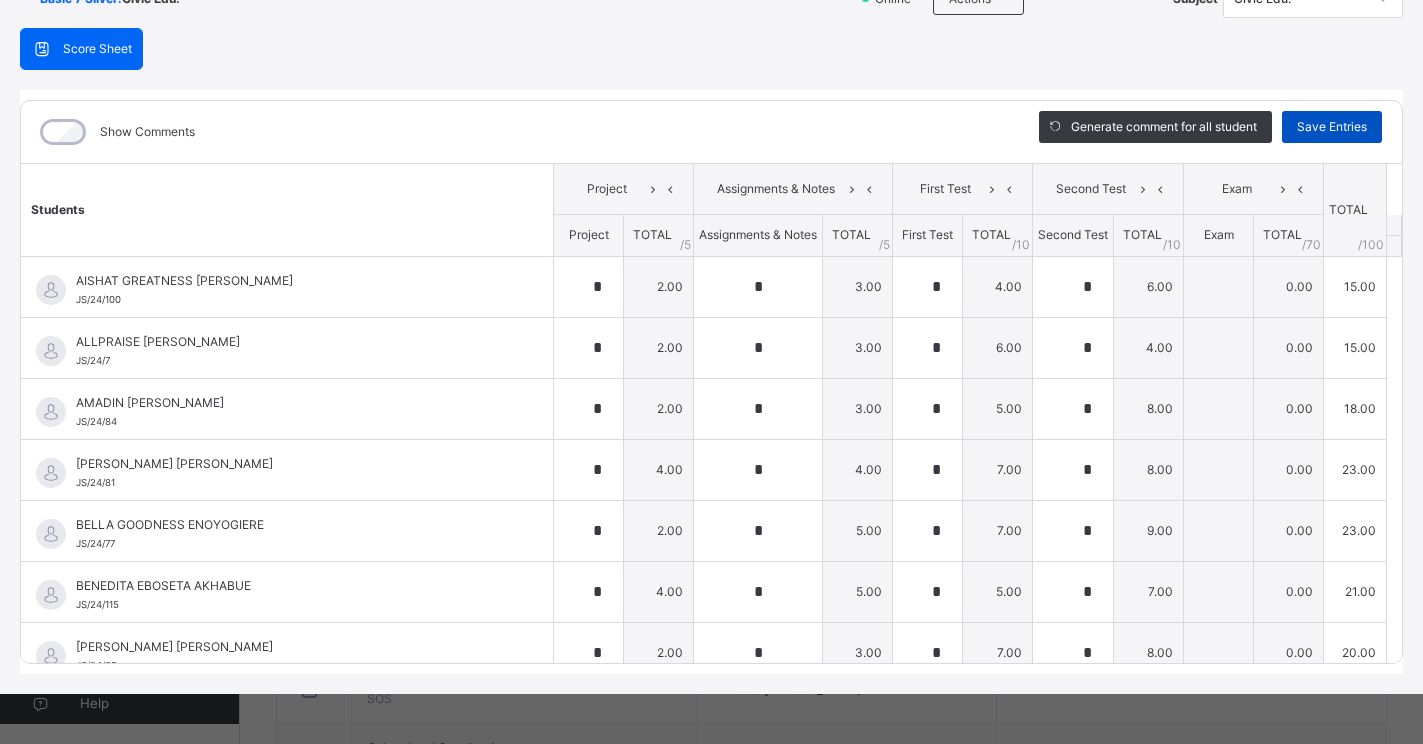 click on "Save Entries" at bounding box center (1332, 127) 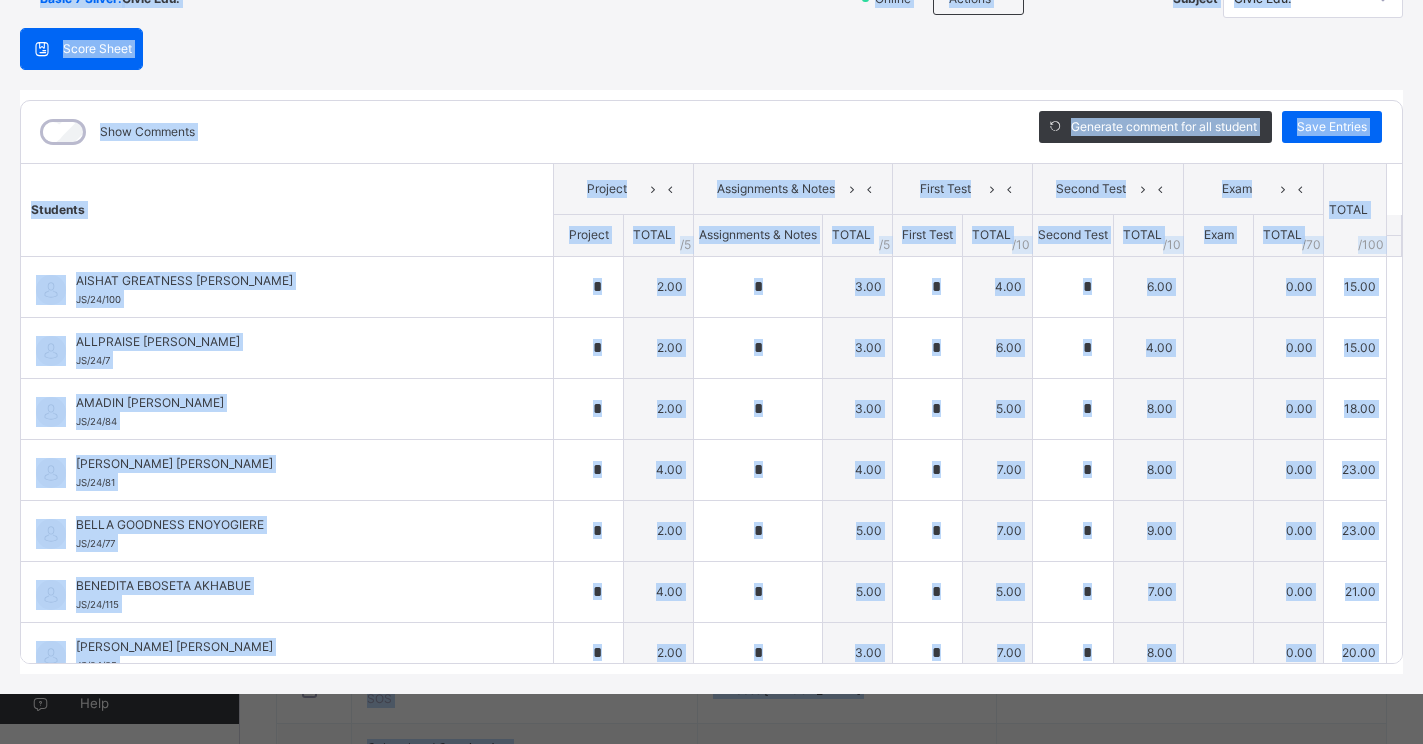 drag, startPoint x: 126, startPoint y: 709, endPoint x: 33, endPoint y: 752, distance: 102.45975 